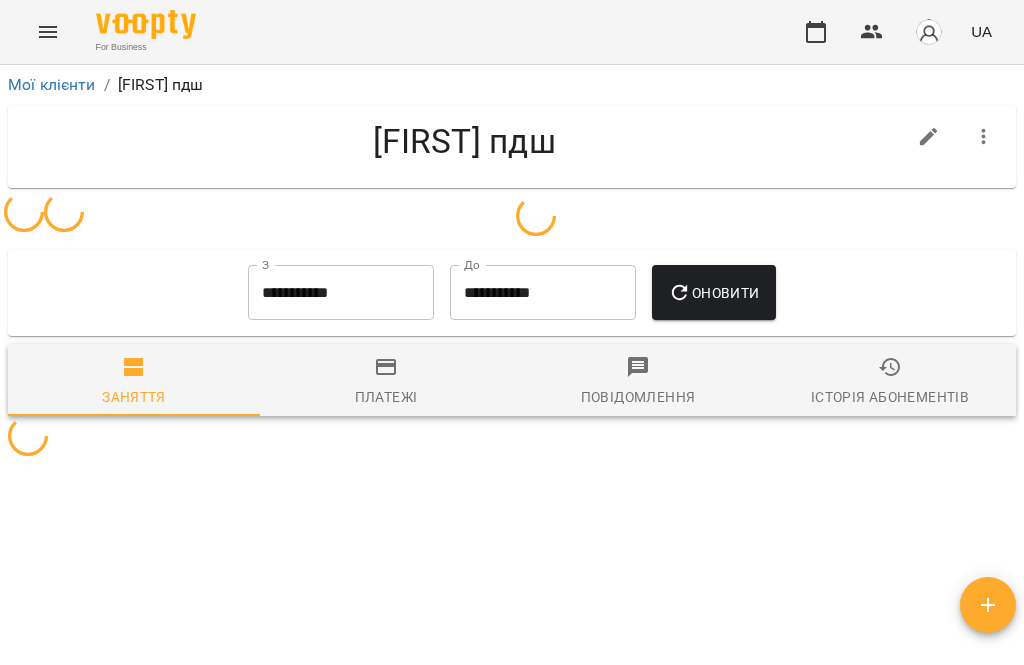 scroll, scrollTop: 0, scrollLeft: 0, axis: both 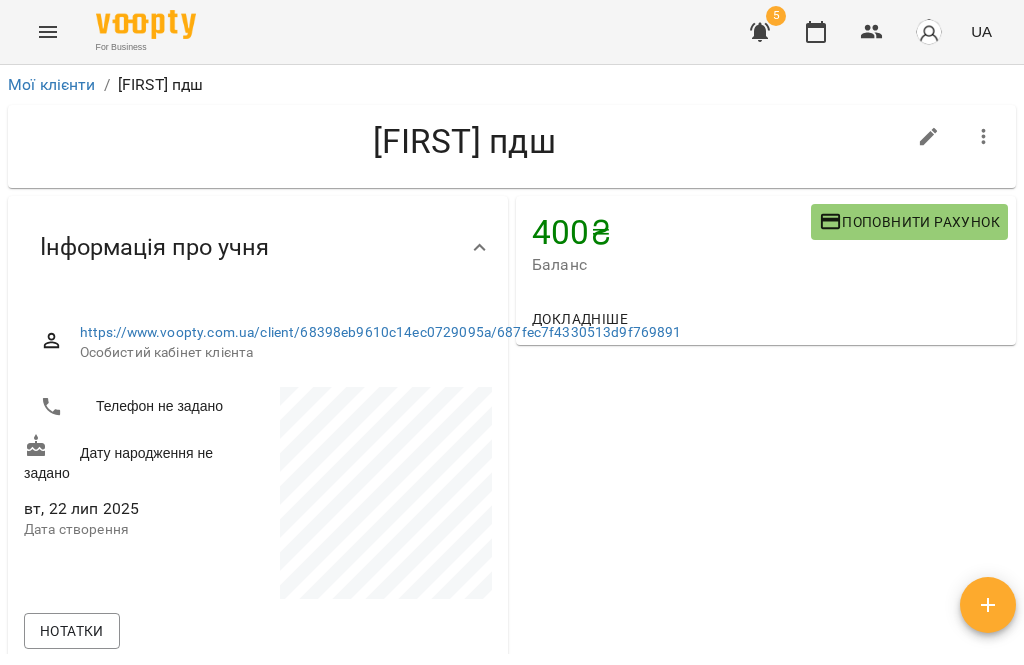 click 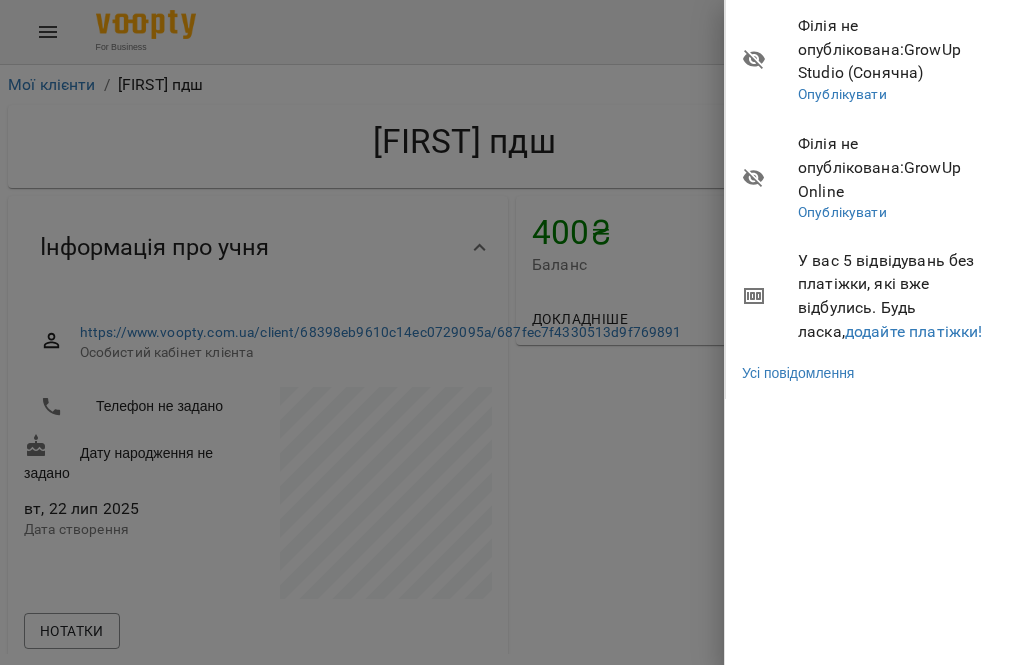 click on "додайте платіжки!" at bounding box center (914, 331) 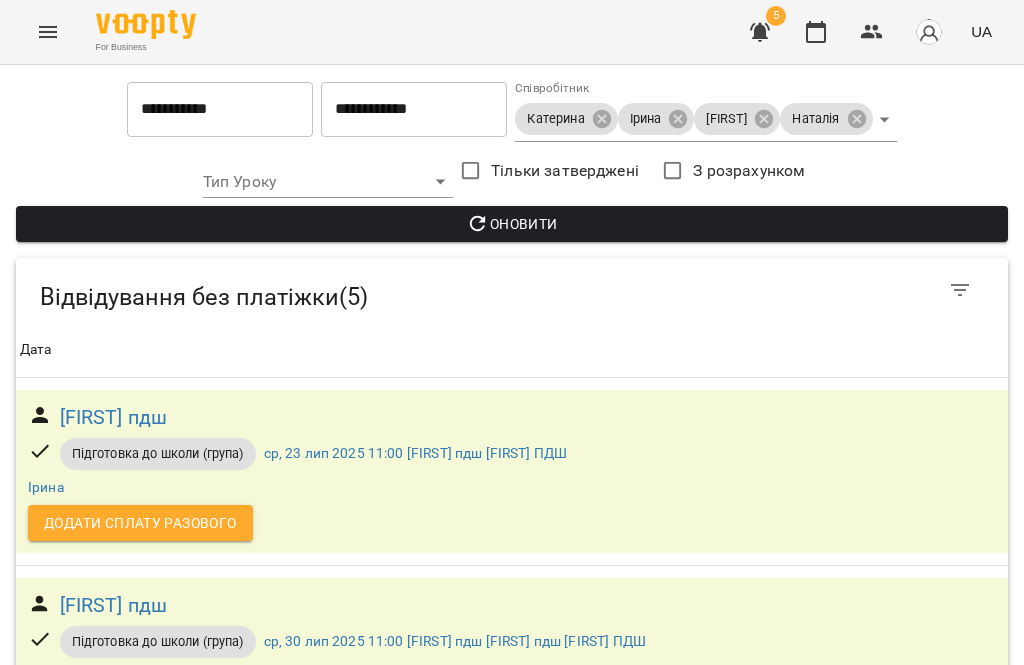 scroll, scrollTop: 110, scrollLeft: 0, axis: vertical 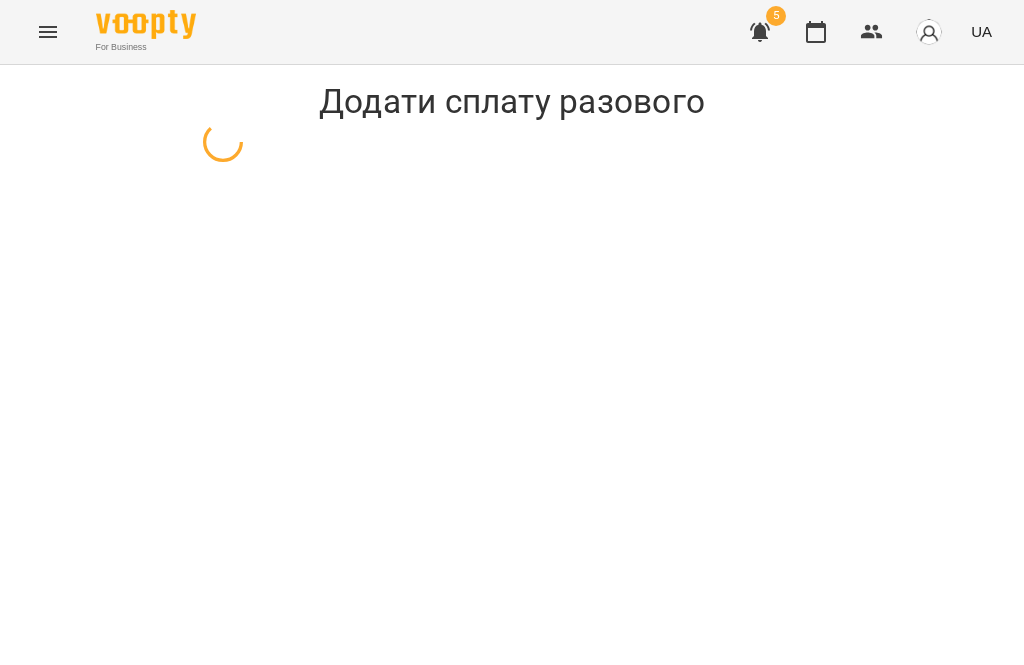 select on "**********" 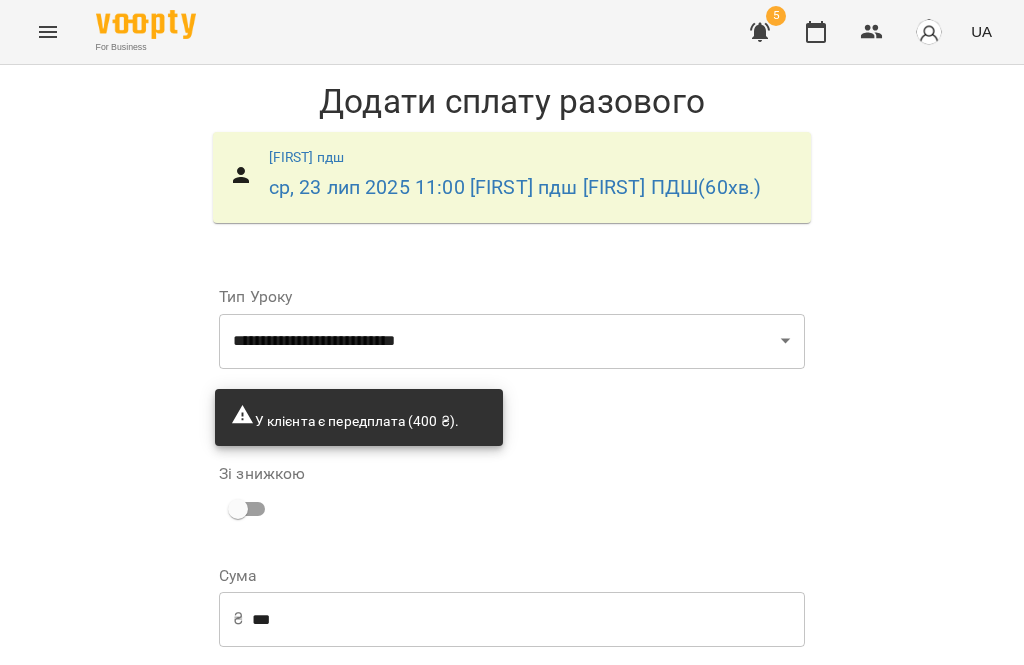 scroll, scrollTop: 130, scrollLeft: 0, axis: vertical 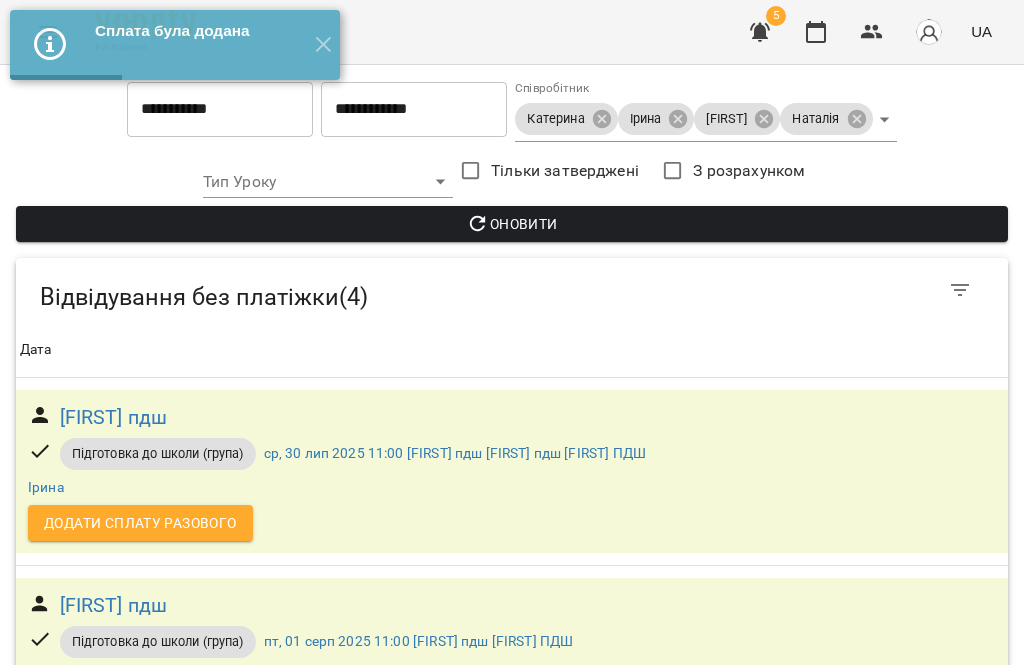 click on "✕" at bounding box center (323, 45) 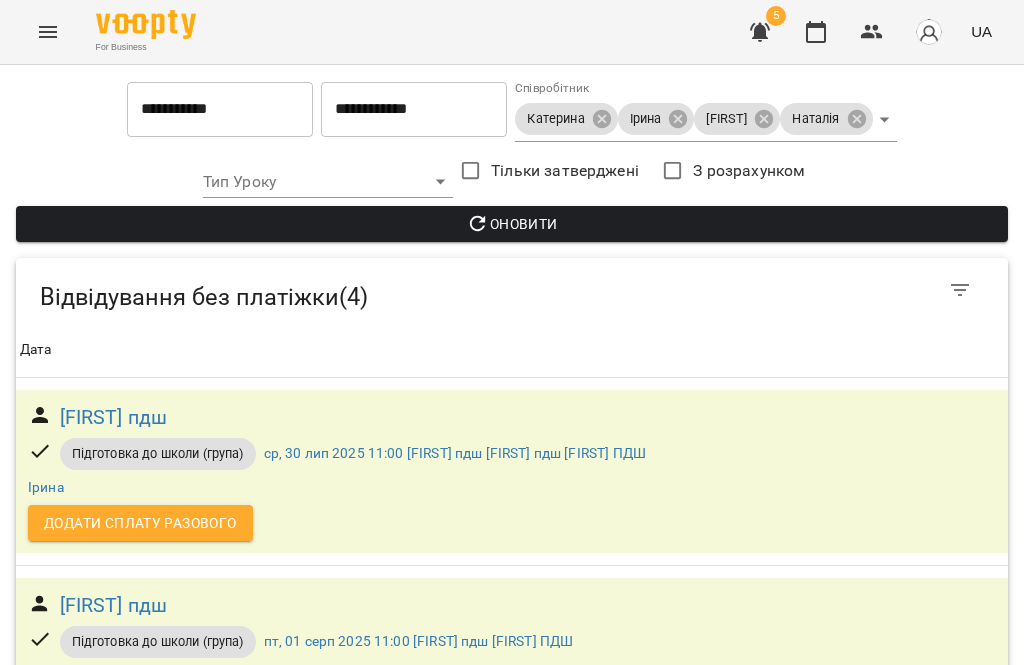 scroll, scrollTop: 0, scrollLeft: 0, axis: both 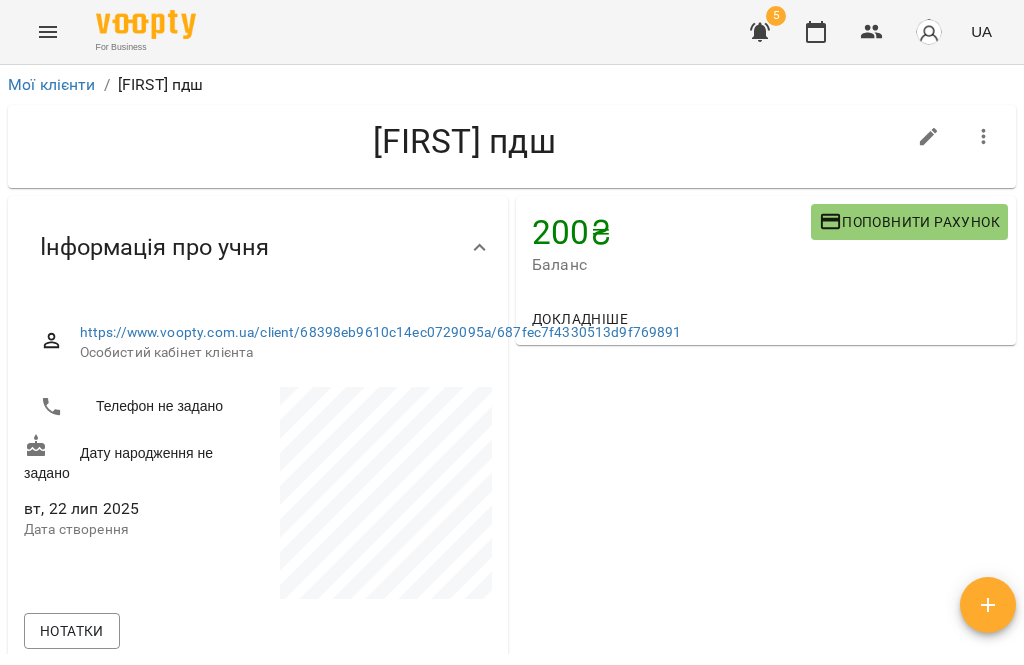 click on "Поповнити рахунок" at bounding box center (909, 222) 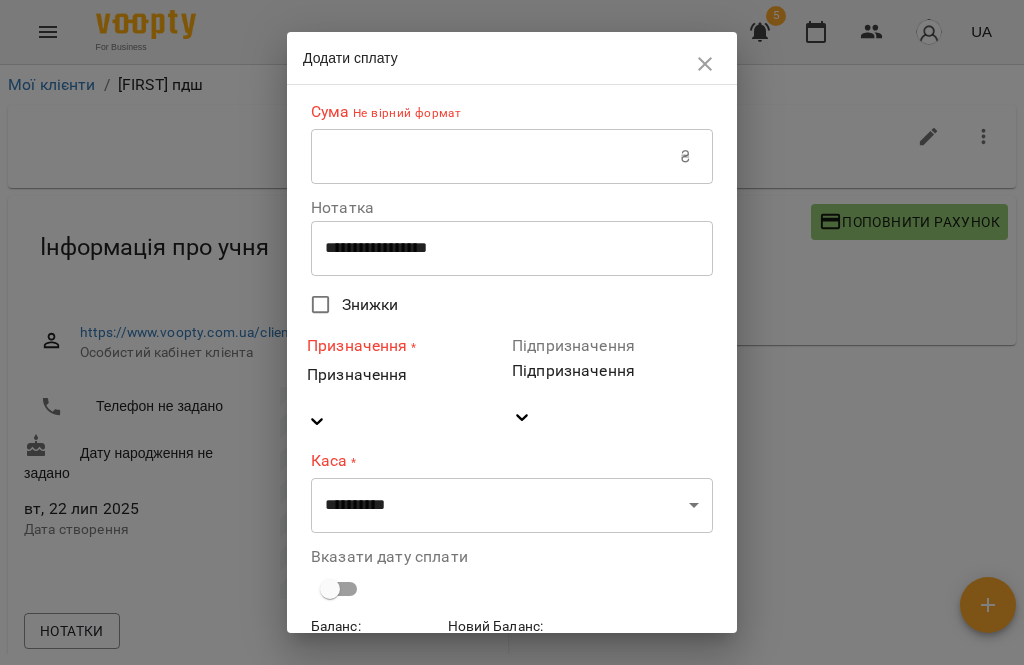 click at bounding box center (705, 64) 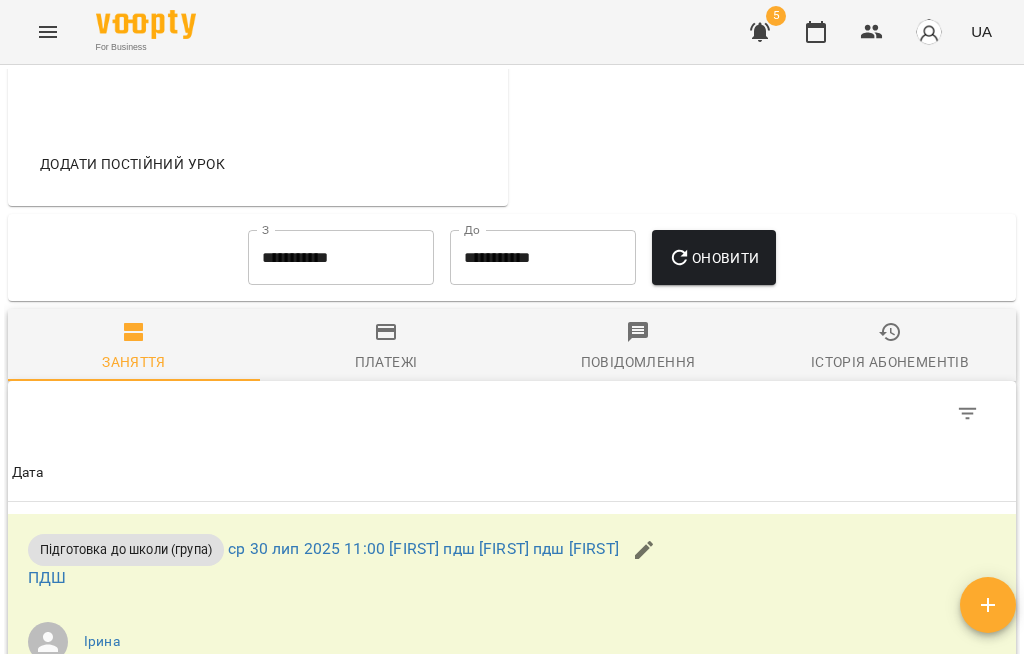 click on "Платежі" at bounding box center (386, 347) 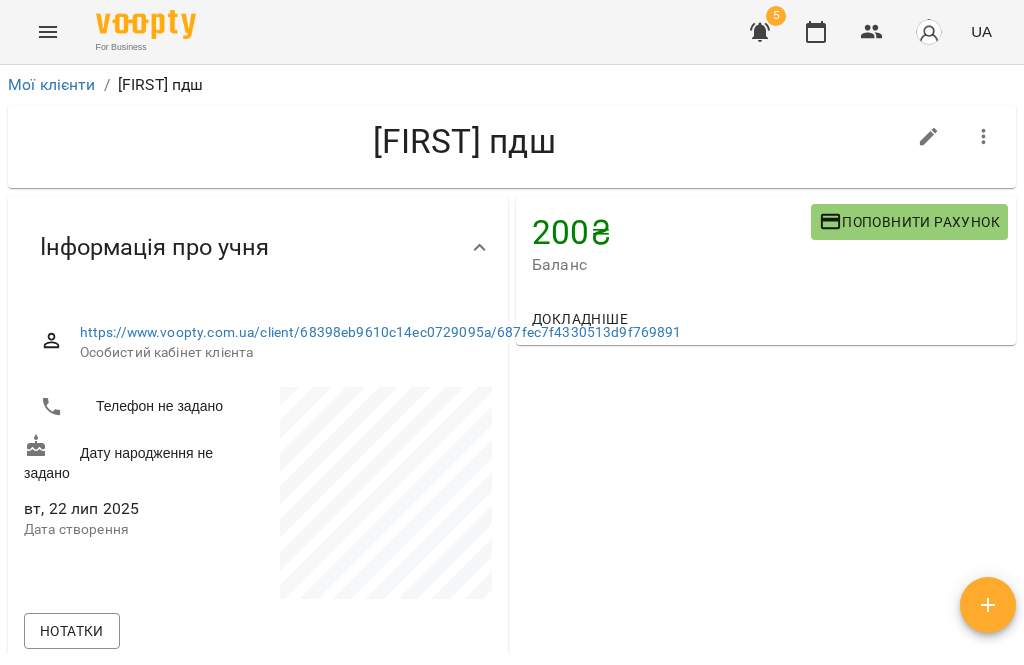 scroll, scrollTop: -1, scrollLeft: 0, axis: vertical 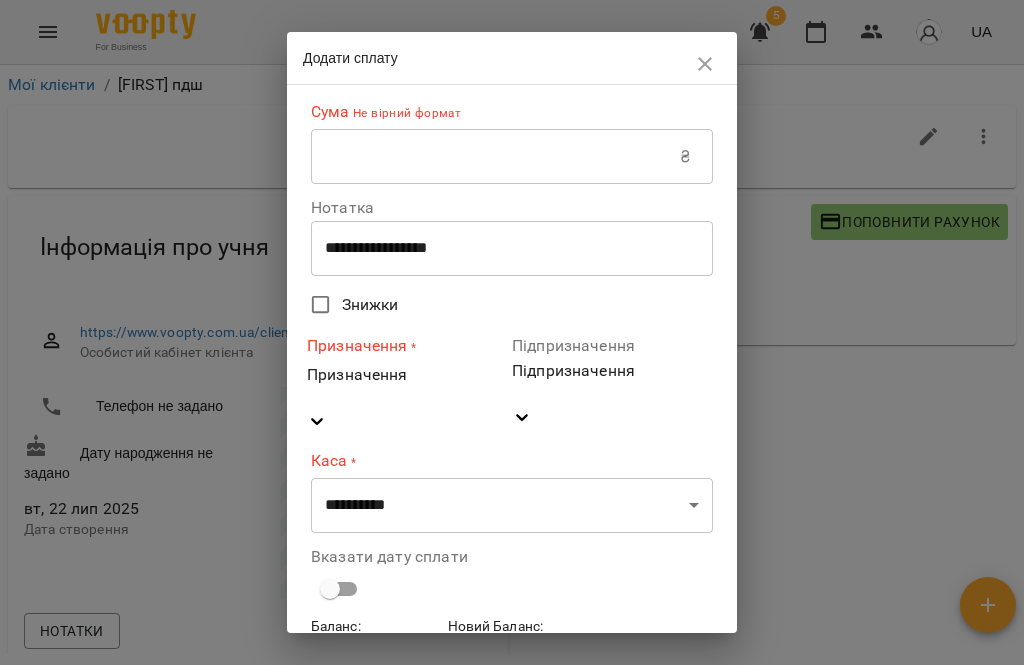 click 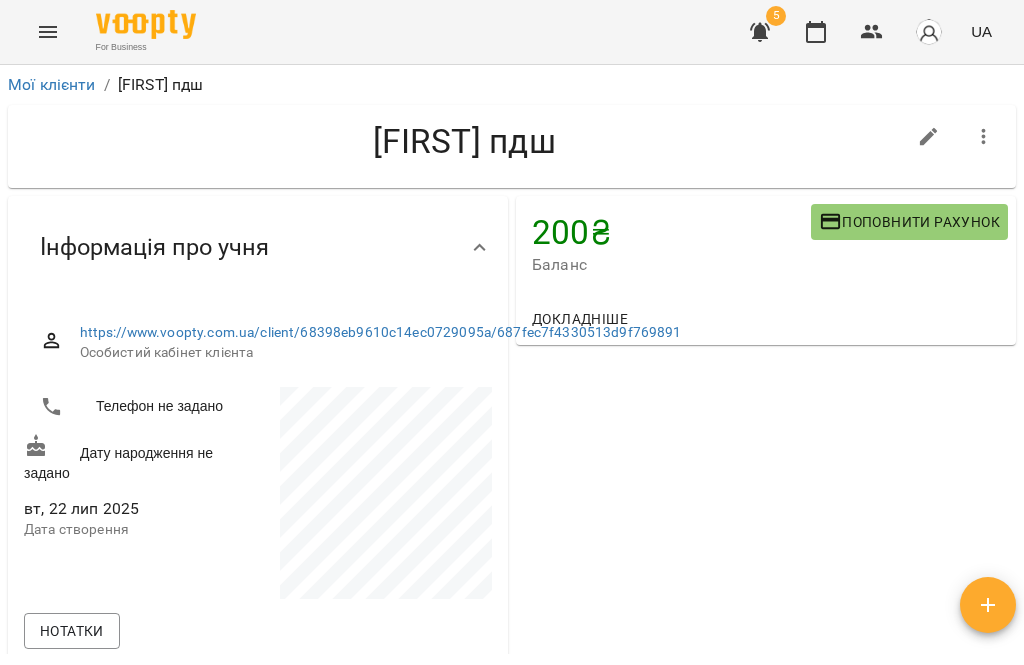 click at bounding box center (988, 605) 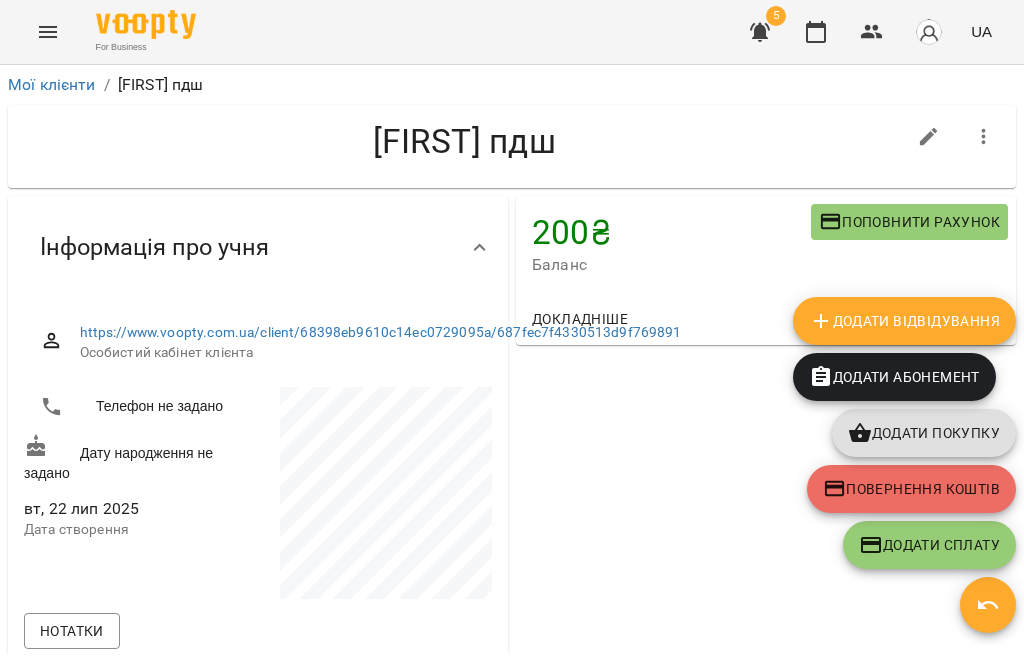 click on "Повернення коштів" at bounding box center (911, 489) 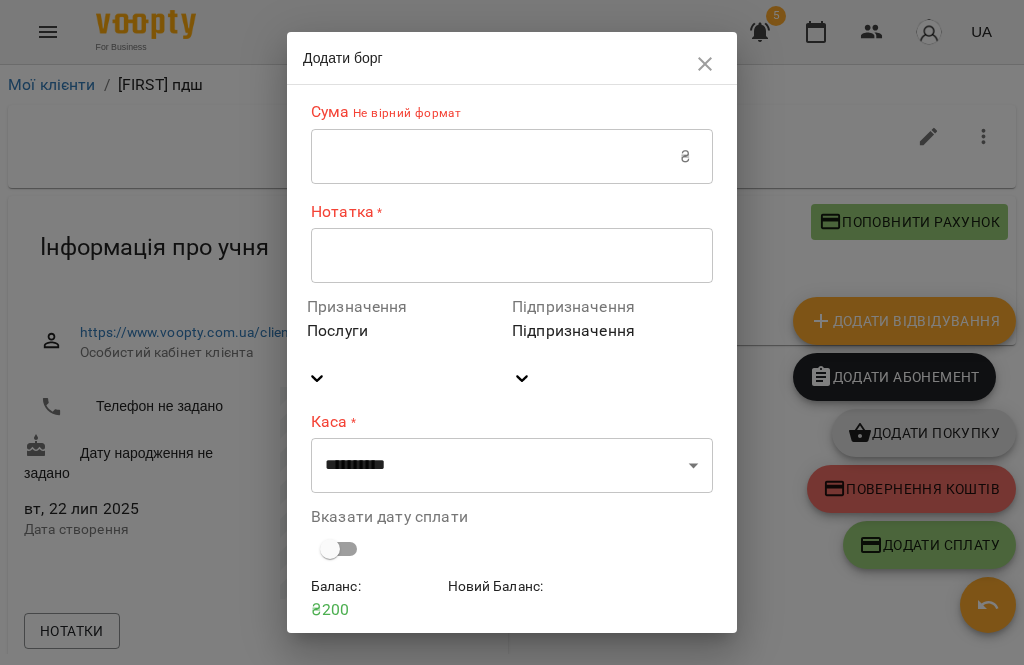 click at bounding box center (495, 157) 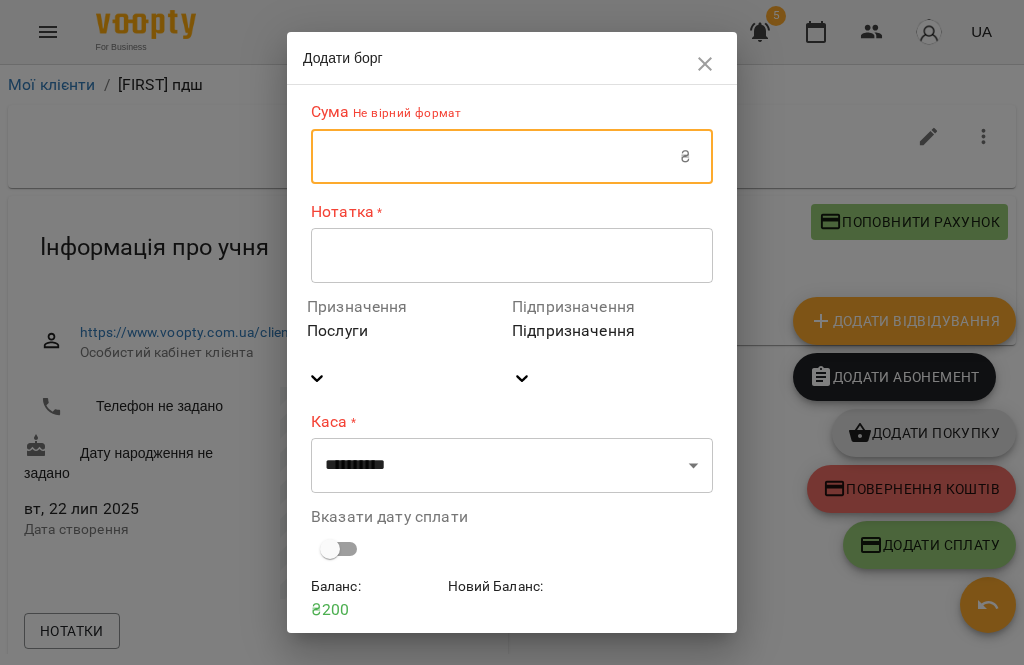 click at bounding box center (495, 157) 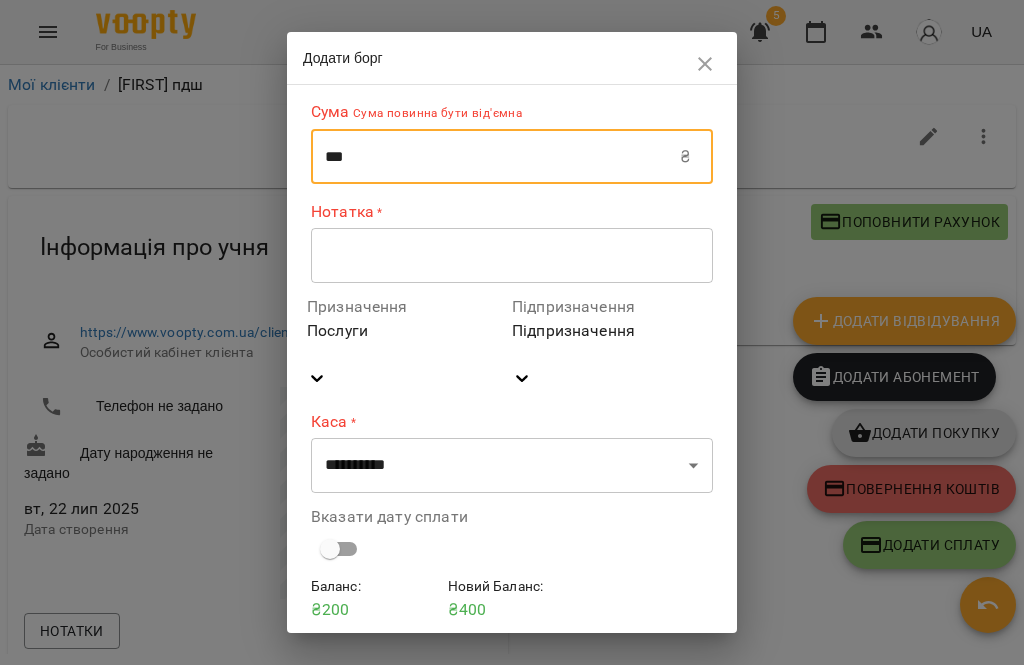 type on "***" 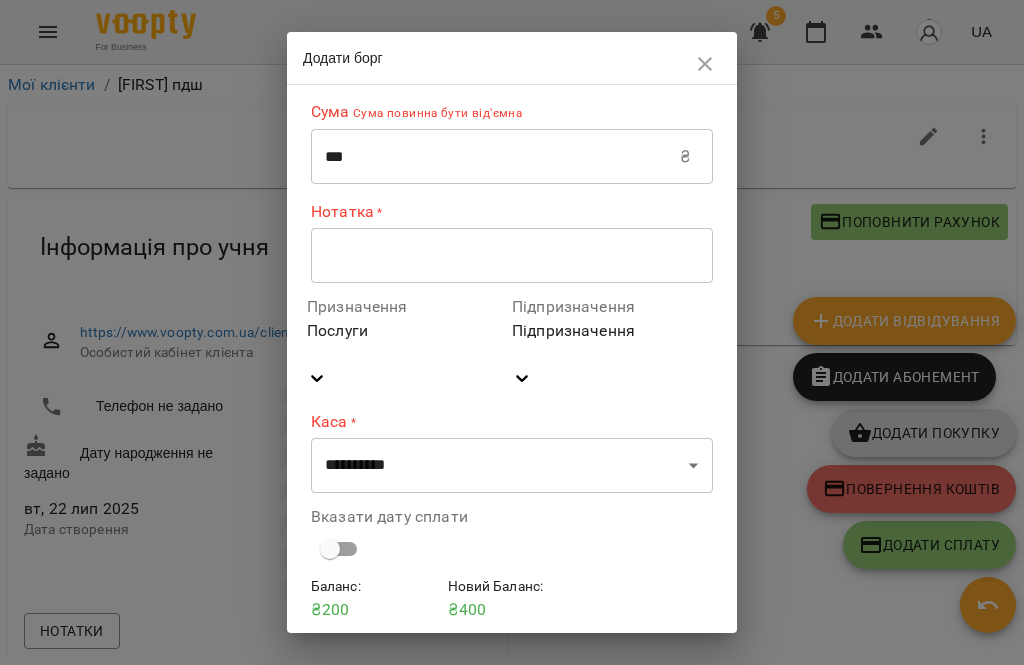 click at bounding box center (512, 255) 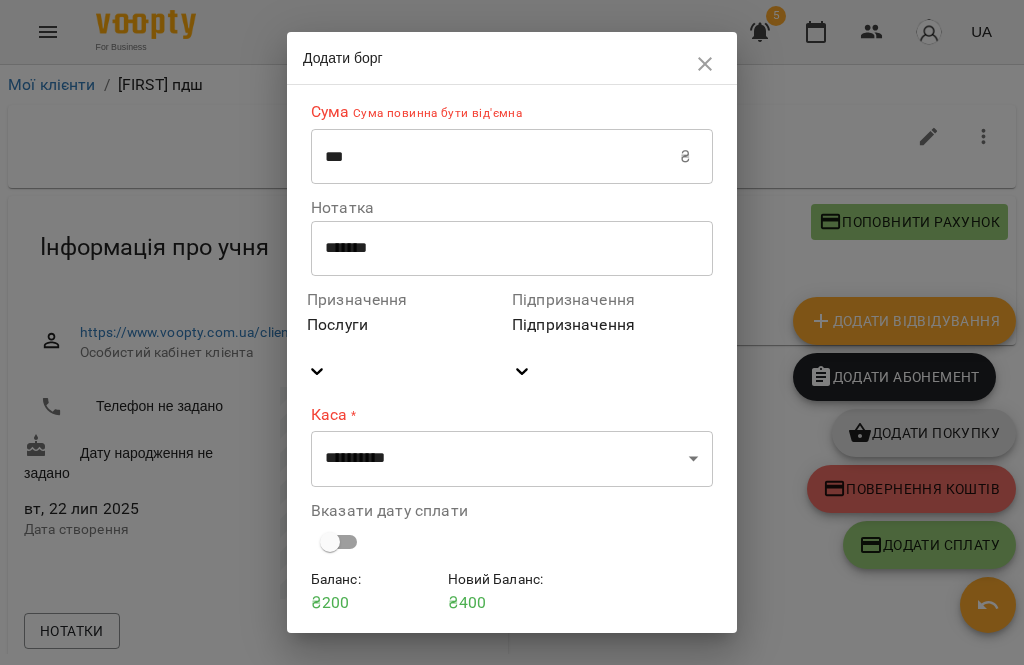 type on "*******" 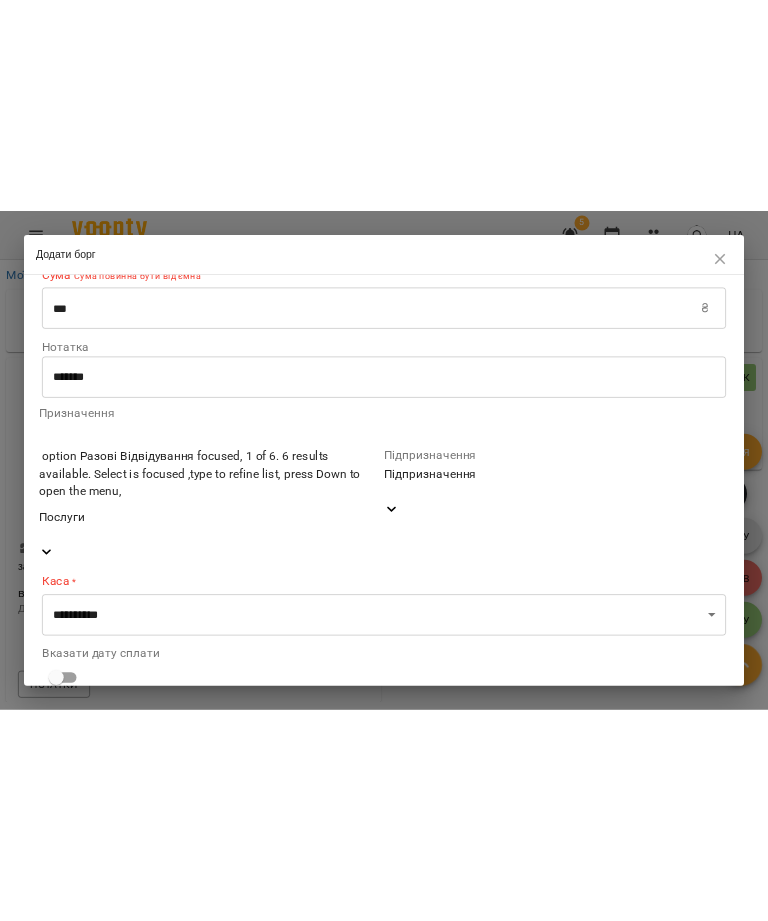 scroll, scrollTop: 26, scrollLeft: 0, axis: vertical 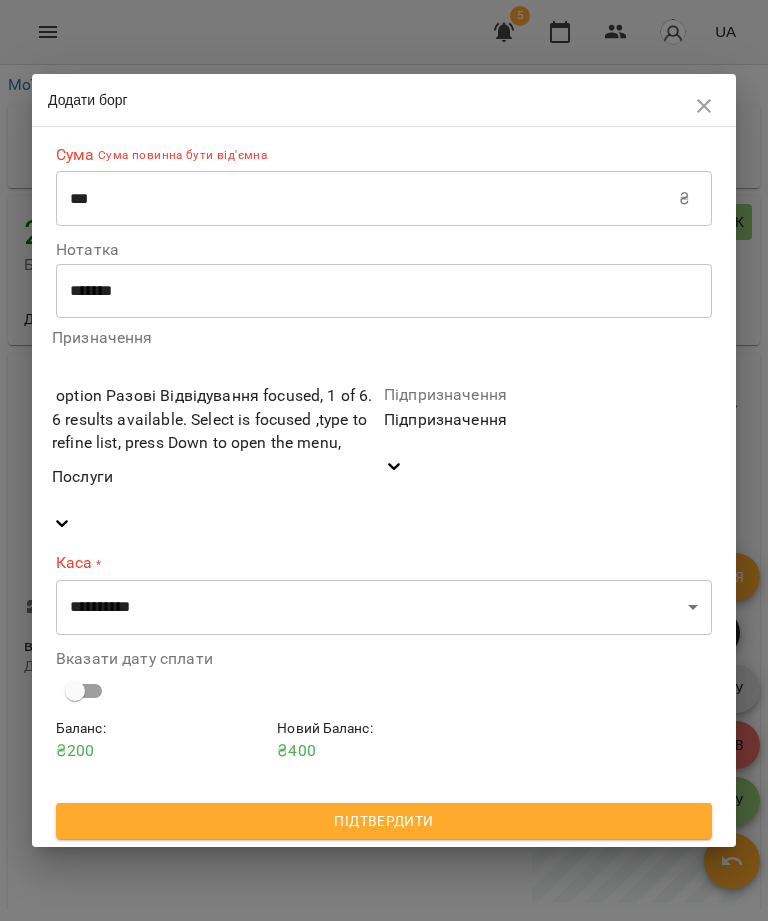 click on "Разові Відвідування" at bounding box center [384, 996] 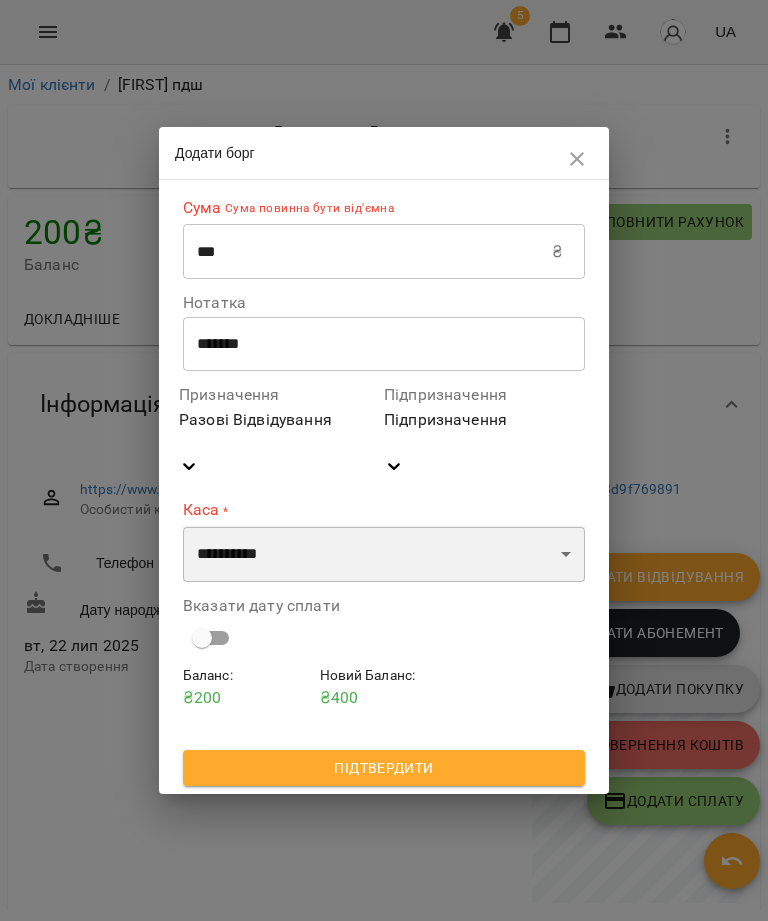 click on "**********" at bounding box center [384, 554] 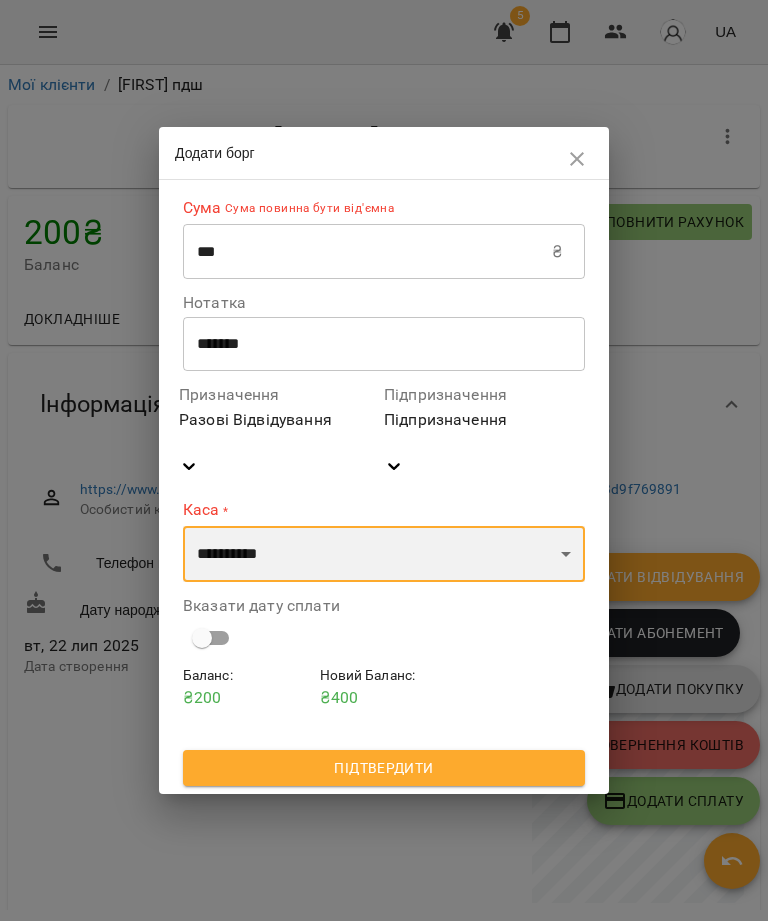 select on "****" 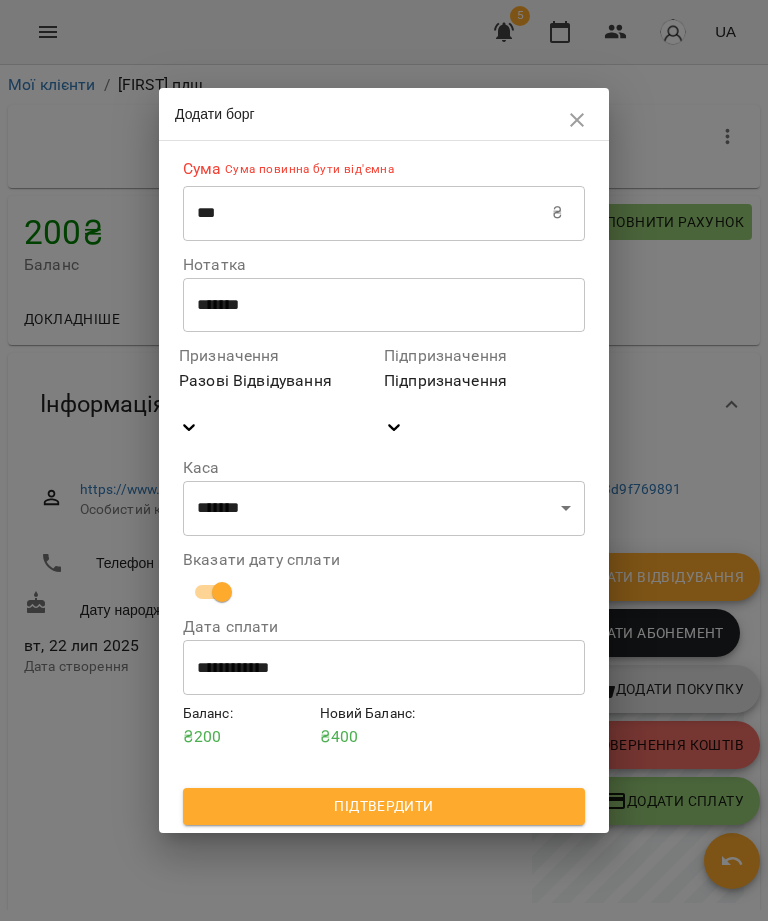 click 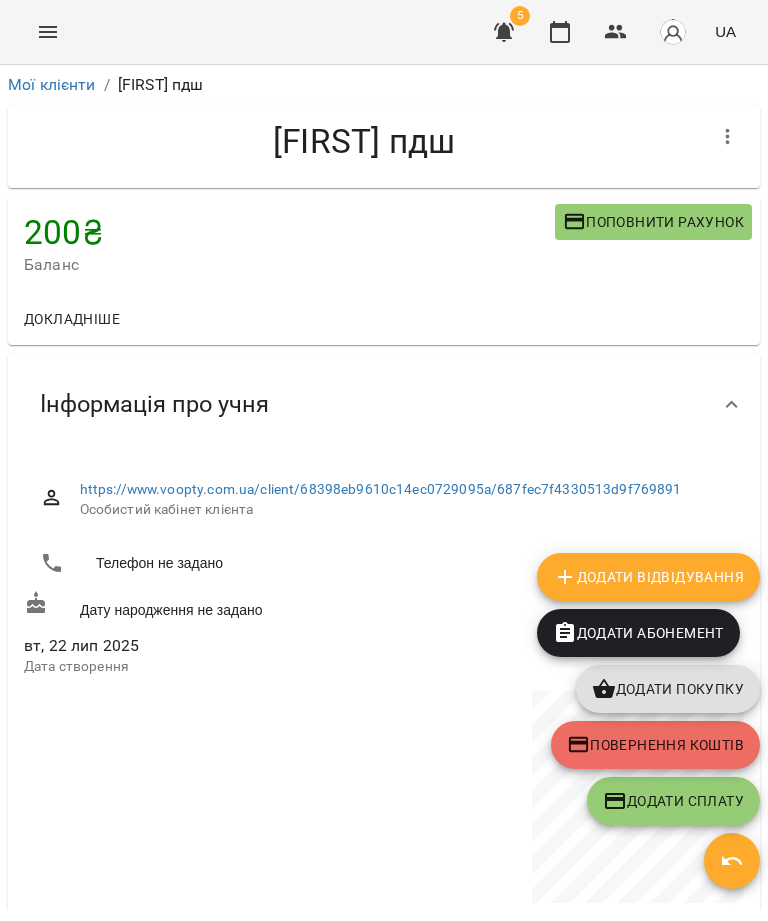 click on "Додати Сплату" at bounding box center [673, 801] 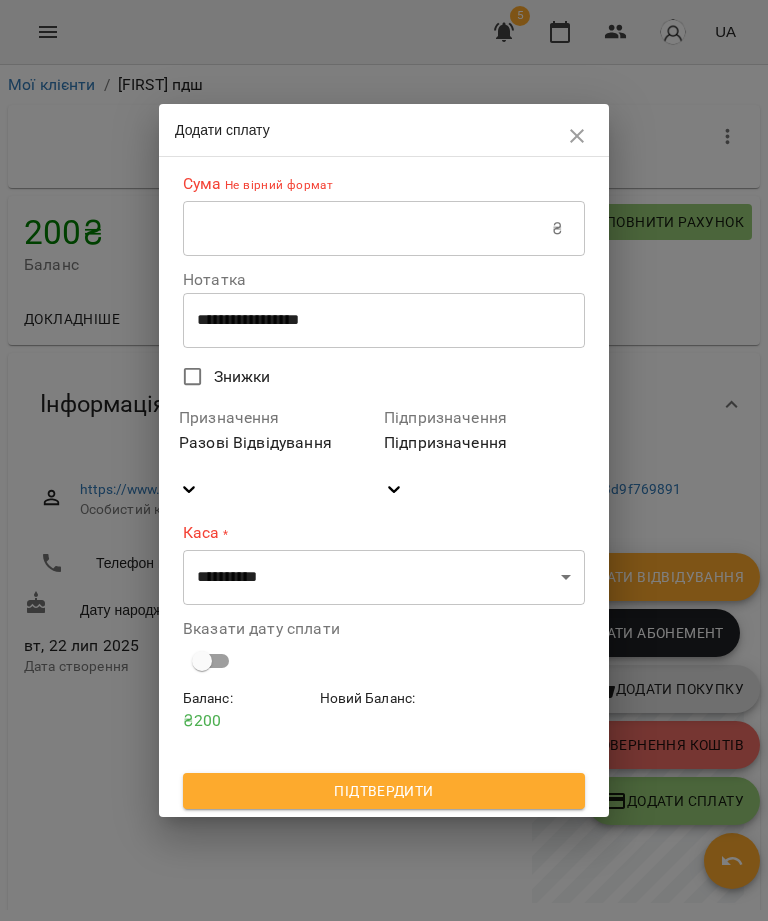 click at bounding box center (367, 229) 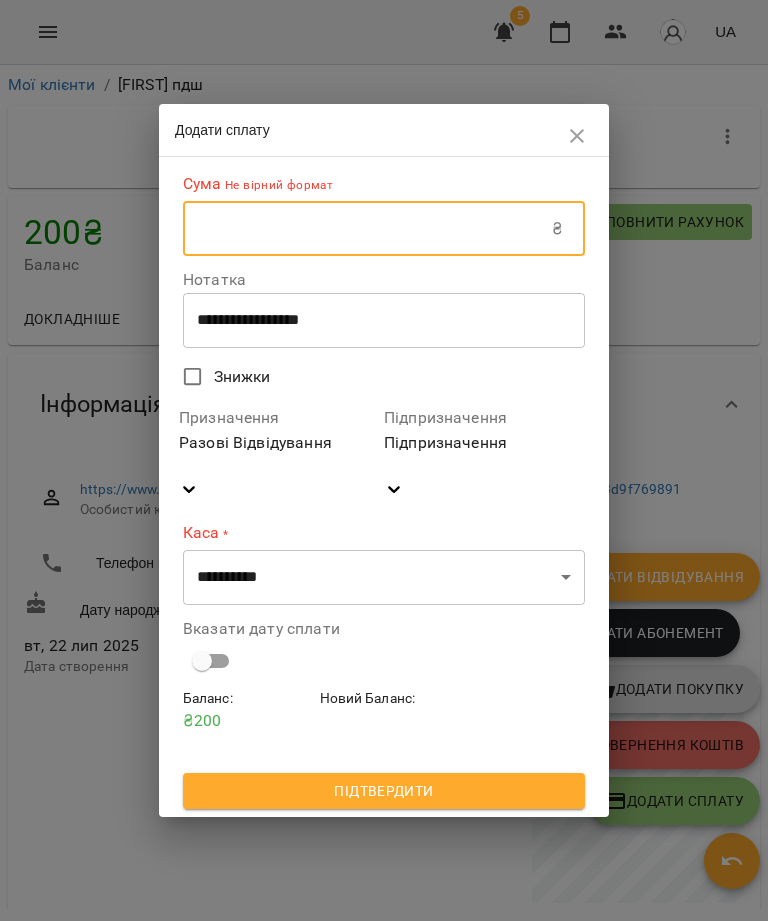 click at bounding box center (577, 136) 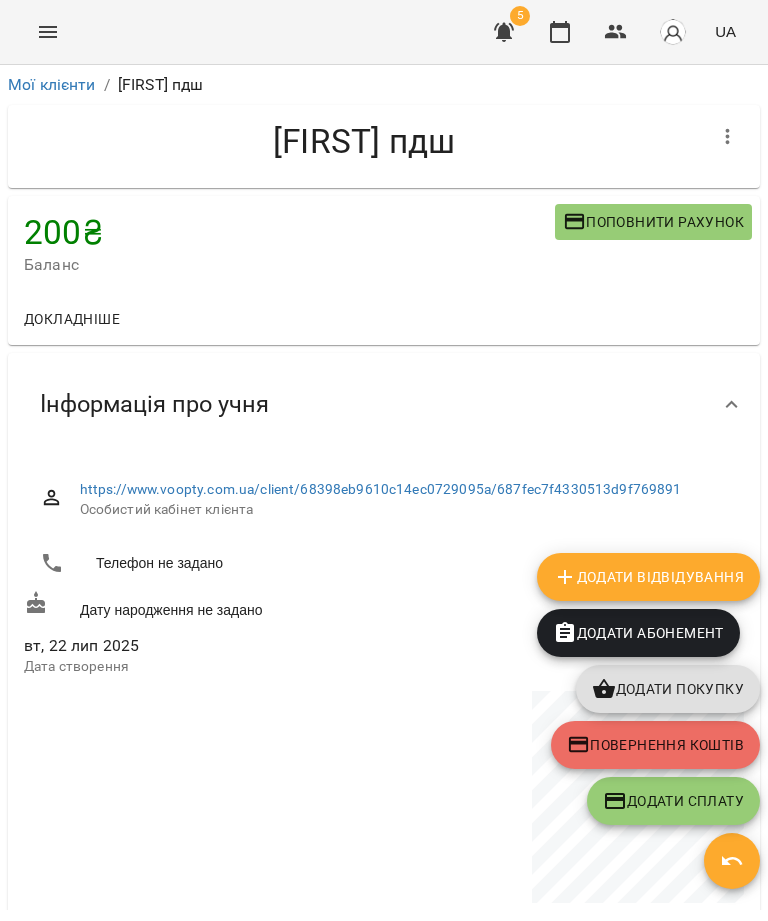 click 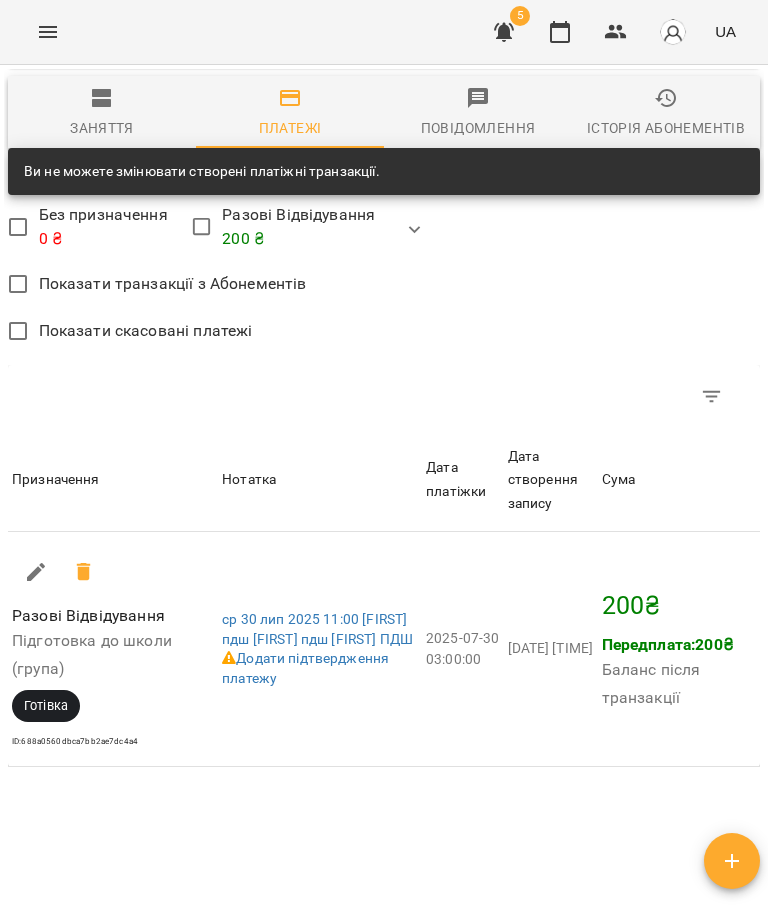 scroll, scrollTop: 1232, scrollLeft: 0, axis: vertical 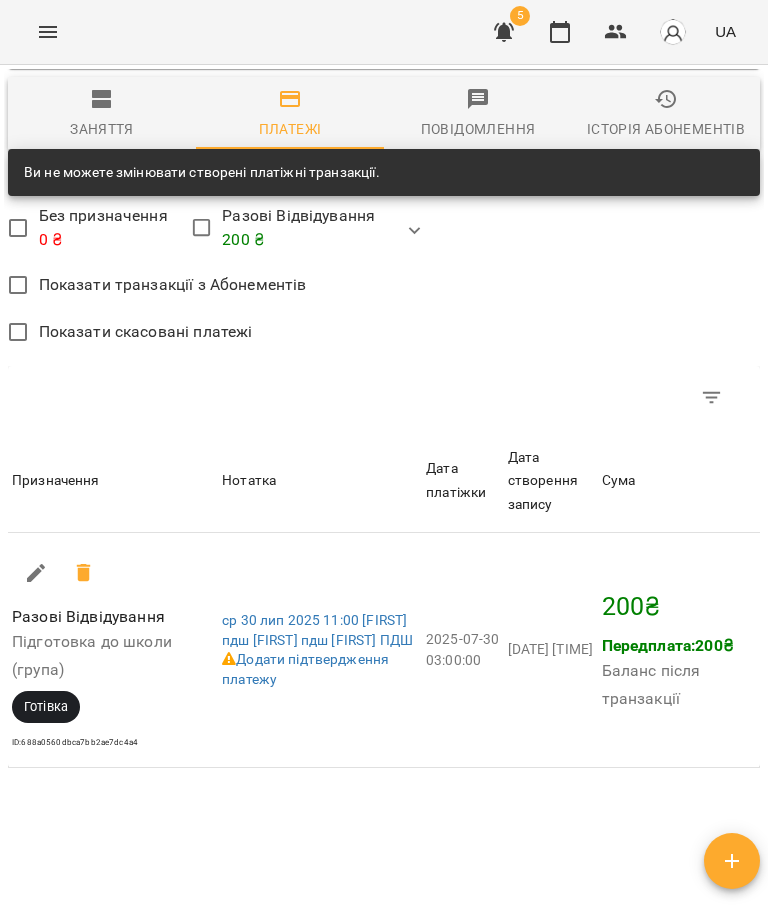 click 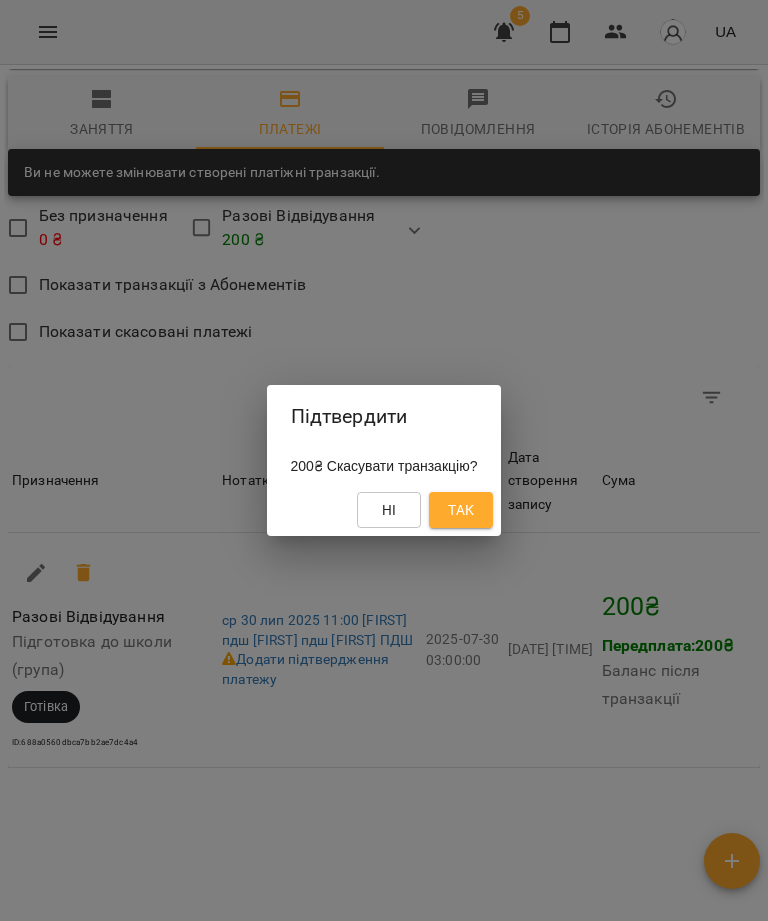 click on "Так" at bounding box center [461, 510] 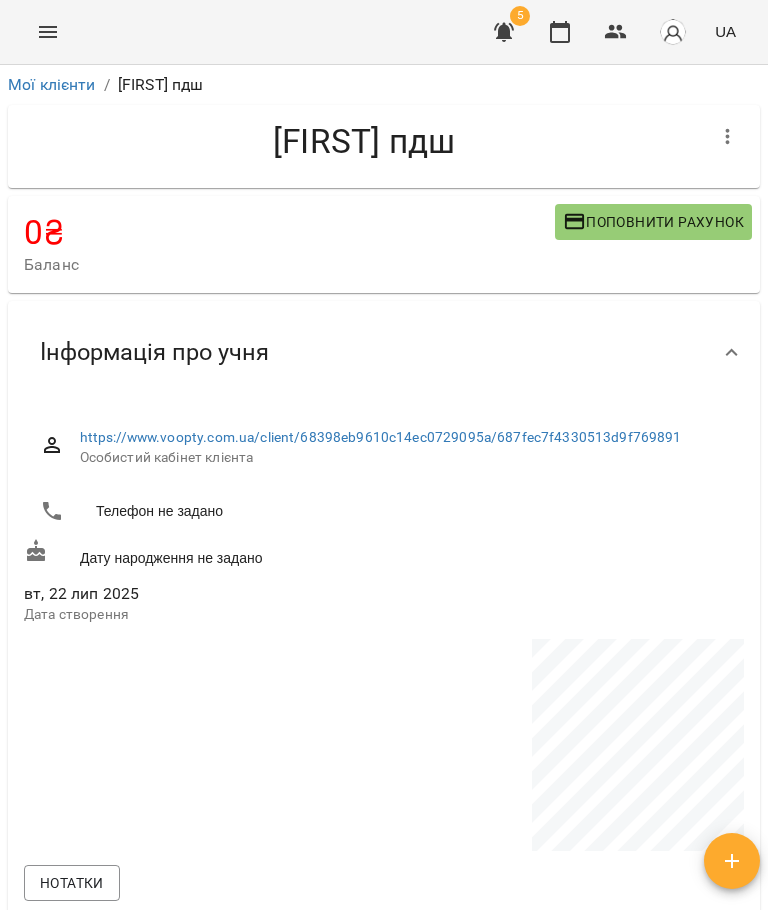 scroll, scrollTop: 0, scrollLeft: 0, axis: both 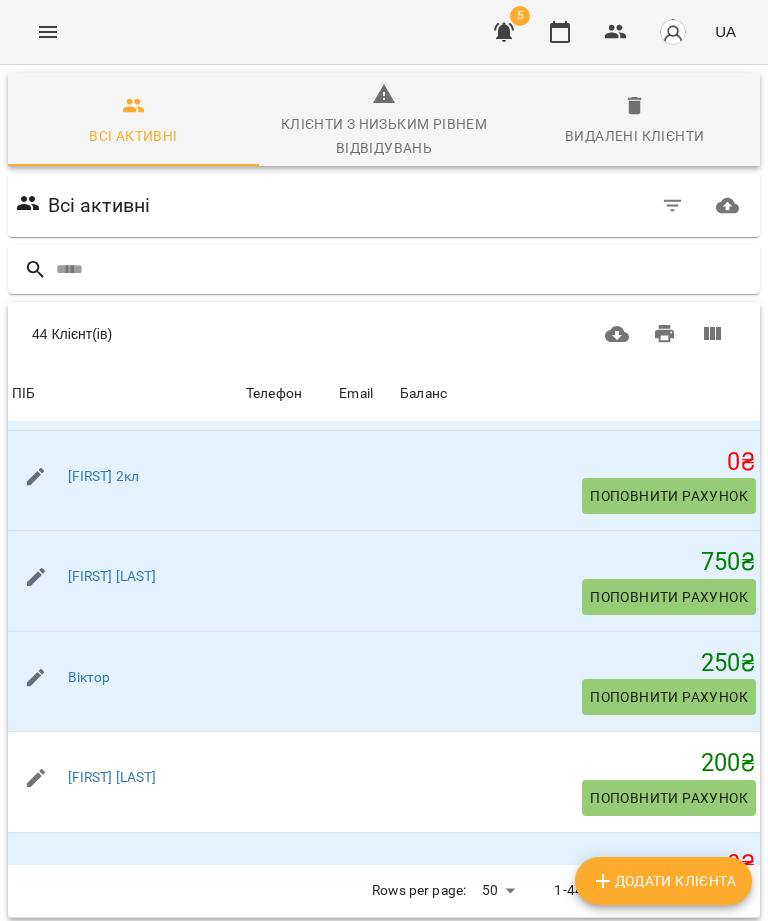 click on "Віктор" at bounding box center [89, 677] 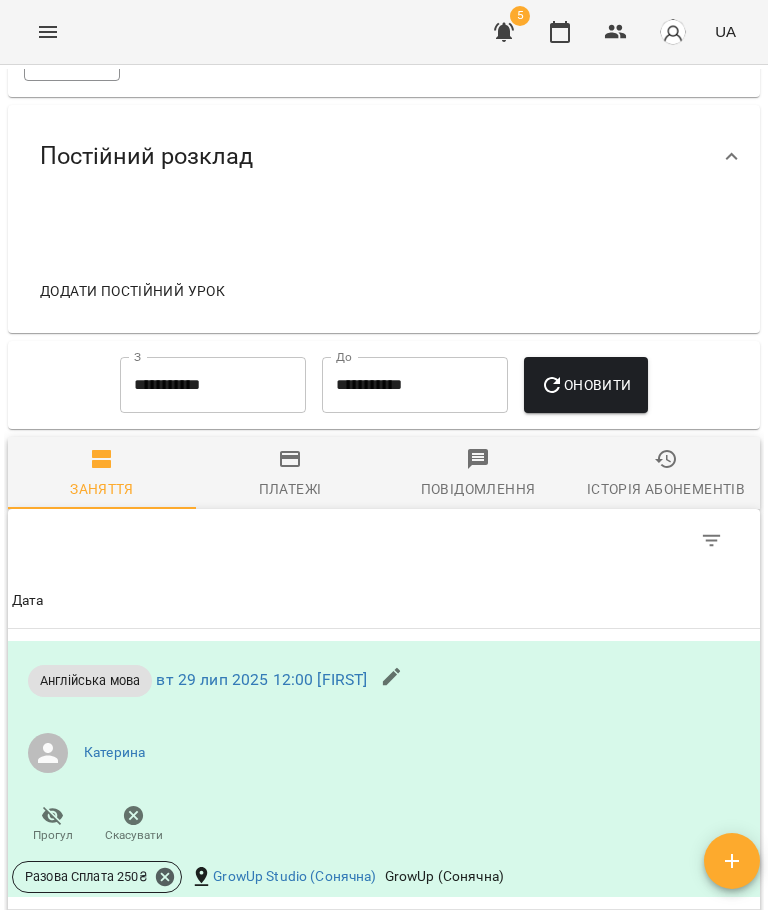 click on "Платежі" at bounding box center (290, 489) 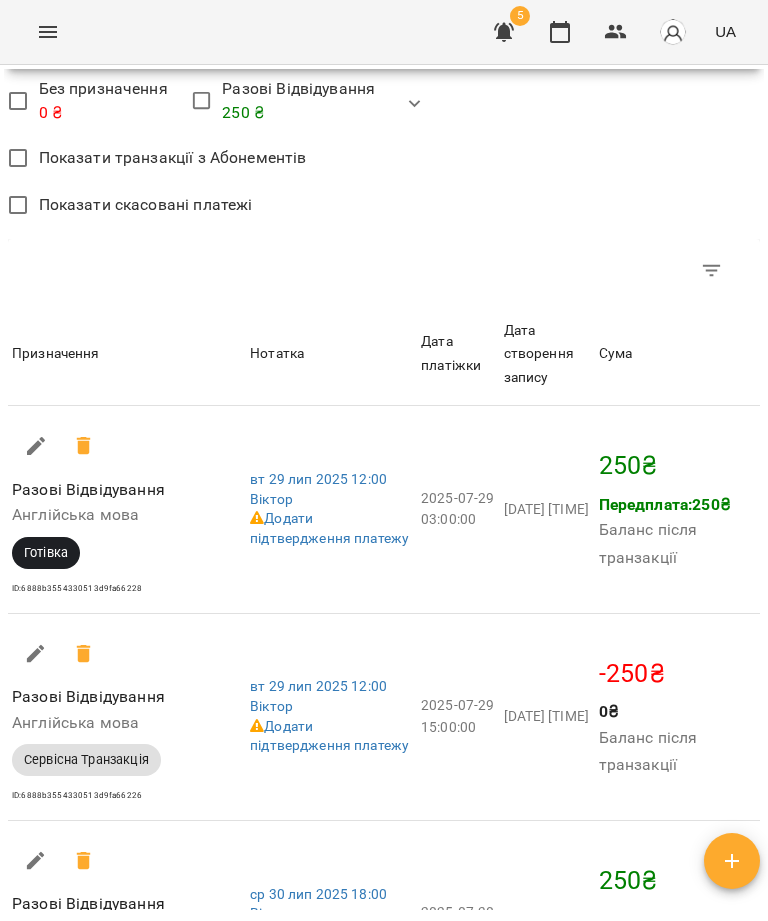 scroll, scrollTop: 1383, scrollLeft: 0, axis: vertical 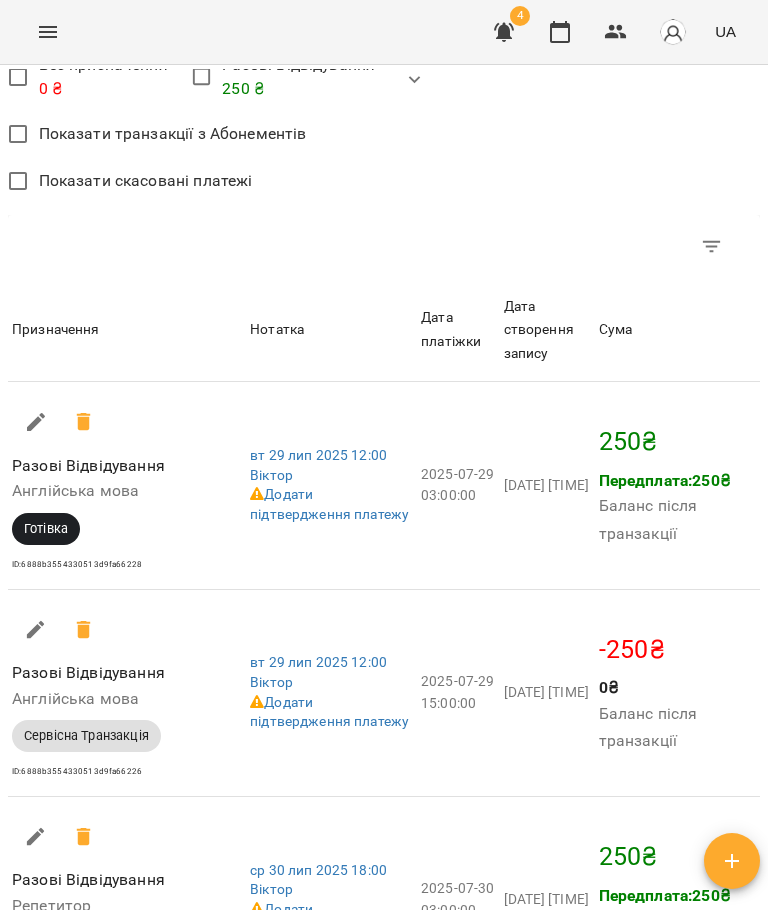 click 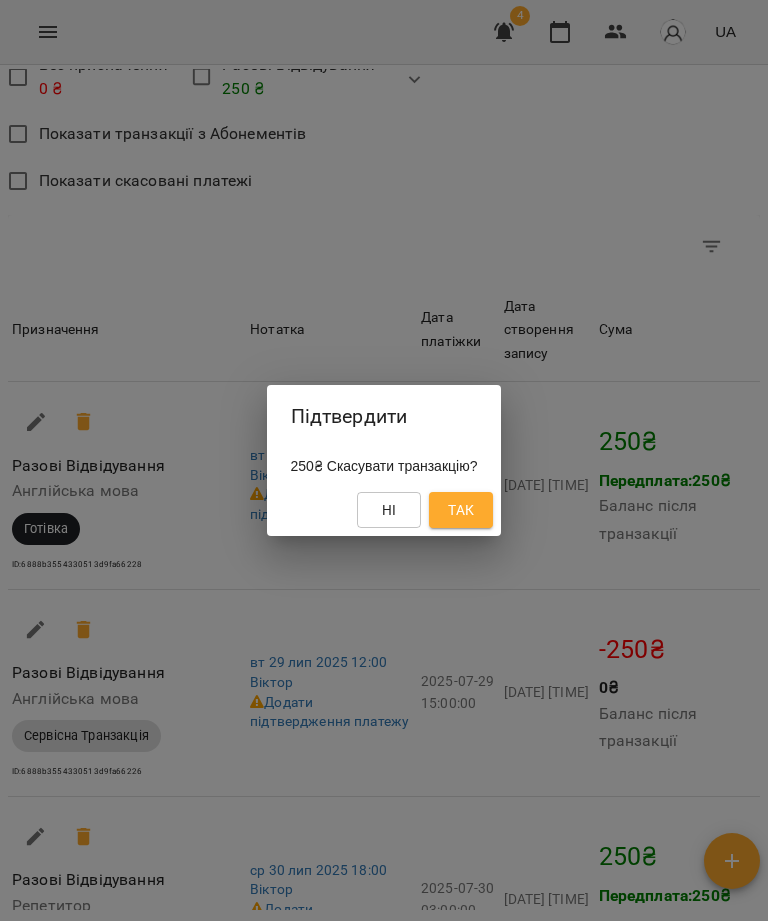 click on "Так" at bounding box center (461, 510) 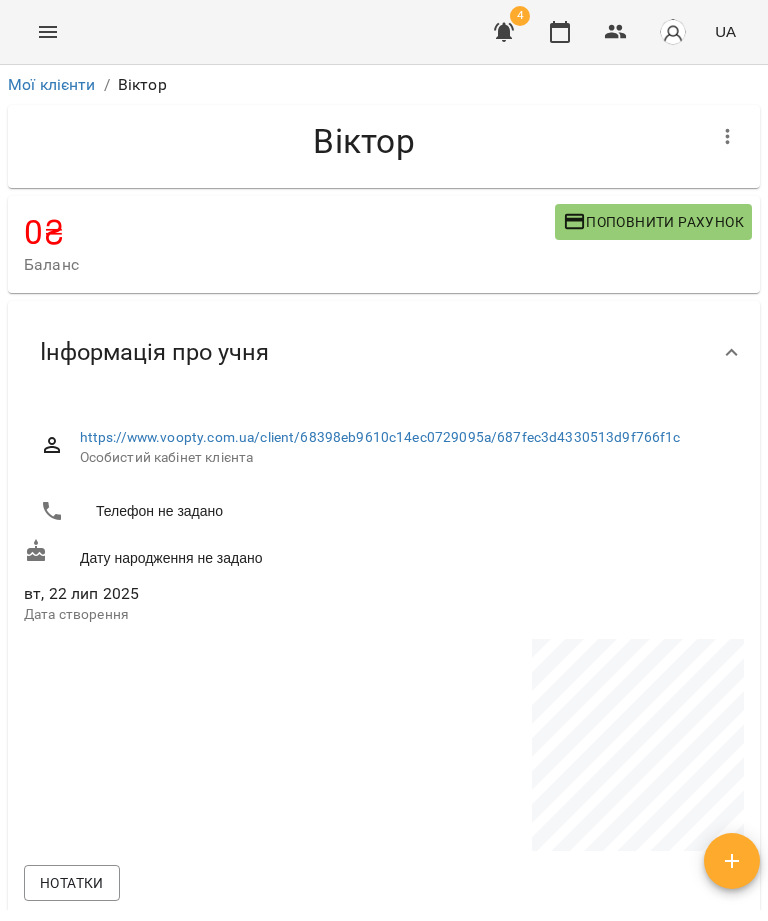 scroll, scrollTop: 0, scrollLeft: 0, axis: both 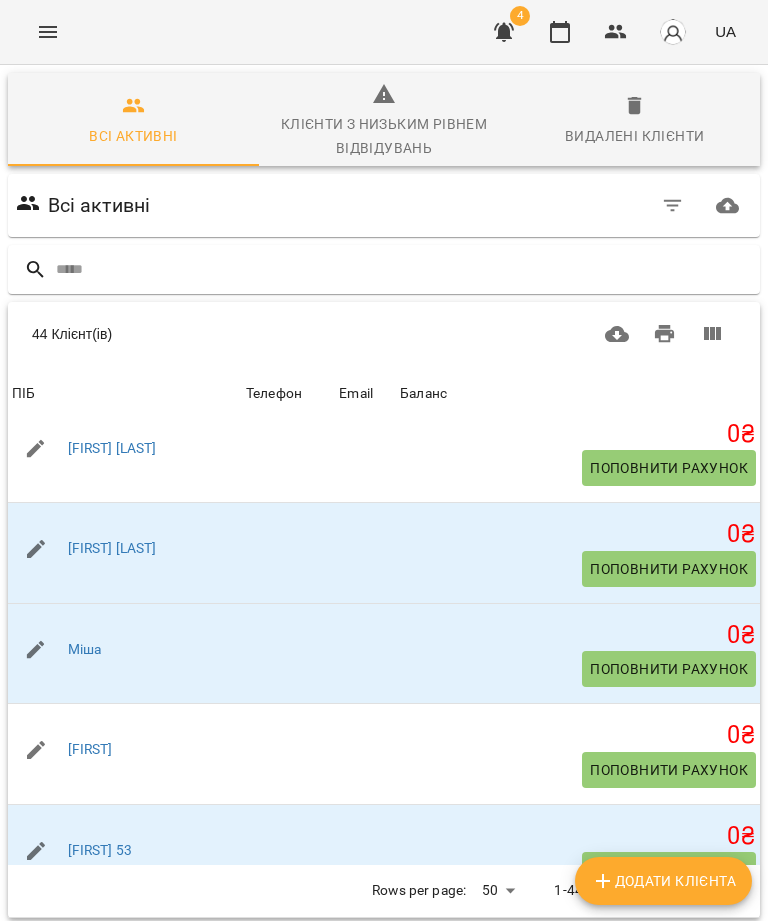 click on "Додати клієнта" at bounding box center [663, 881] 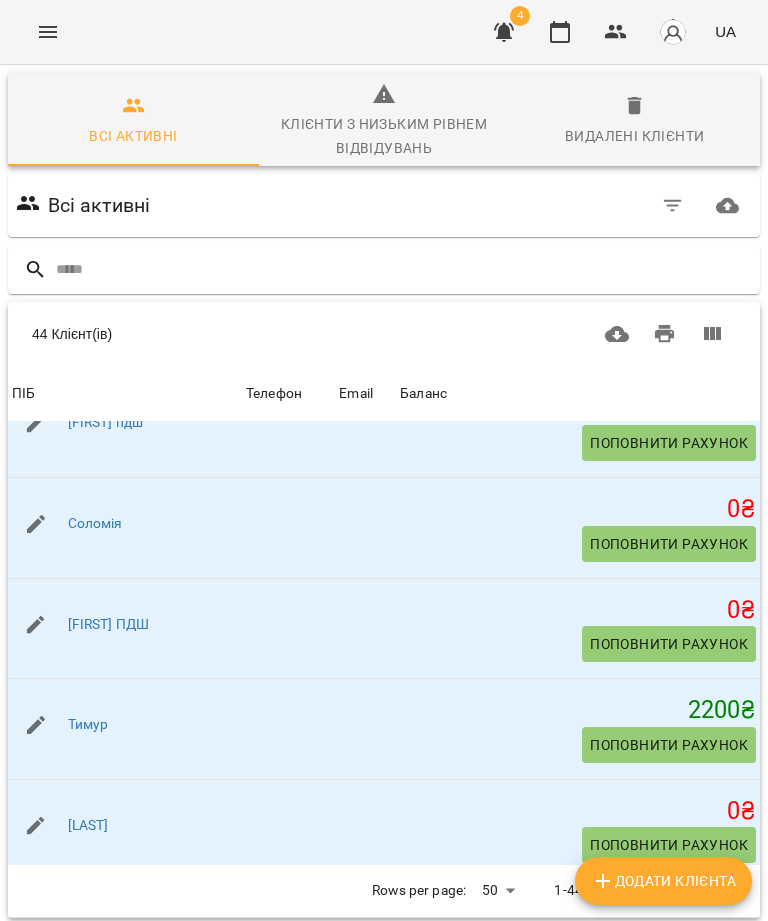 click on "Додати клієнта" at bounding box center (663, 881) 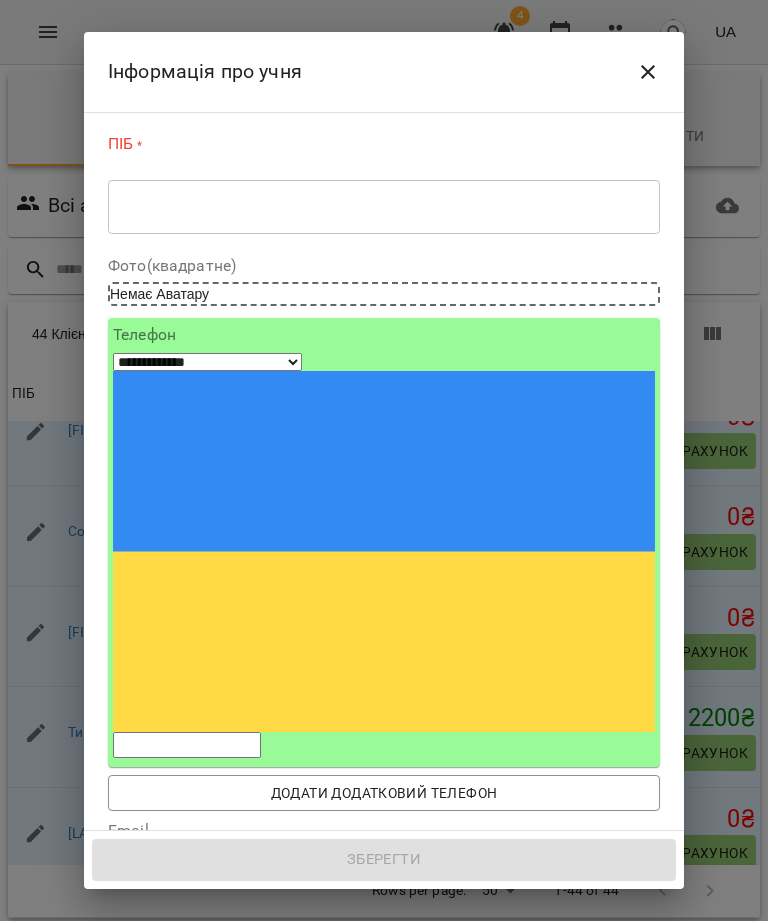 scroll, scrollTop: 3957, scrollLeft: 0, axis: vertical 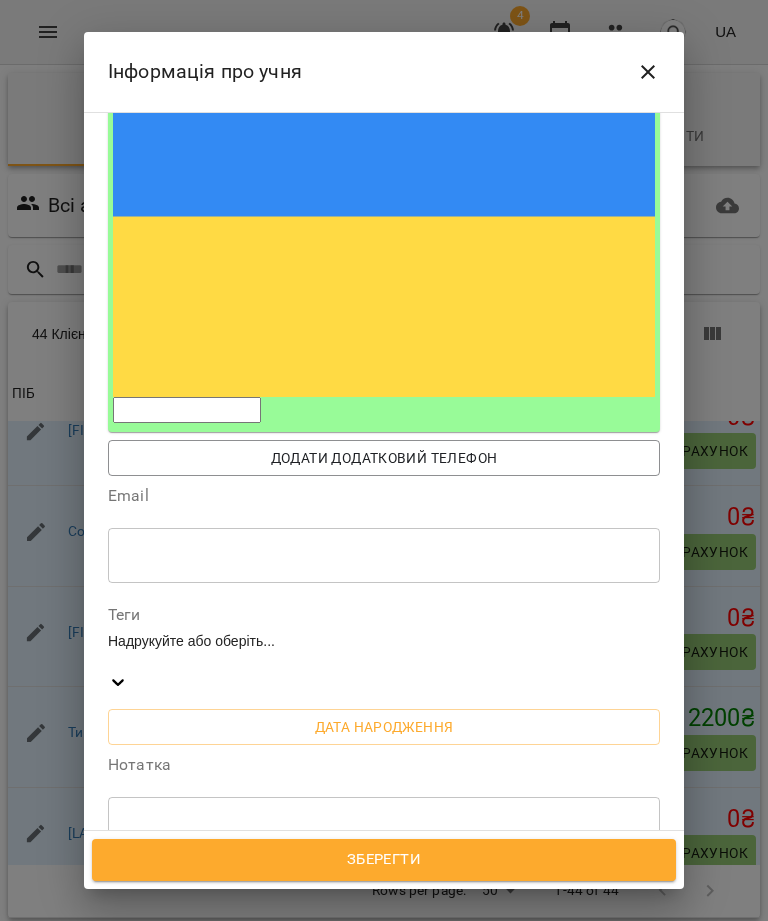 type on "******" 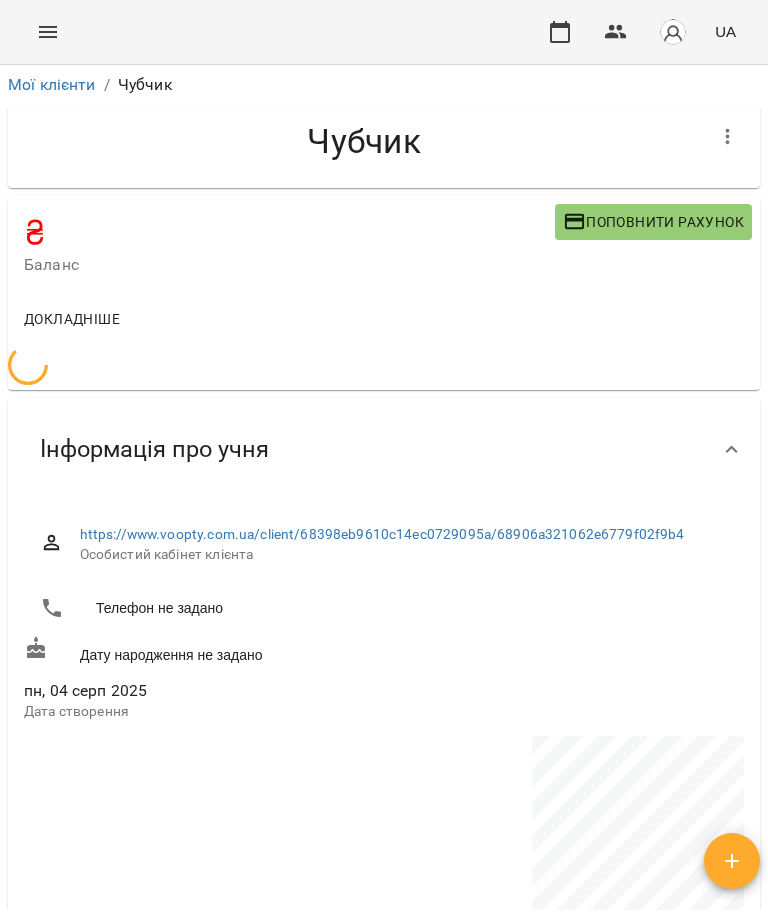 scroll, scrollTop: 0, scrollLeft: 0, axis: both 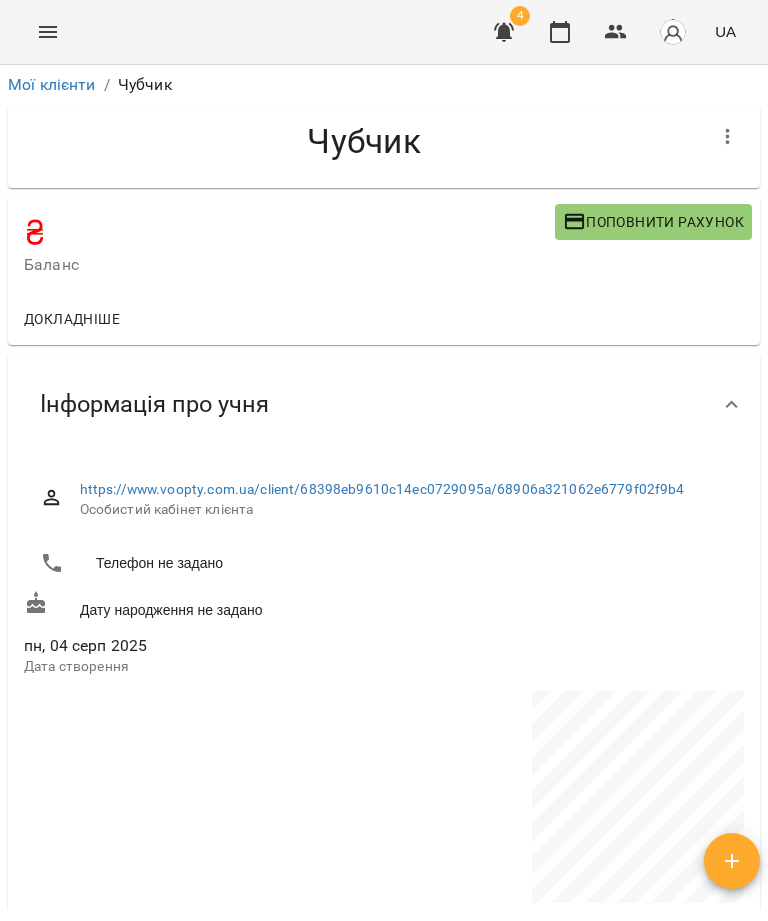 click 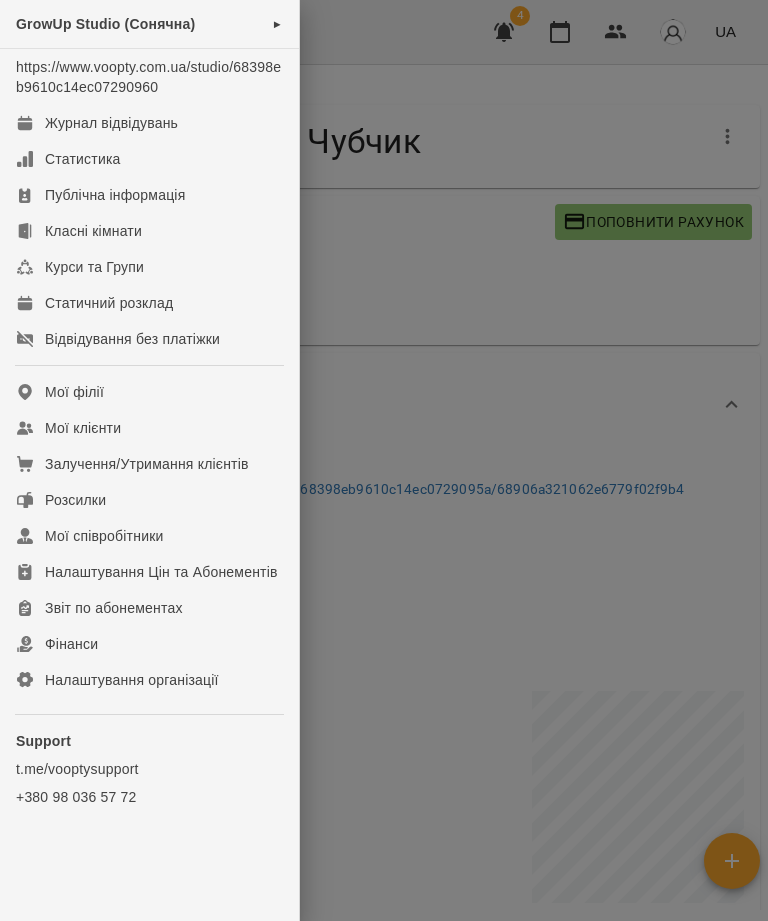 click on "Журнал відвідувань" at bounding box center [149, 123] 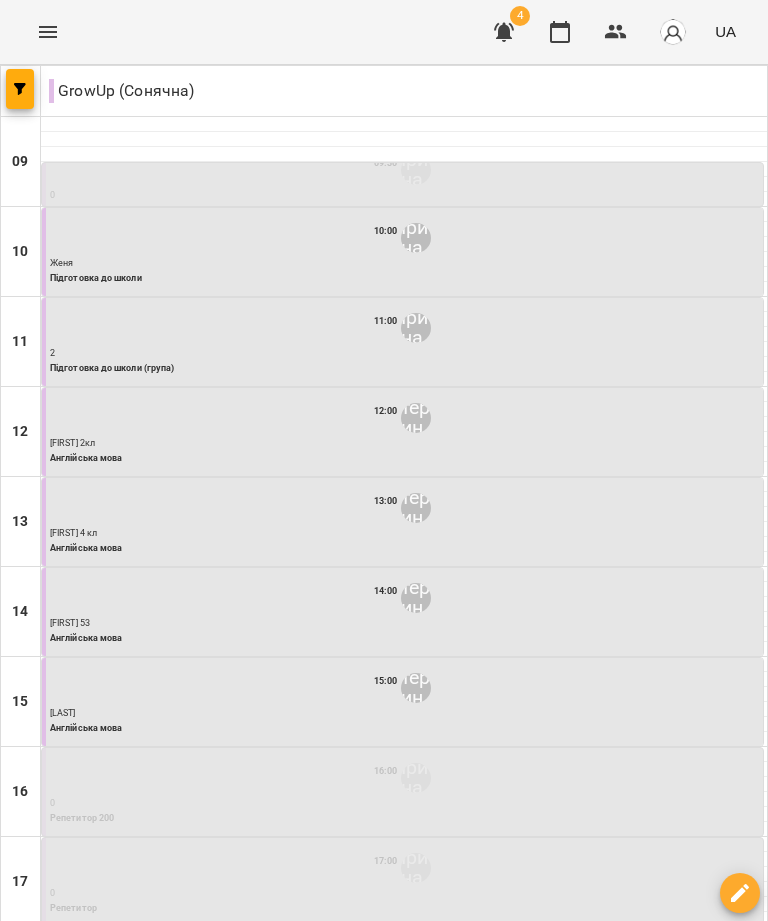 scroll, scrollTop: 0, scrollLeft: 0, axis: both 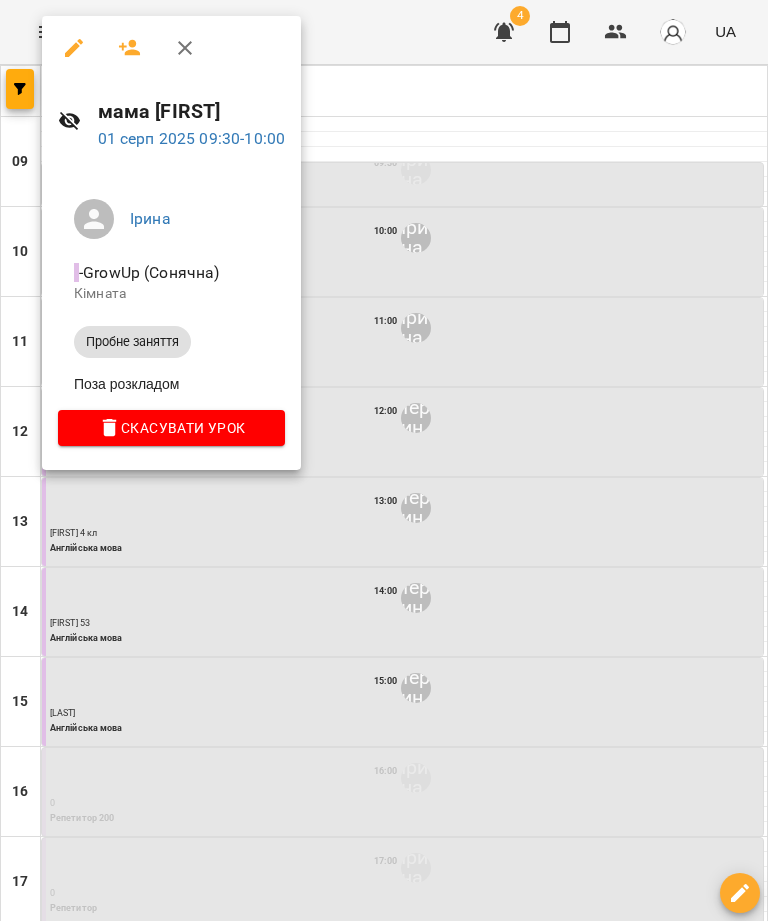 click 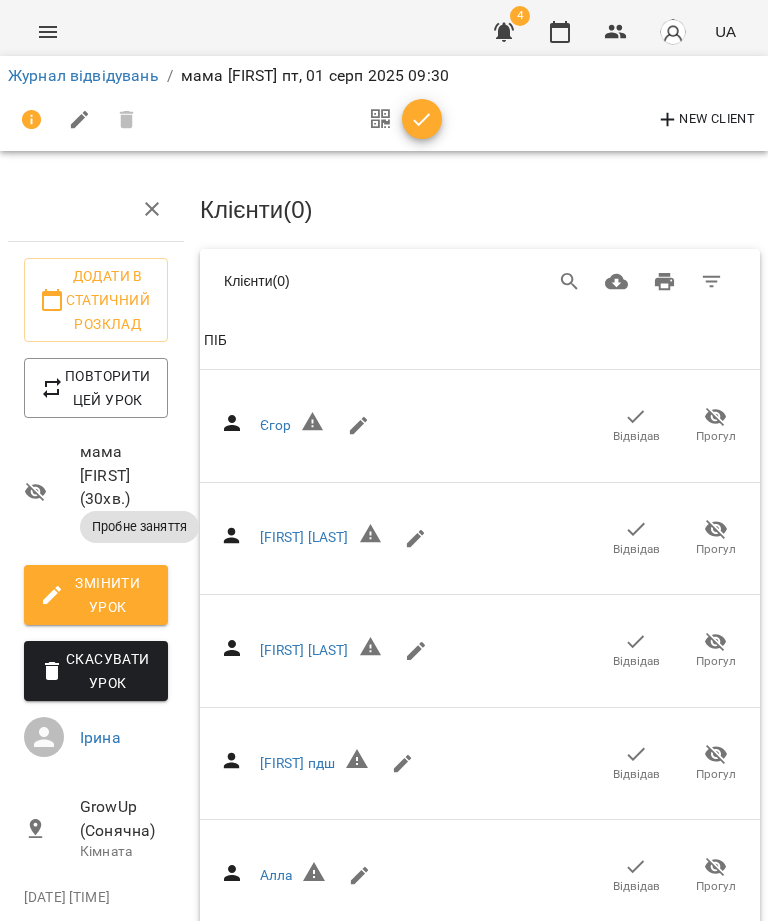 click 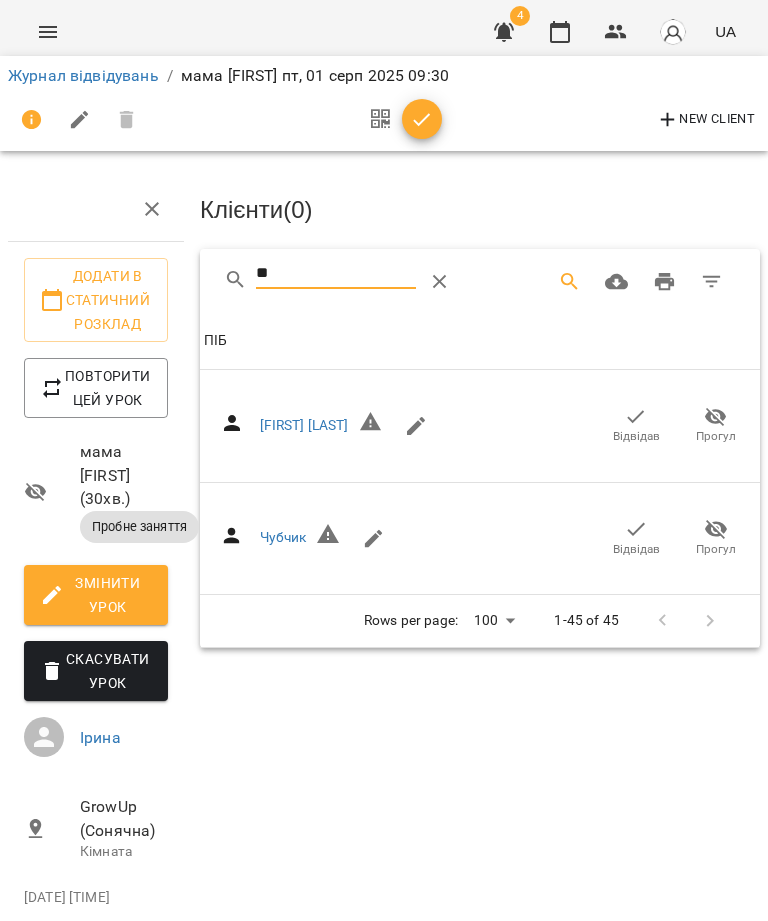 type on "**" 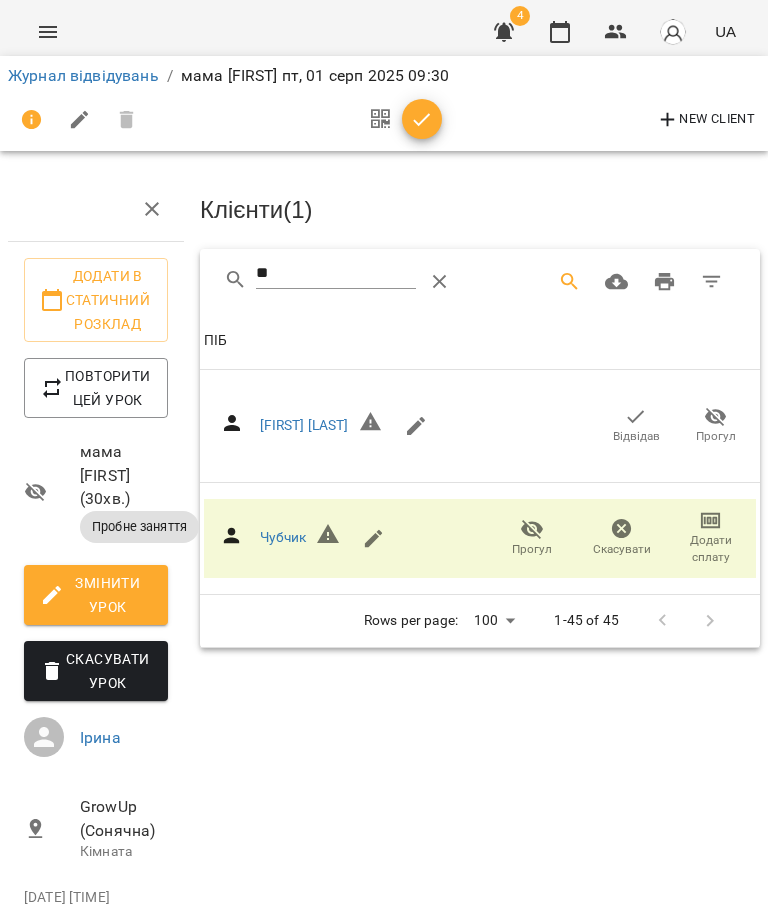 click on "Додати сплату" at bounding box center [711, 549] 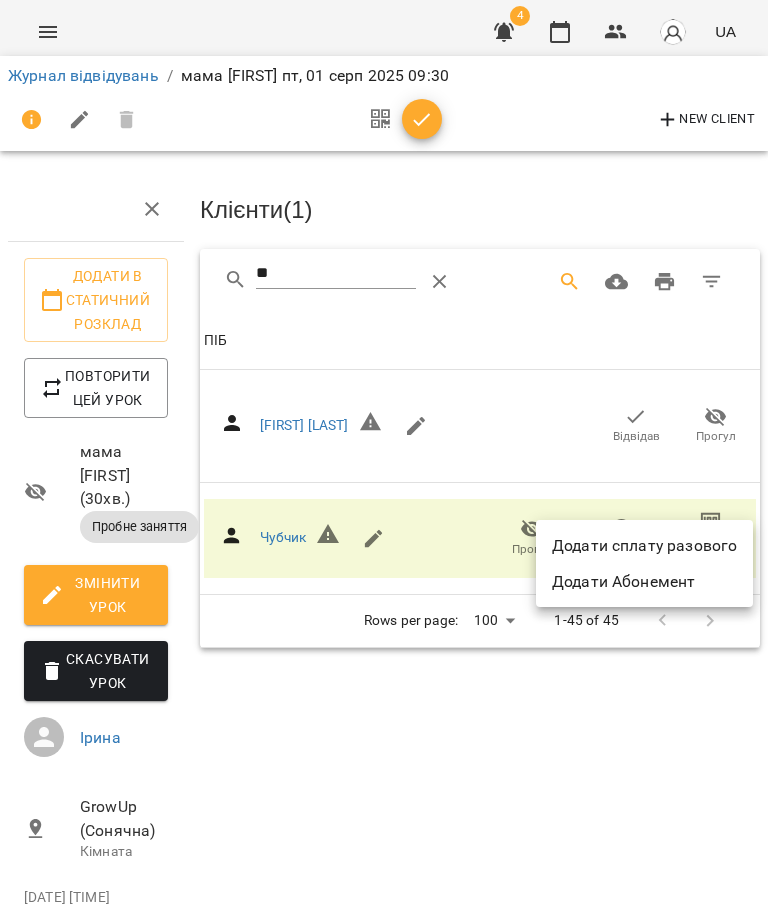 click on "Додати сплату разового" at bounding box center (644, 546) 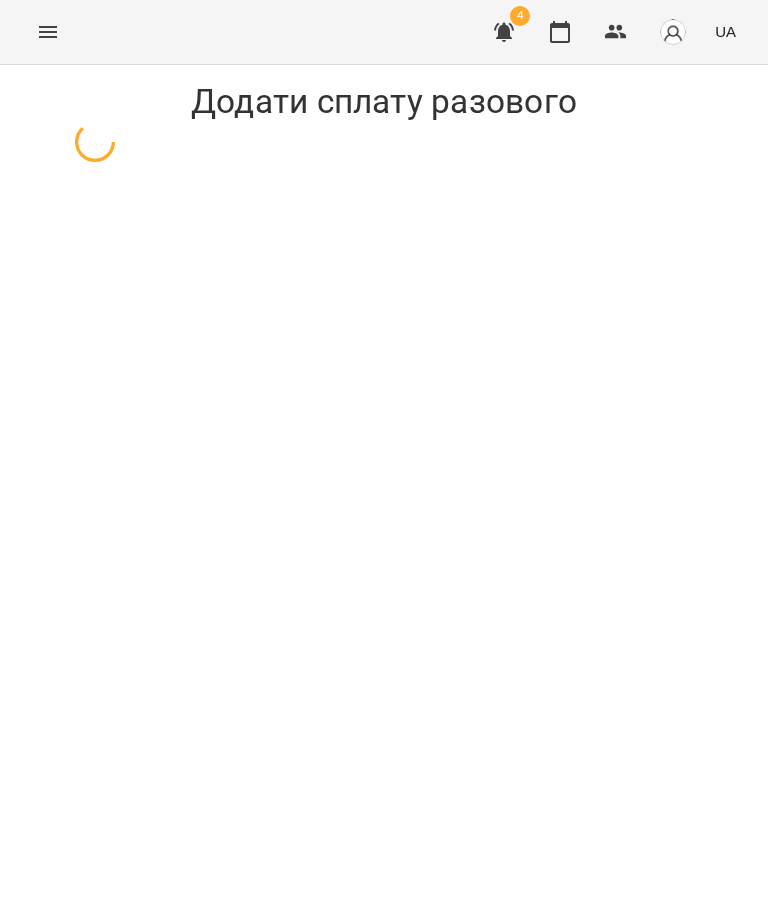 select on "**********" 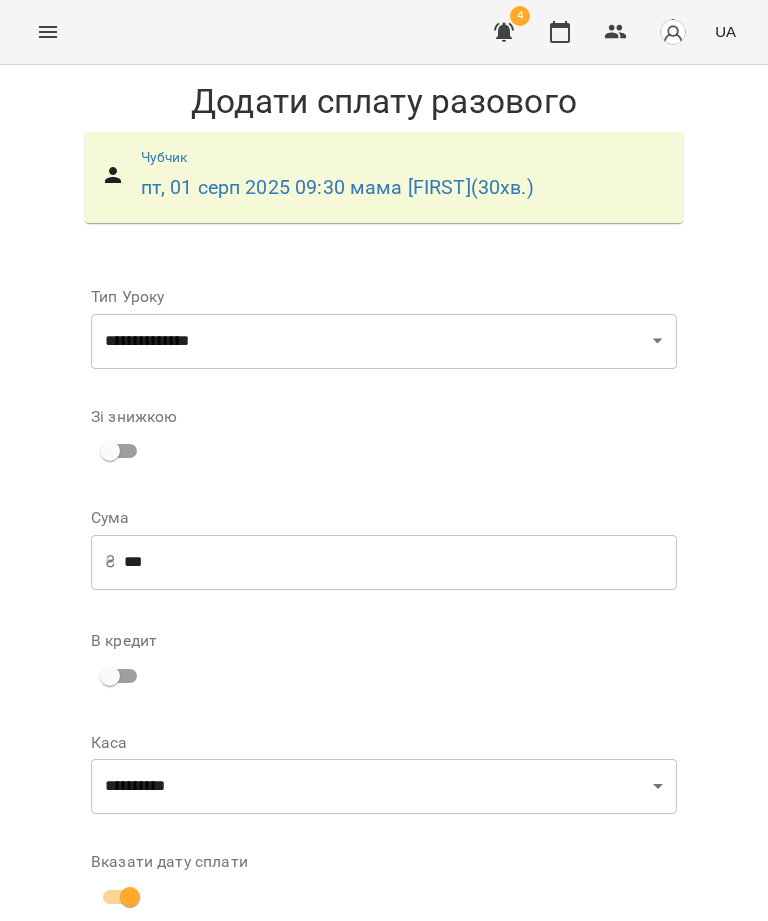 scroll, scrollTop: 228, scrollLeft: 0, axis: vertical 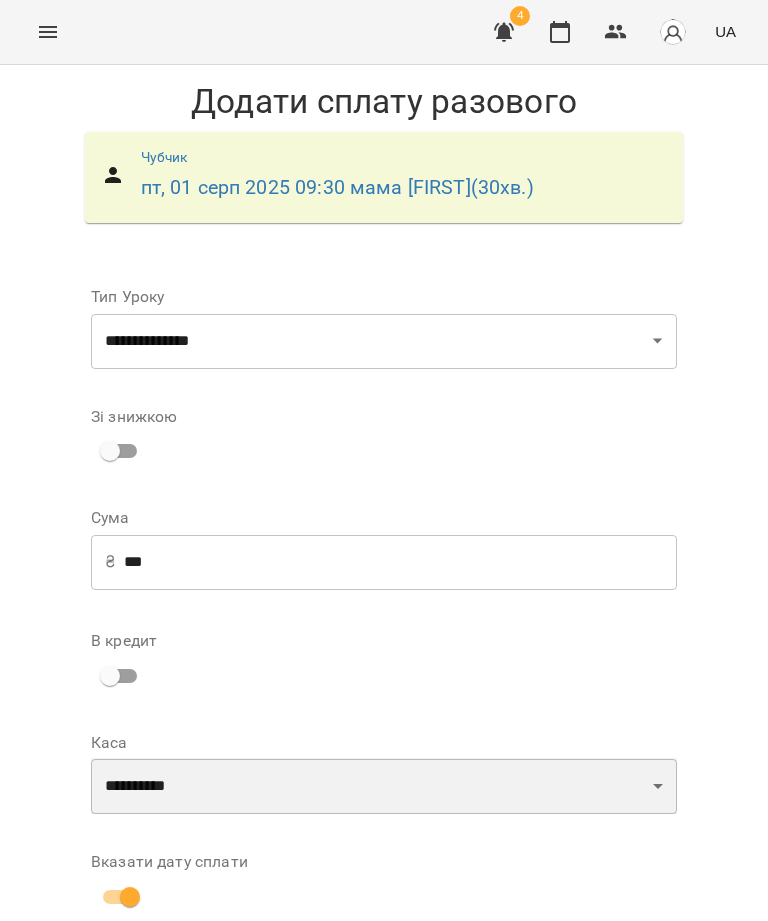 click on "**********" at bounding box center (384, 786) 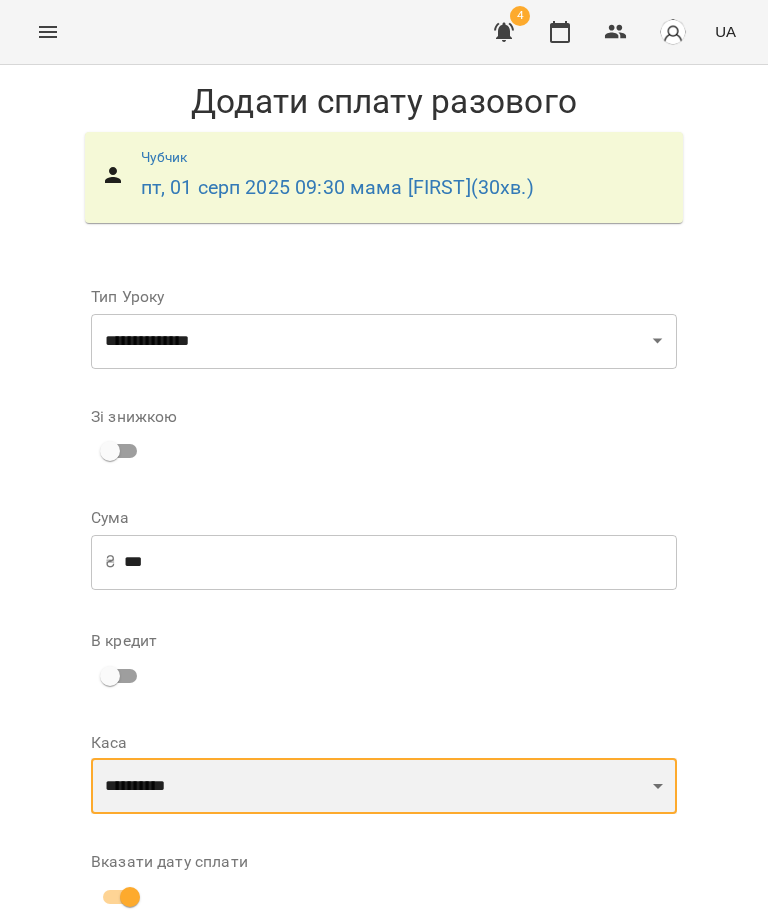 select on "****" 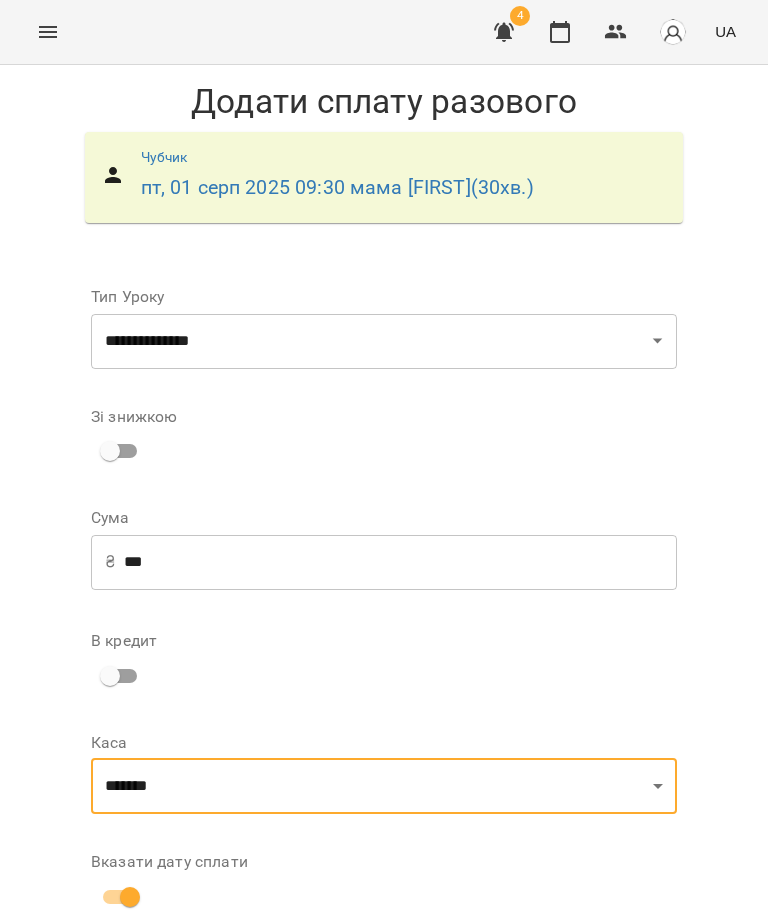 click on "**********" at bounding box center (384, 1031) 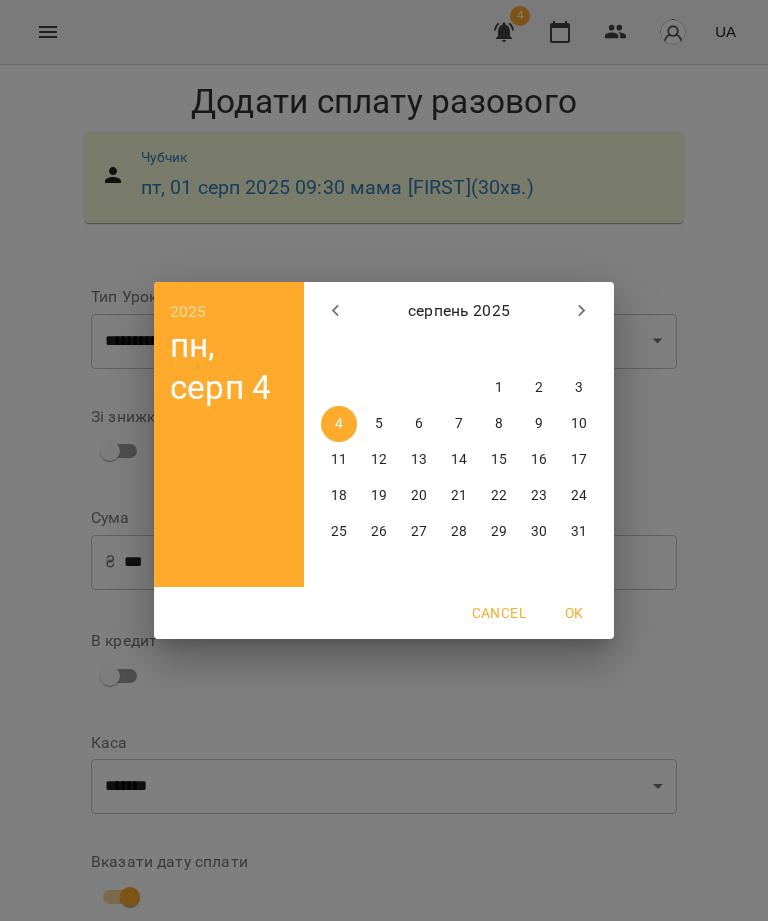 click 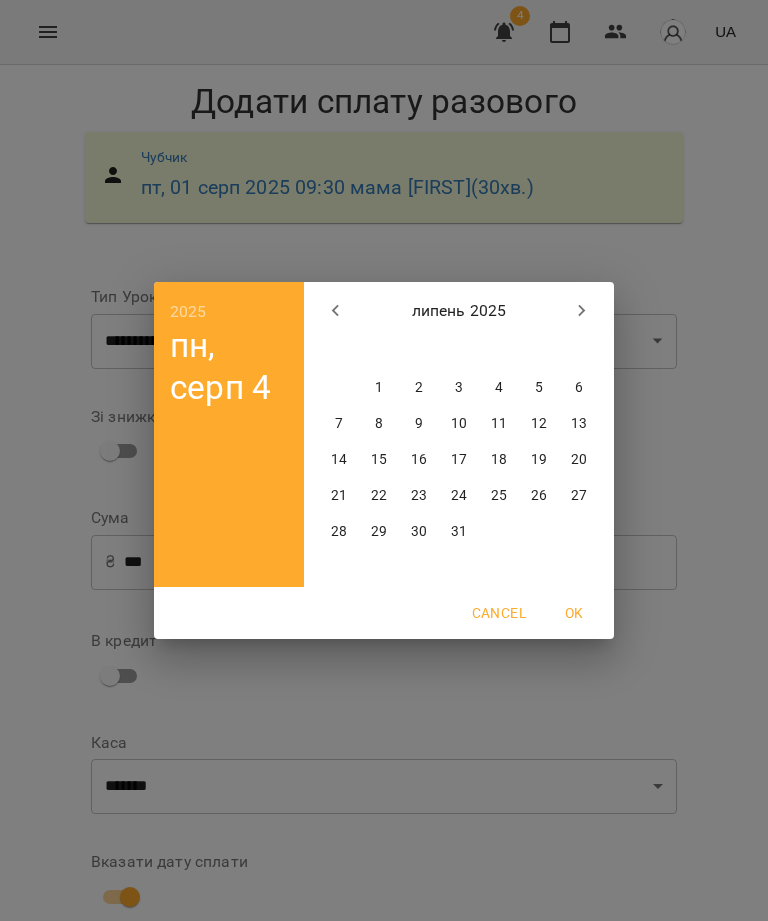 click at bounding box center (582, 311) 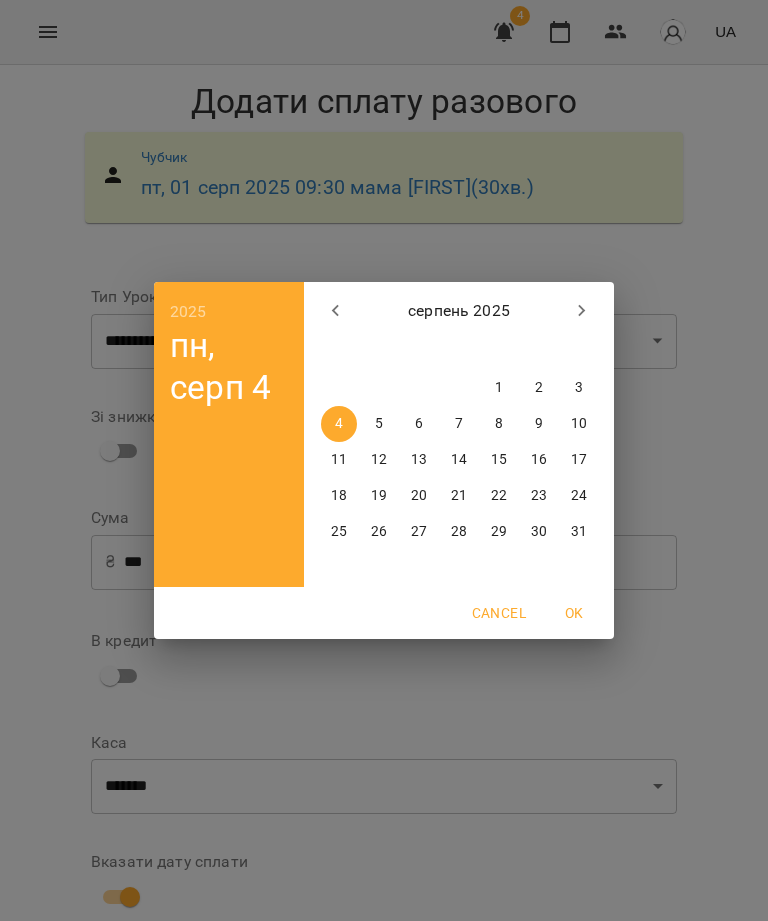 click on "1" at bounding box center (499, 388) 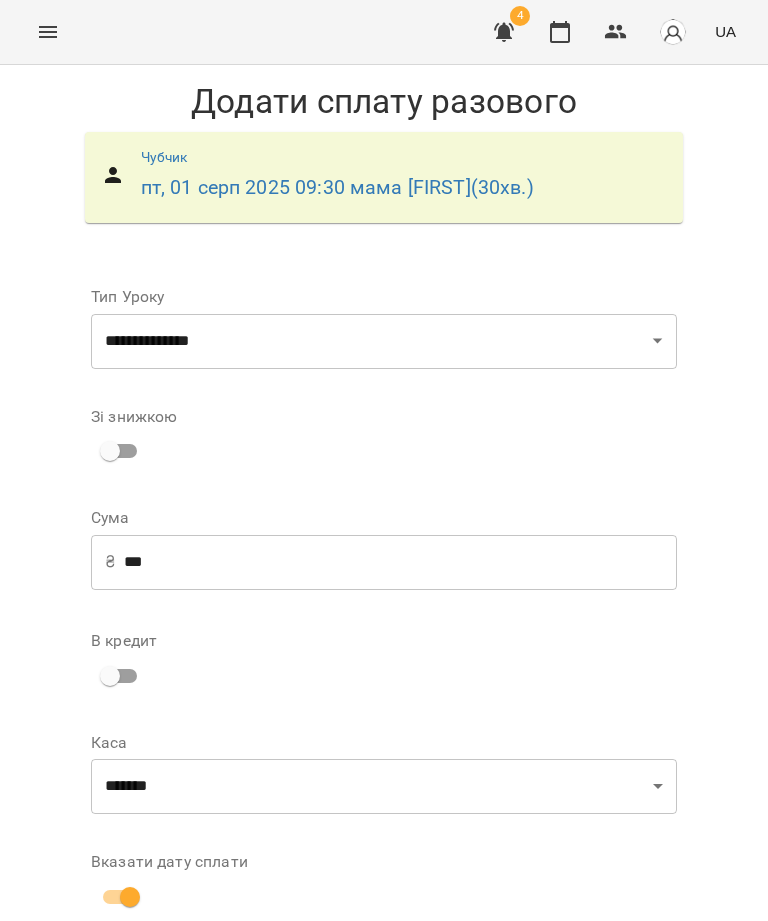 scroll, scrollTop: 205, scrollLeft: 0, axis: vertical 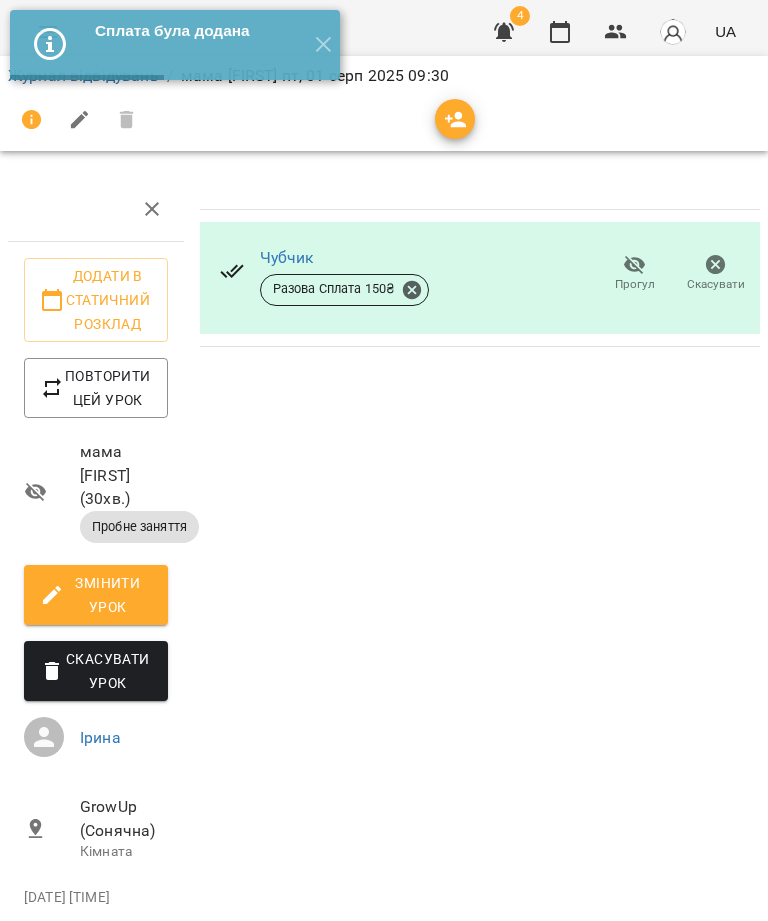 click on "✕" at bounding box center (323, 45) 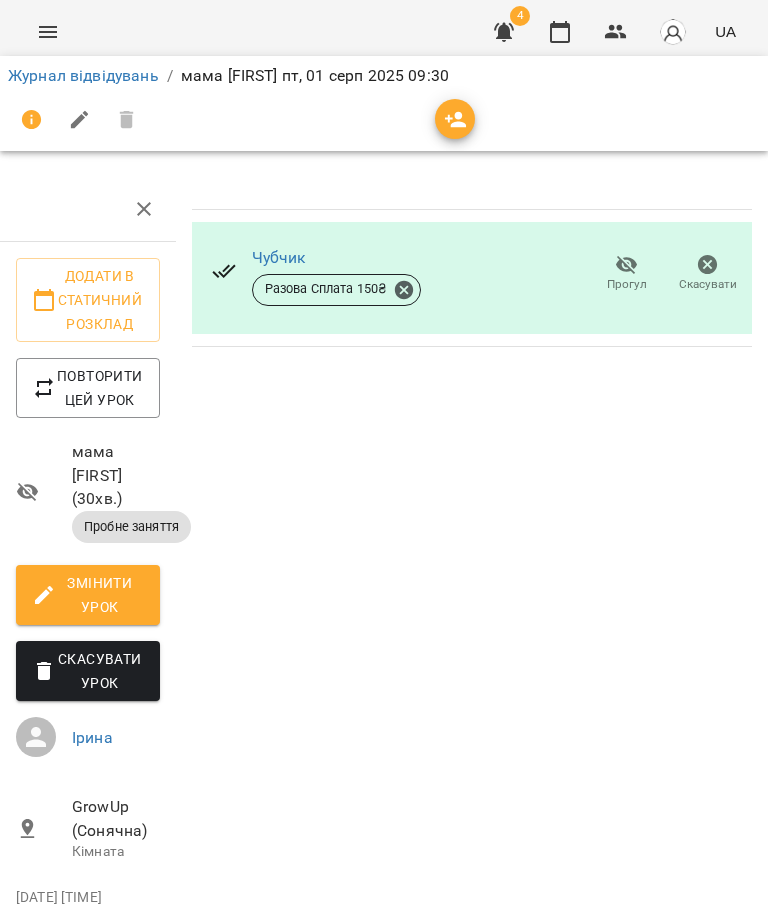 scroll, scrollTop: 0, scrollLeft: 8, axis: horizontal 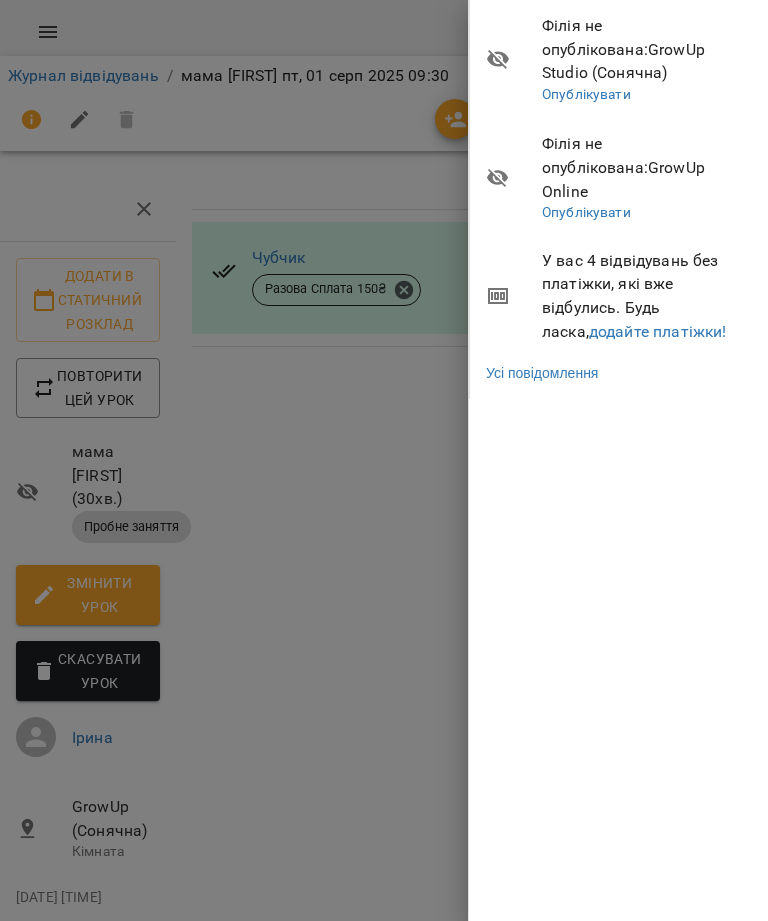 click on "додайте платіжки!" at bounding box center [658, 331] 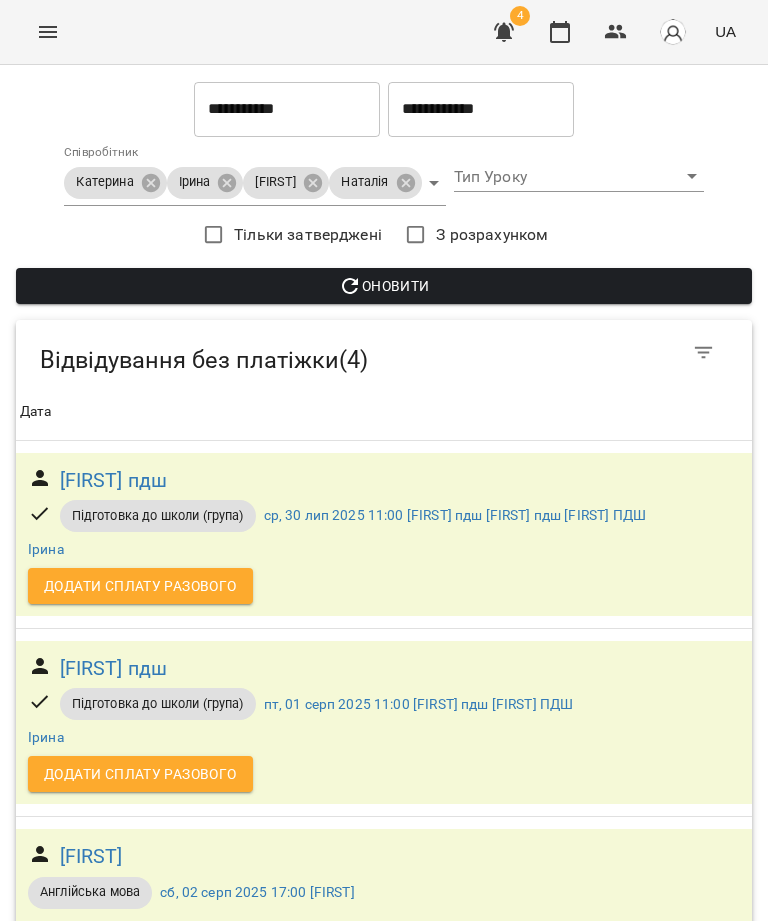 scroll, scrollTop: 249, scrollLeft: 0, axis: vertical 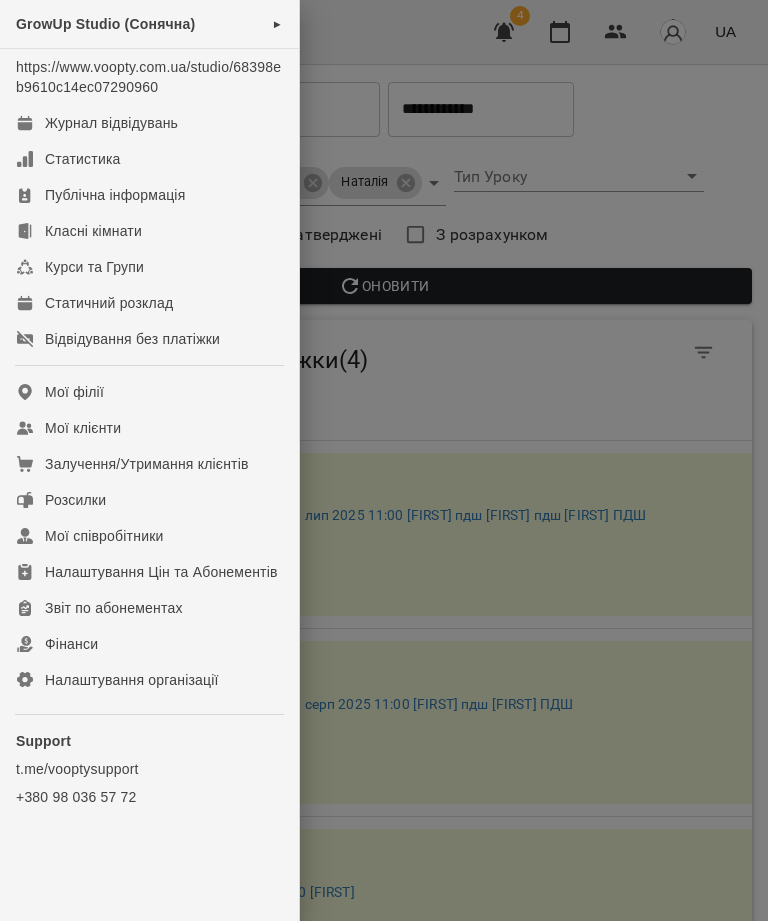 click on "Журнал відвідувань" at bounding box center (111, 123) 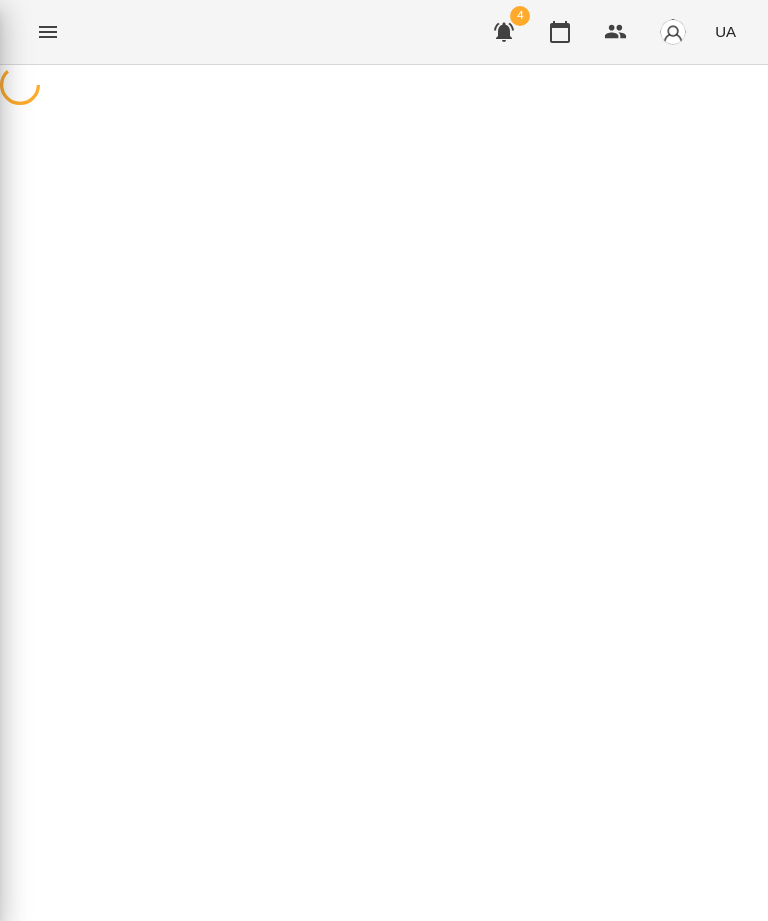 scroll, scrollTop: 0, scrollLeft: 0, axis: both 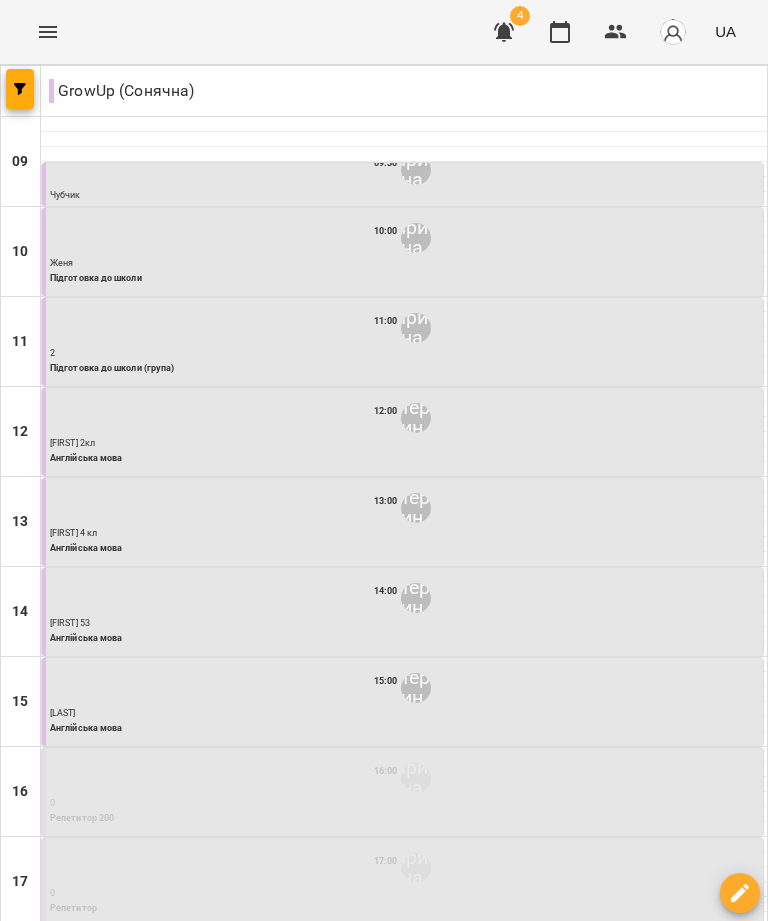 click on "16:00 [FIRST]" at bounding box center (404, 778) 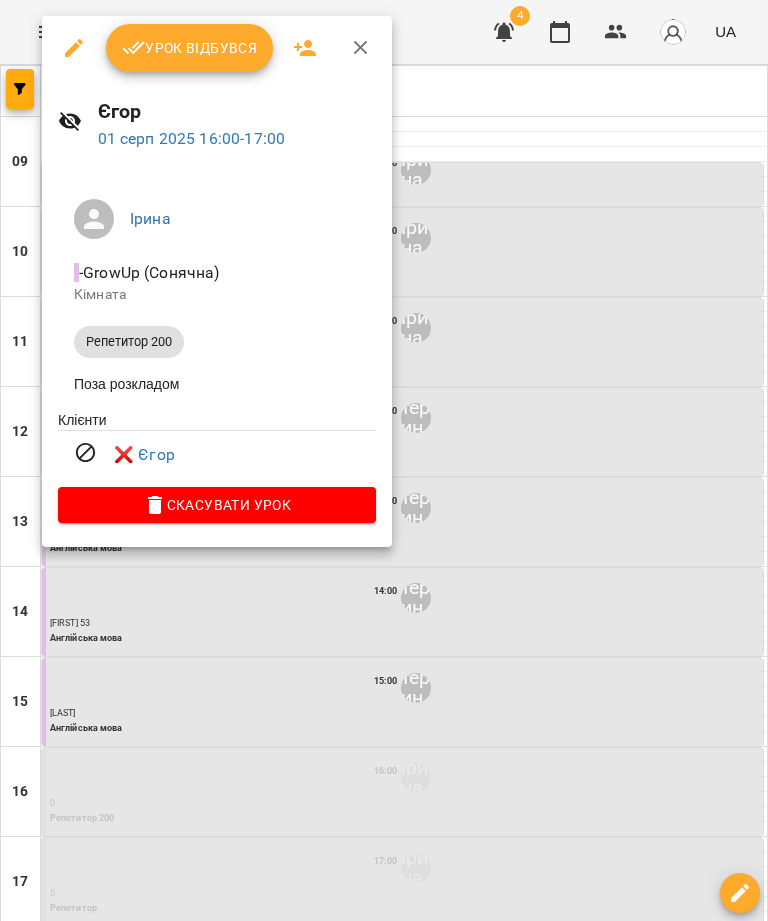 click 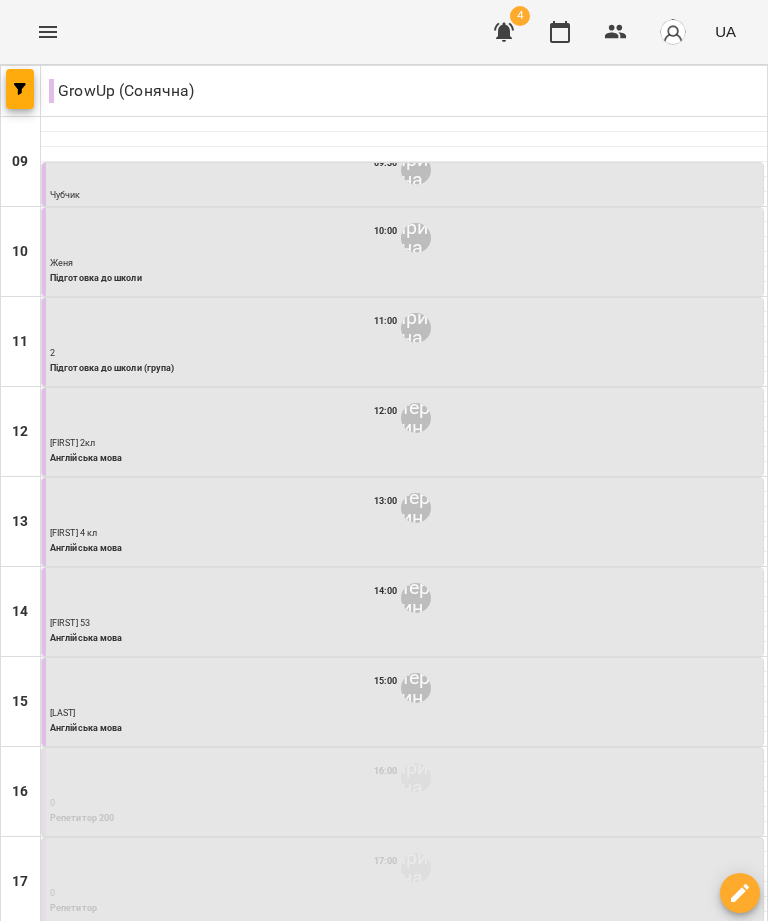 click on "сб 02" at bounding box center (743, 1129) 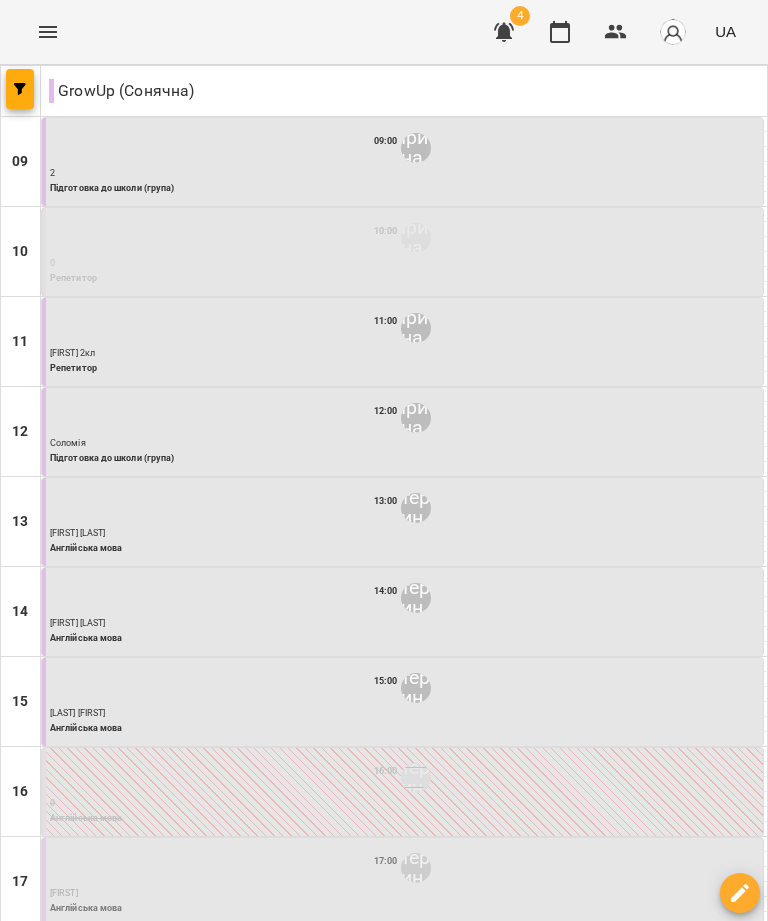 scroll, scrollTop: 297, scrollLeft: 0, axis: vertical 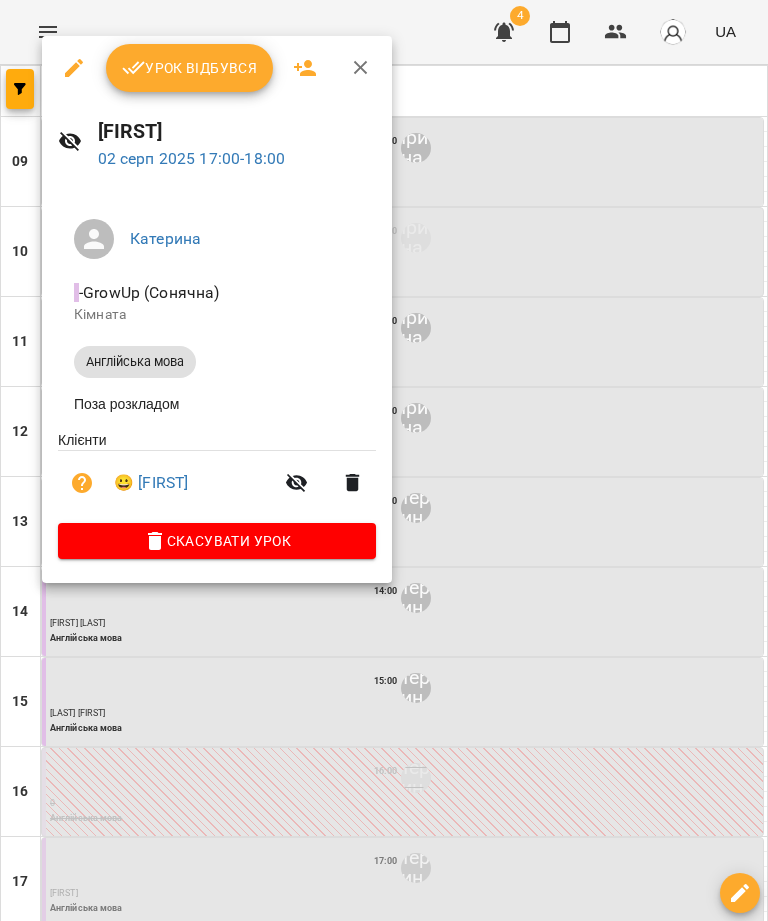 click on "Урок відбувся" at bounding box center (190, 68) 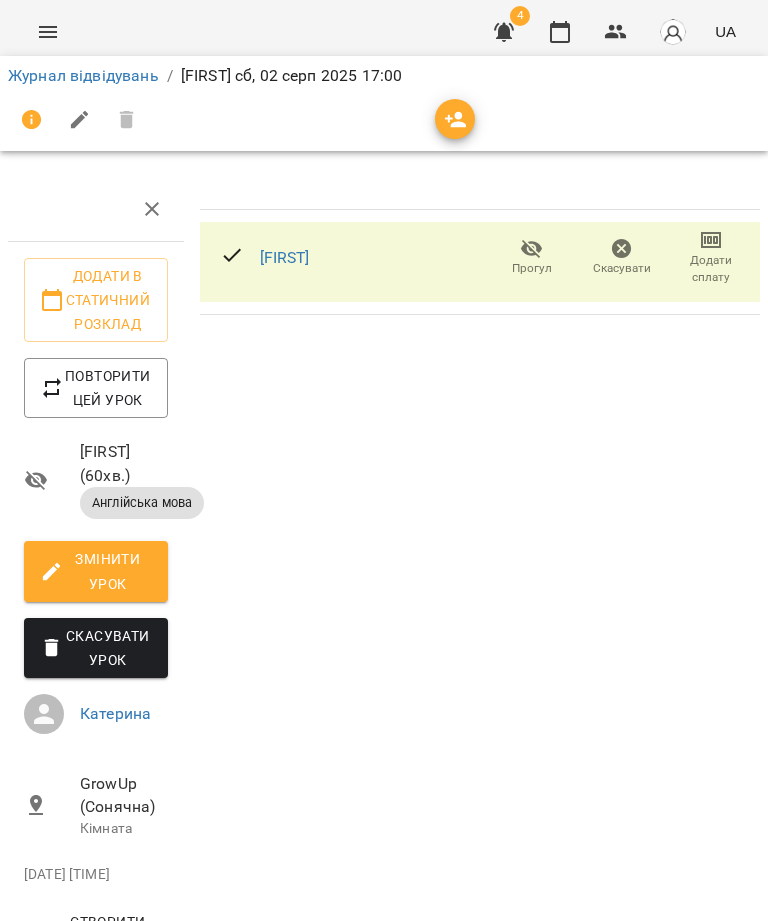 click on "Додати сплату" at bounding box center [711, 269] 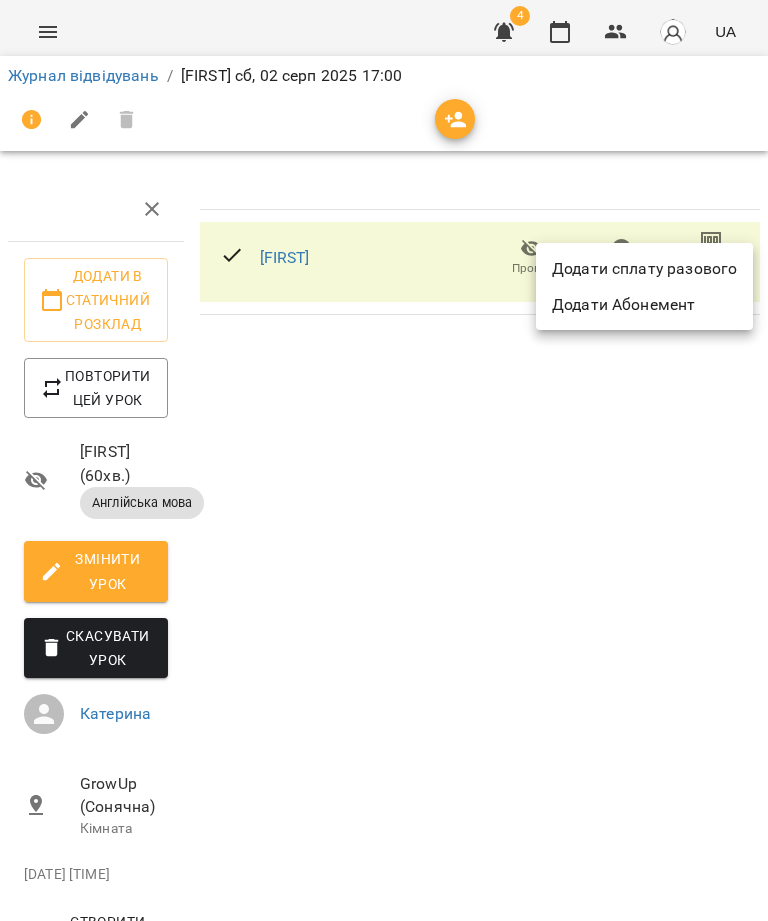click on "Додати сплату разового" at bounding box center [644, 269] 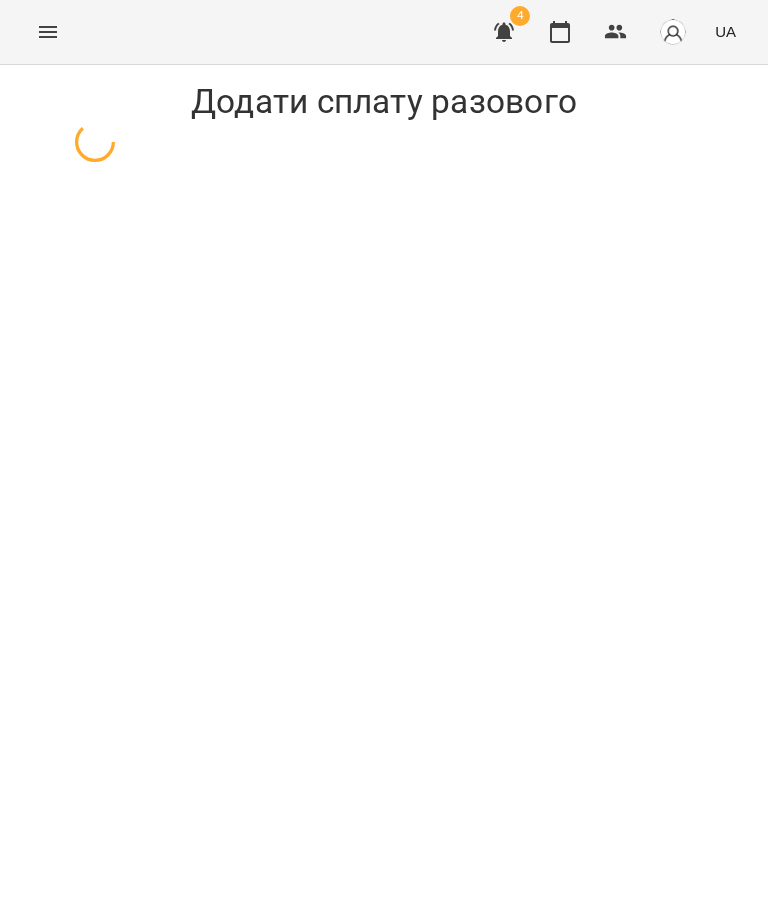 select on "**********" 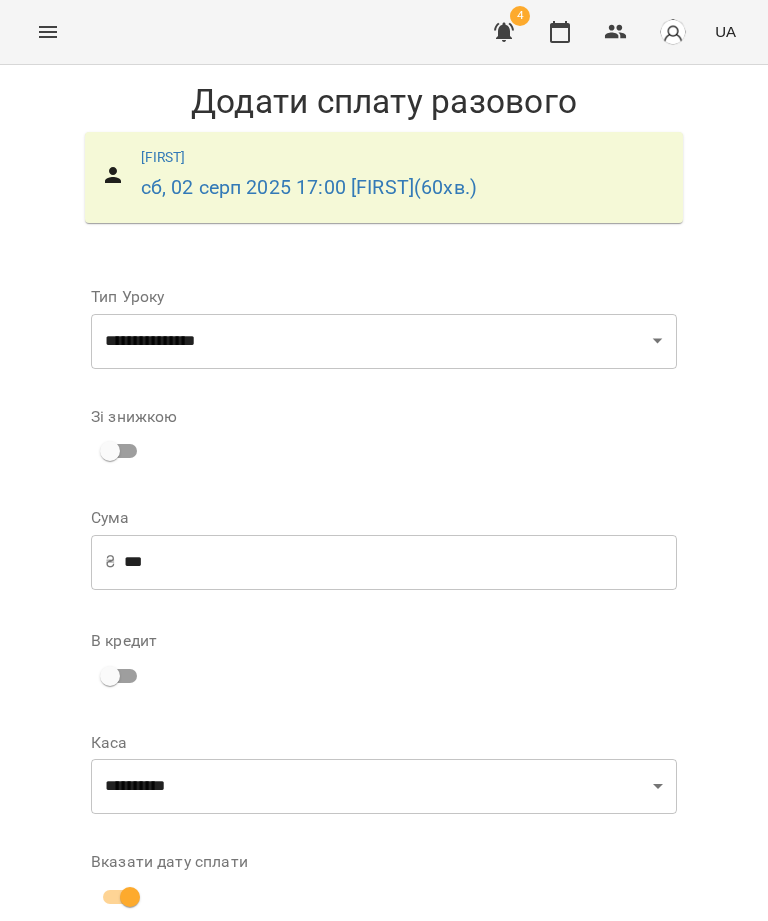 scroll, scrollTop: 228, scrollLeft: 0, axis: vertical 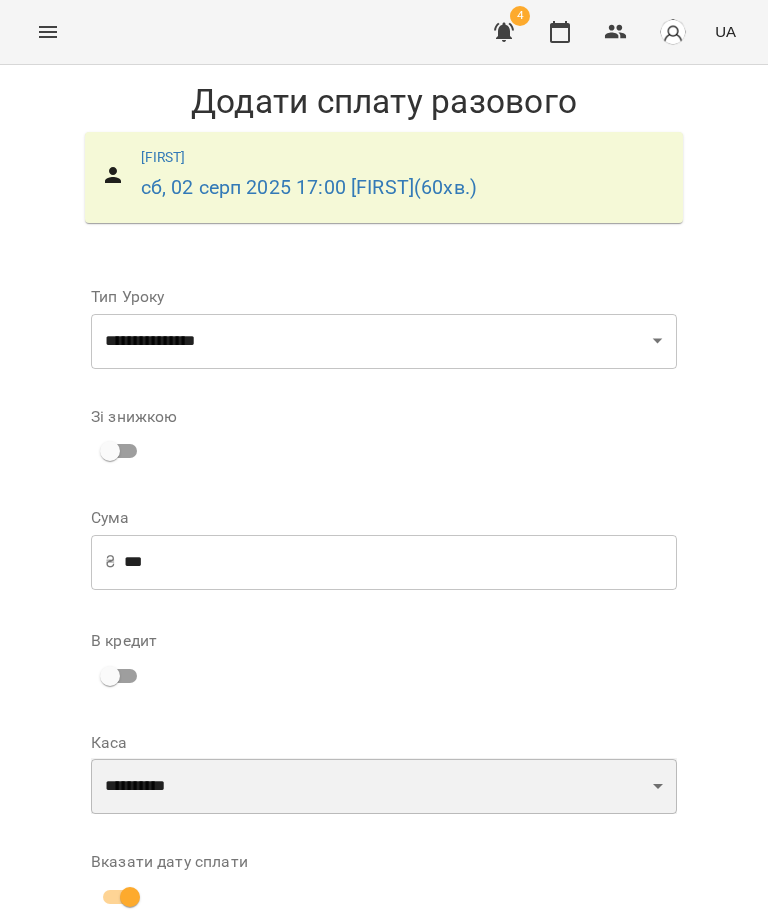 click on "**********" at bounding box center (384, 786) 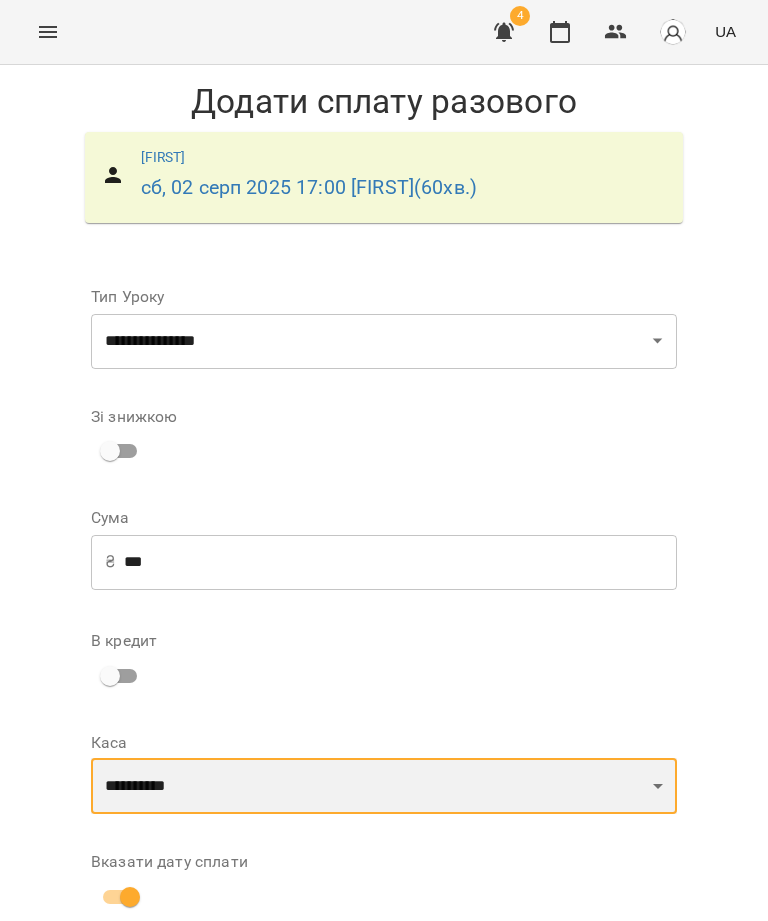 select on "****" 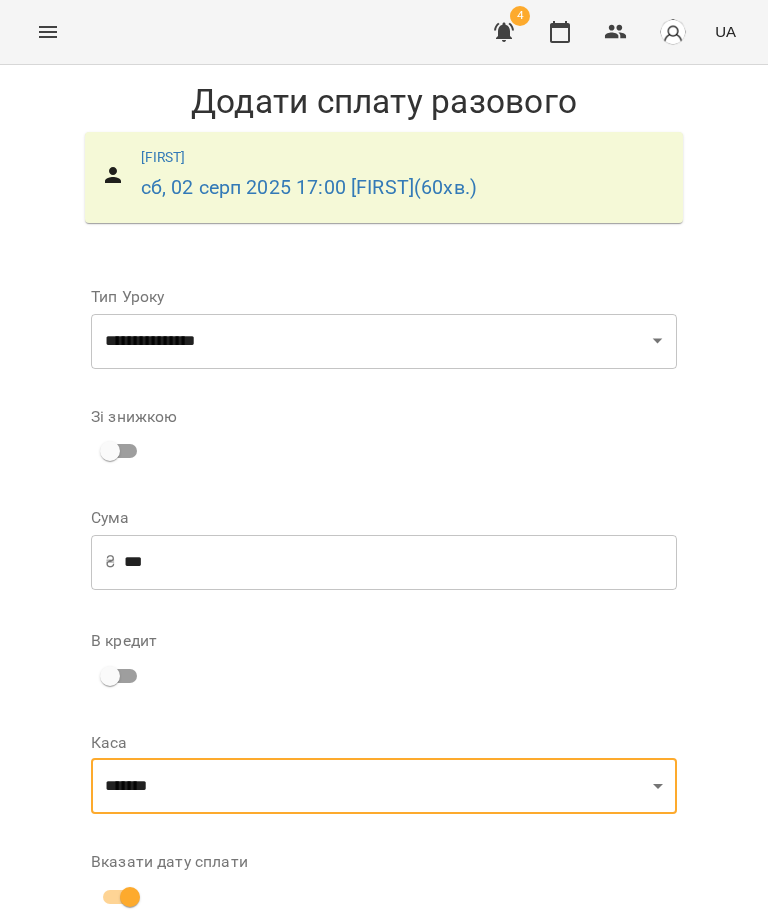 click on "**********" at bounding box center (384, 1031) 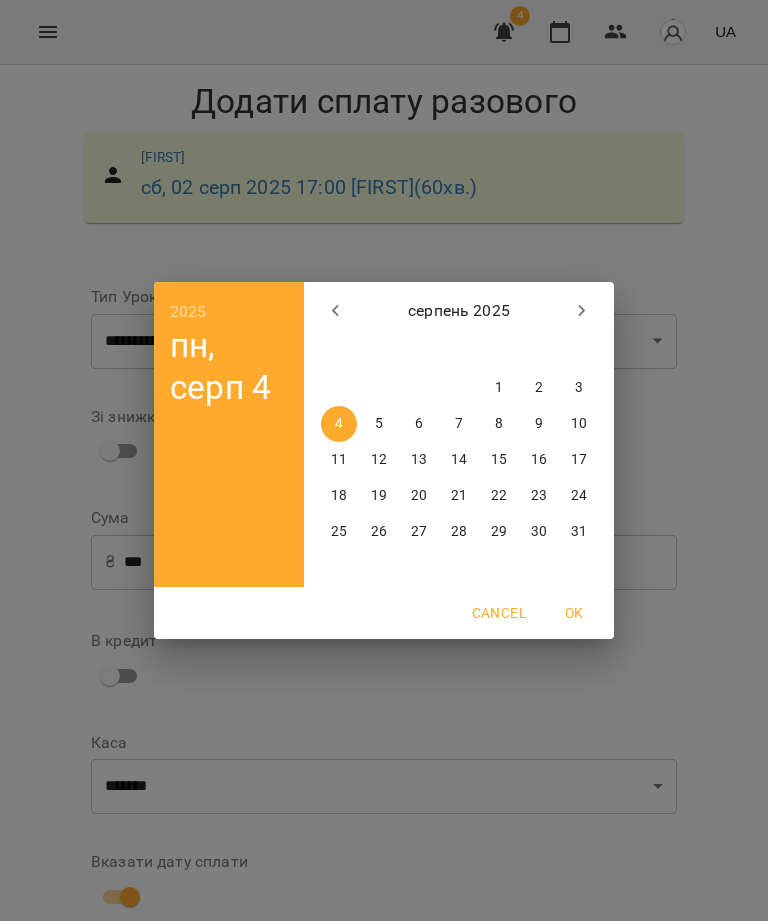 click on "3" at bounding box center [579, 388] 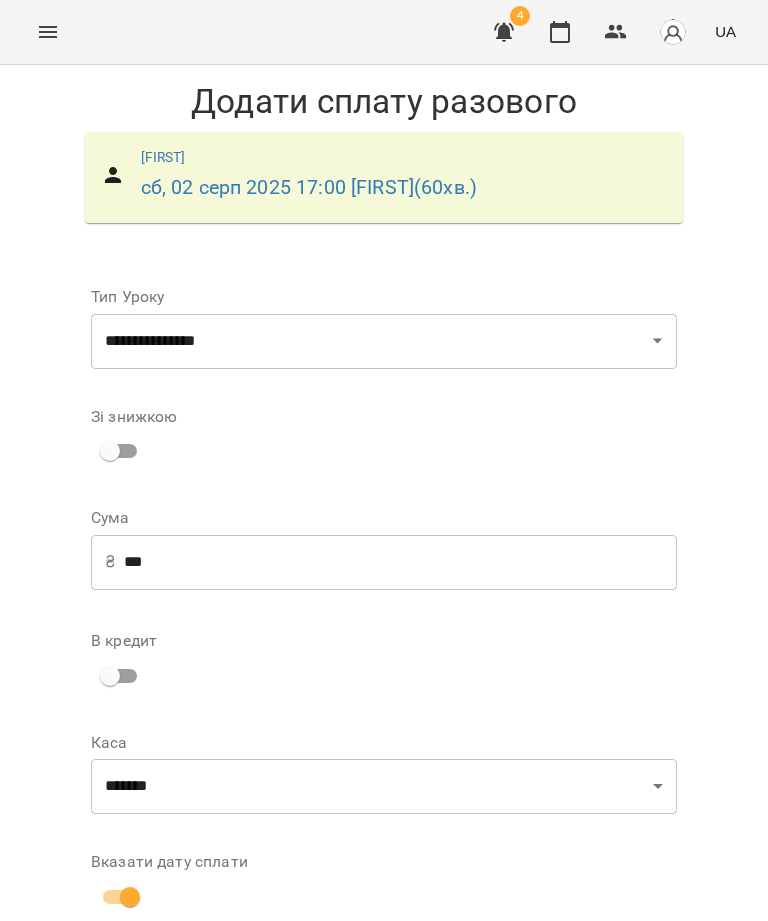 scroll, scrollTop: 205, scrollLeft: 0, axis: vertical 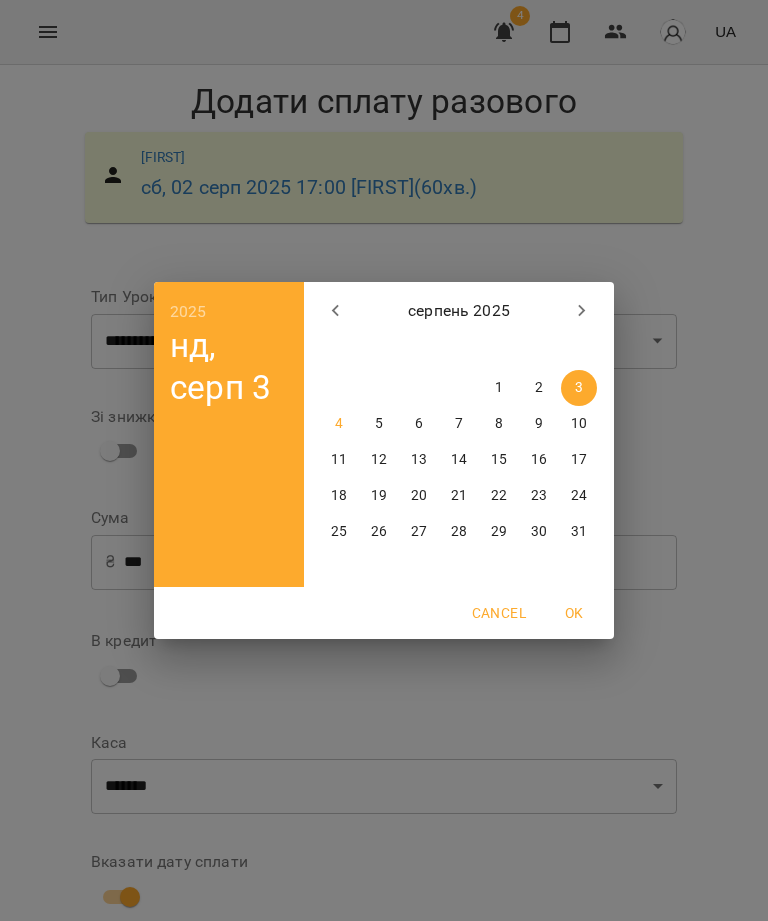 click on "2" at bounding box center [539, 388] 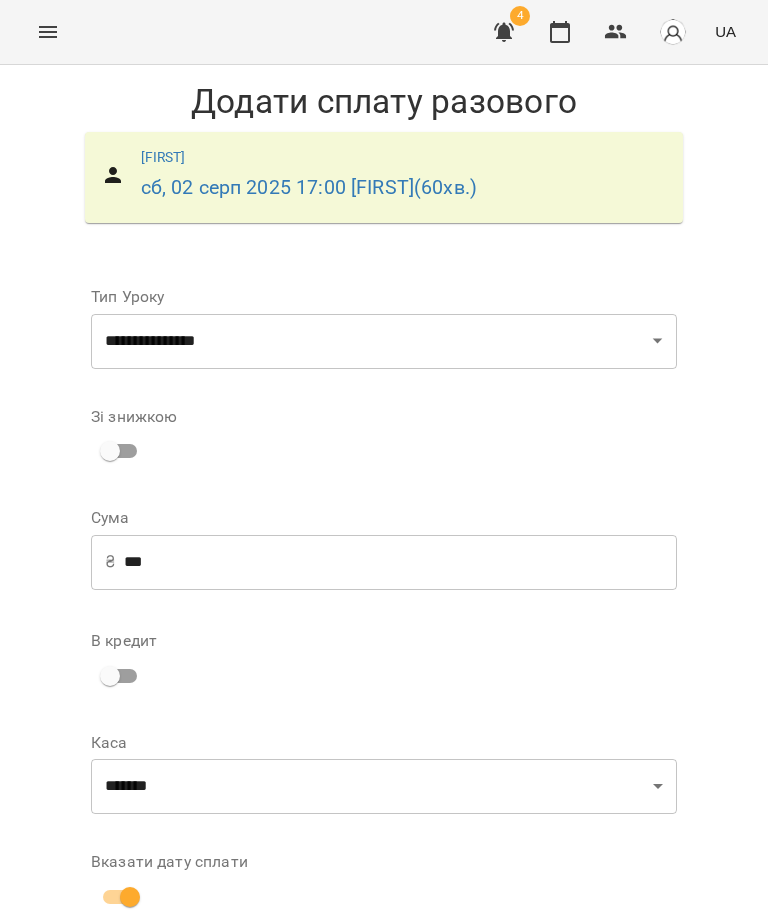 click on "Додати сплату разового" at bounding box center (550, 1080) 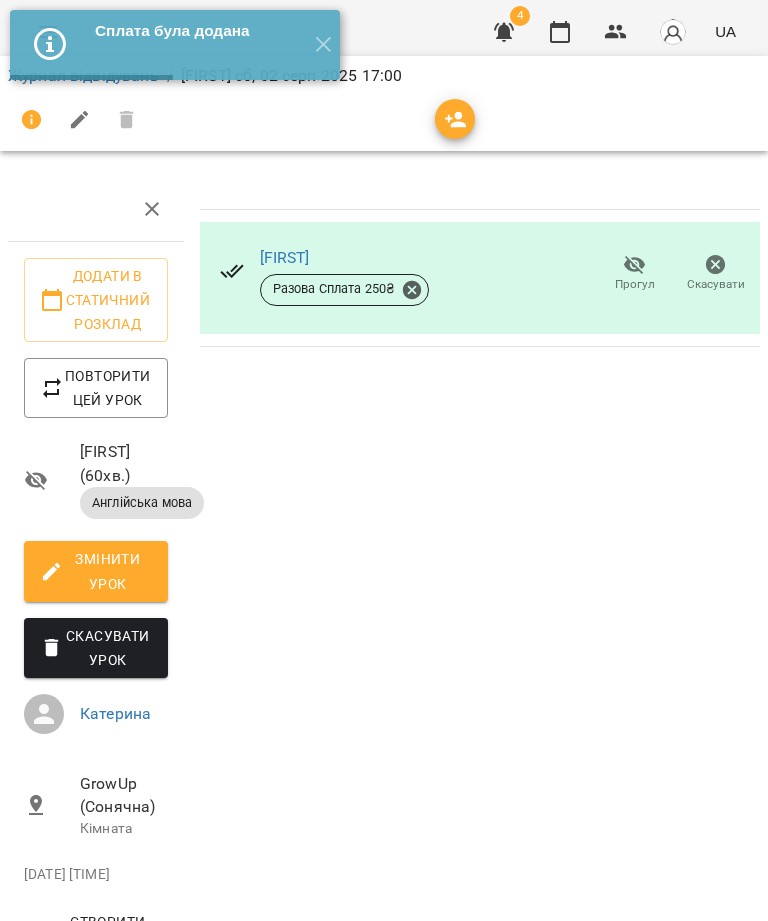 click on "✕" at bounding box center (323, 45) 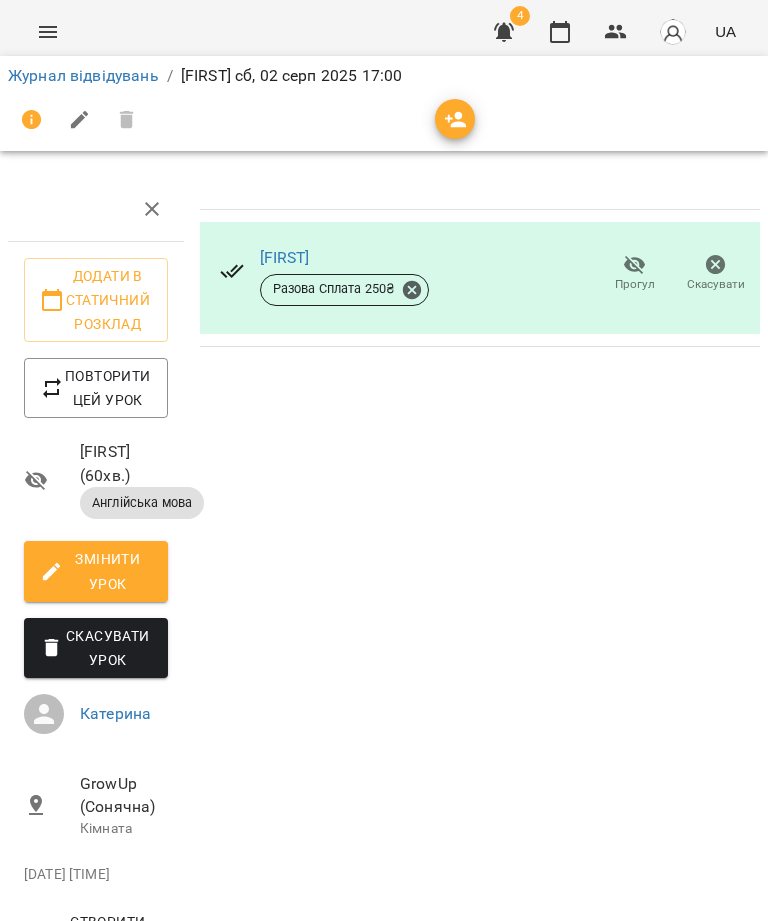 click on "Журнал відвідувань" at bounding box center [83, 75] 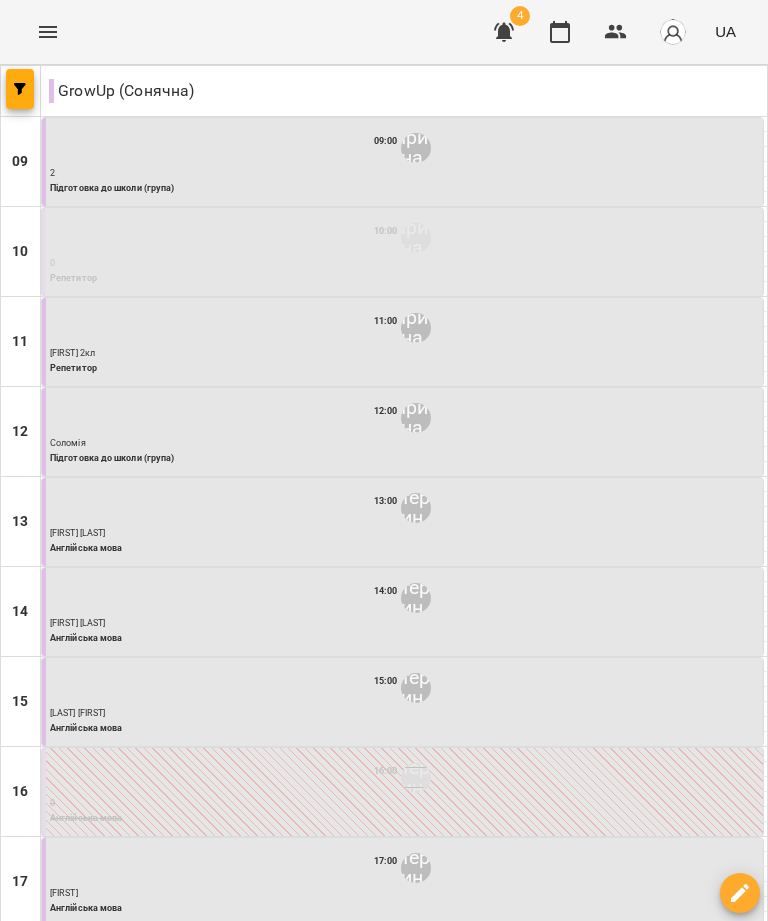 scroll, scrollTop: 268, scrollLeft: 0, axis: vertical 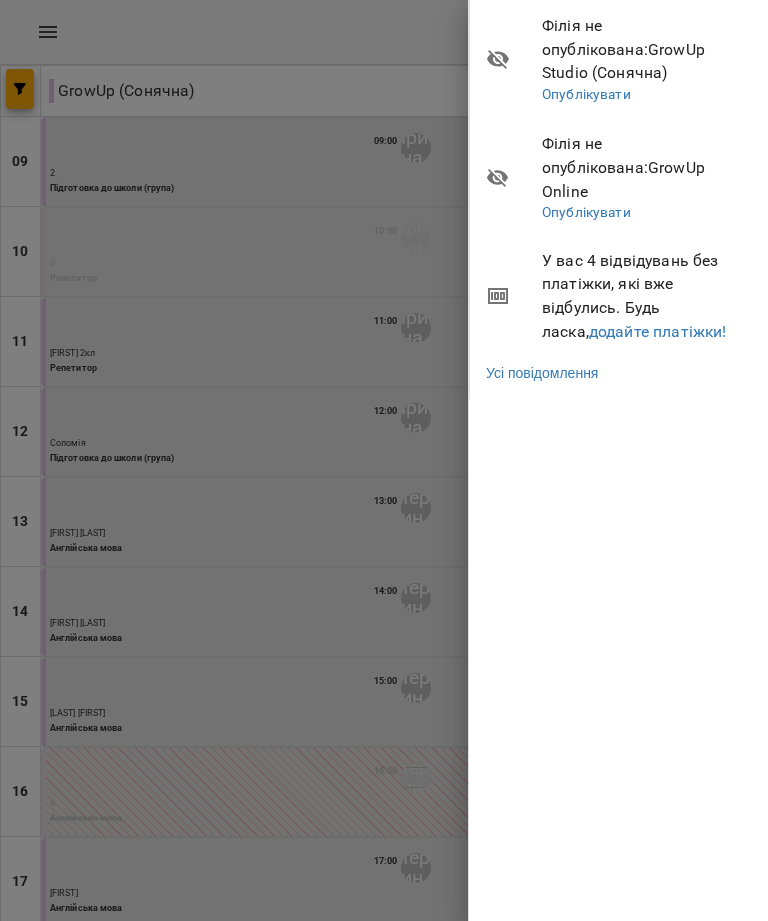 click on "додайте платіжки!" at bounding box center (658, 331) 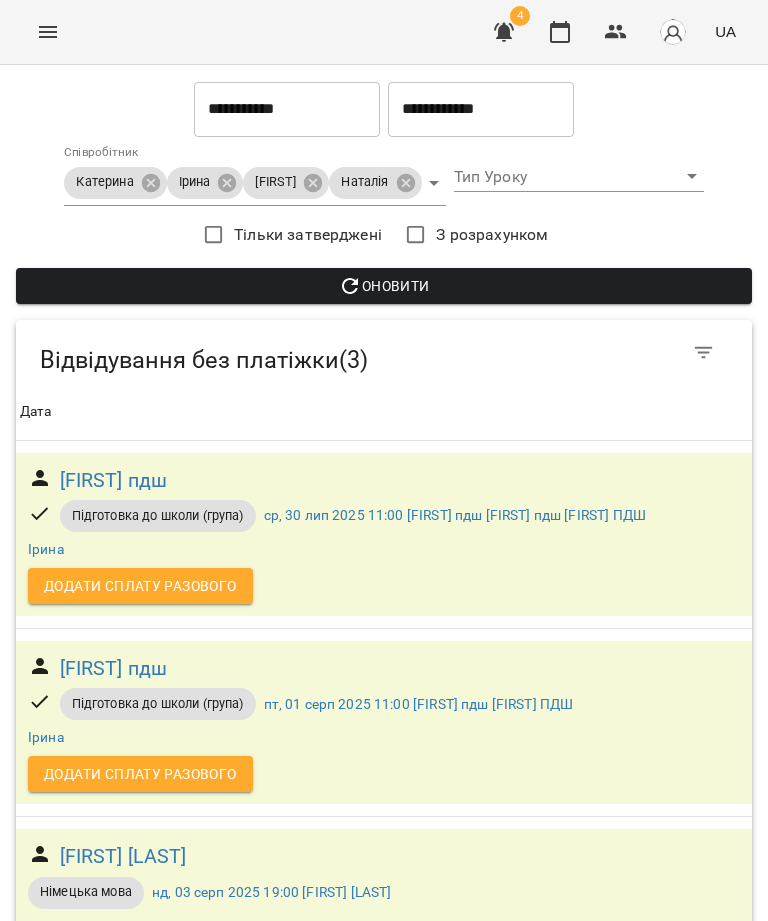scroll, scrollTop: 79, scrollLeft: 0, axis: vertical 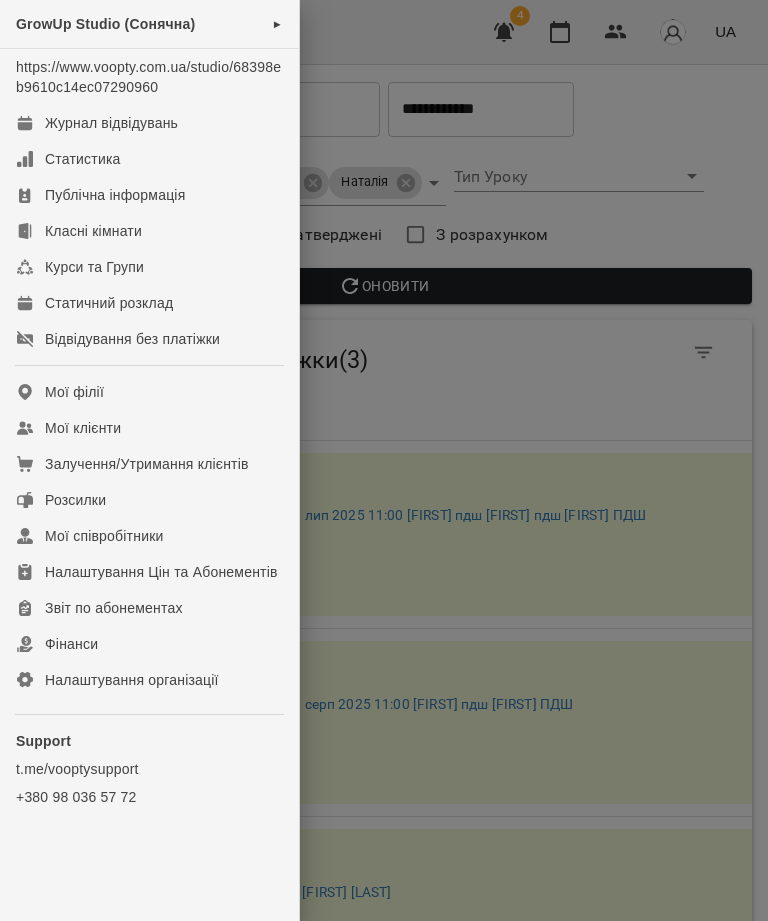 click on "Журнал відвідувань" at bounding box center (149, 123) 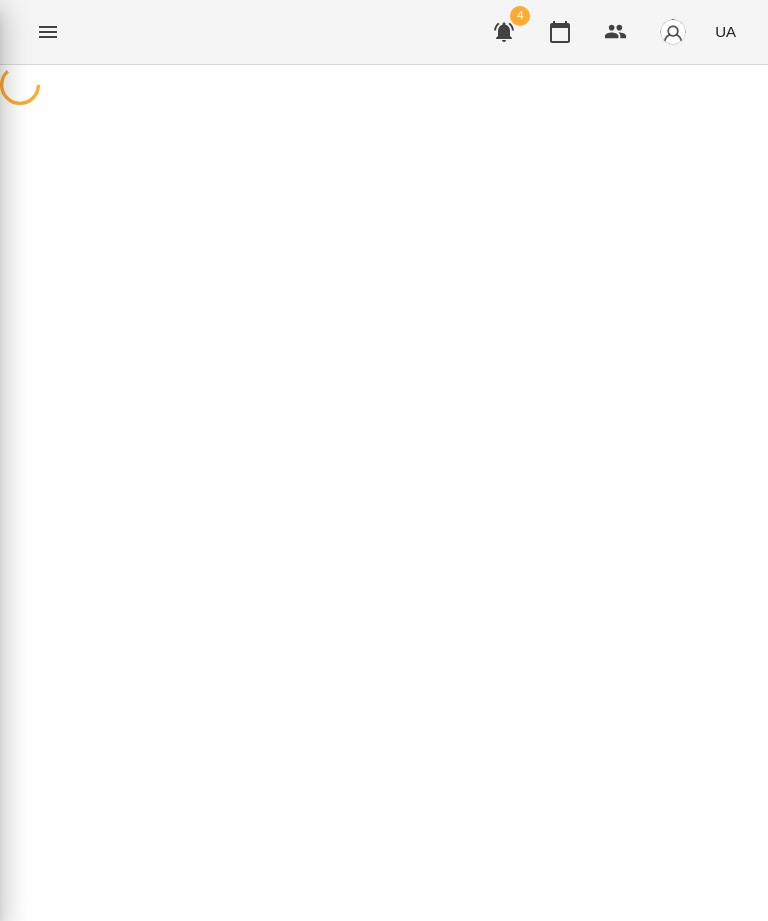 scroll, scrollTop: 0, scrollLeft: 0, axis: both 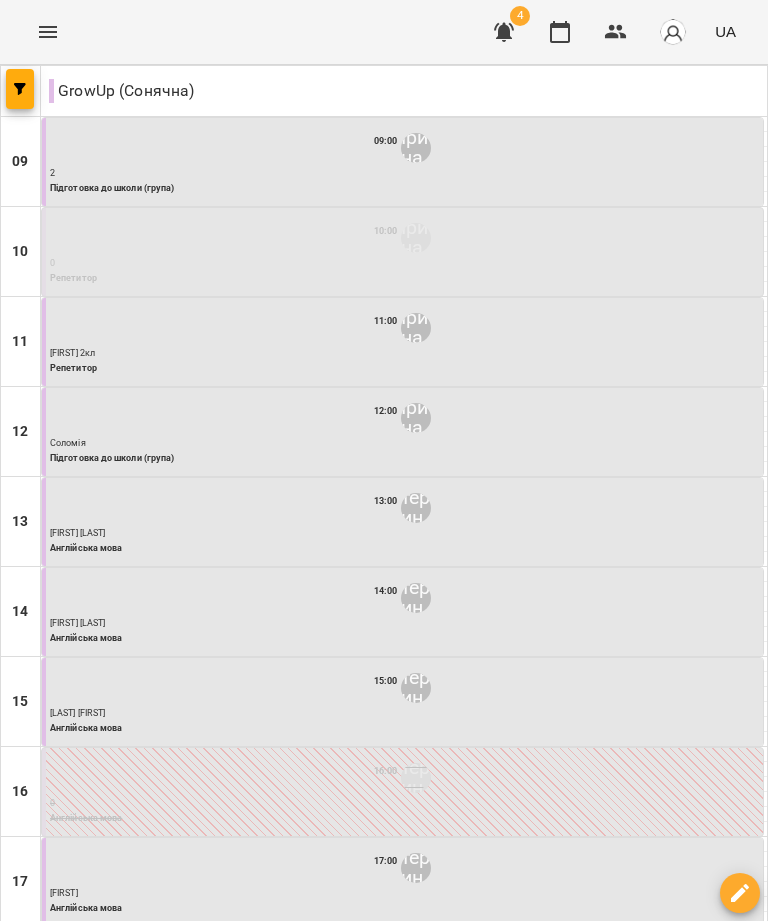 click at bounding box center (503, 1177) 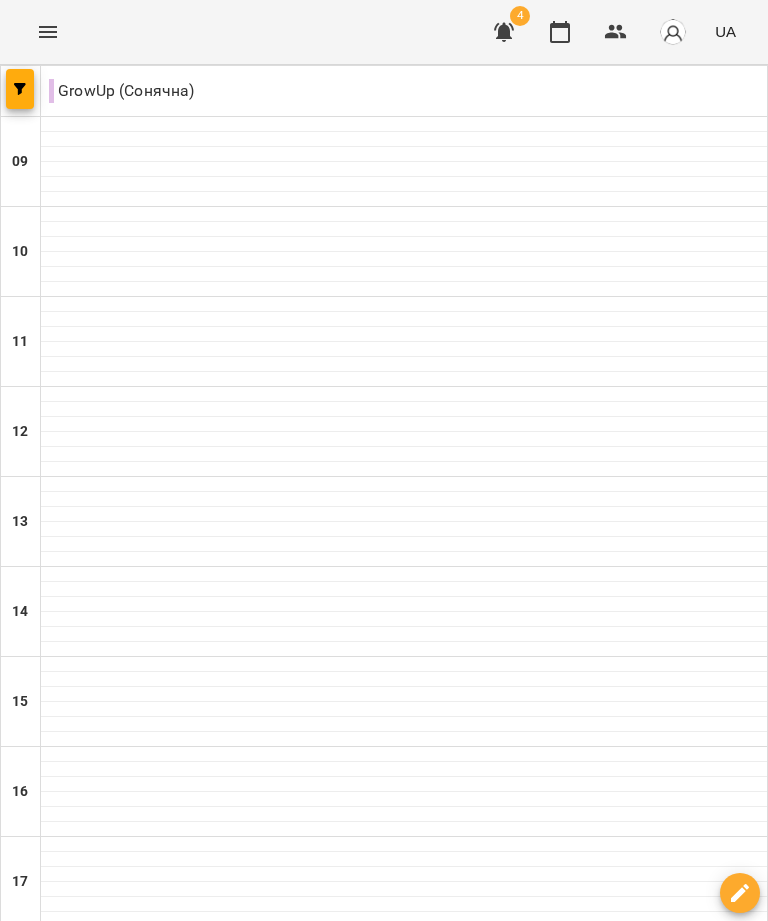type on "**********" 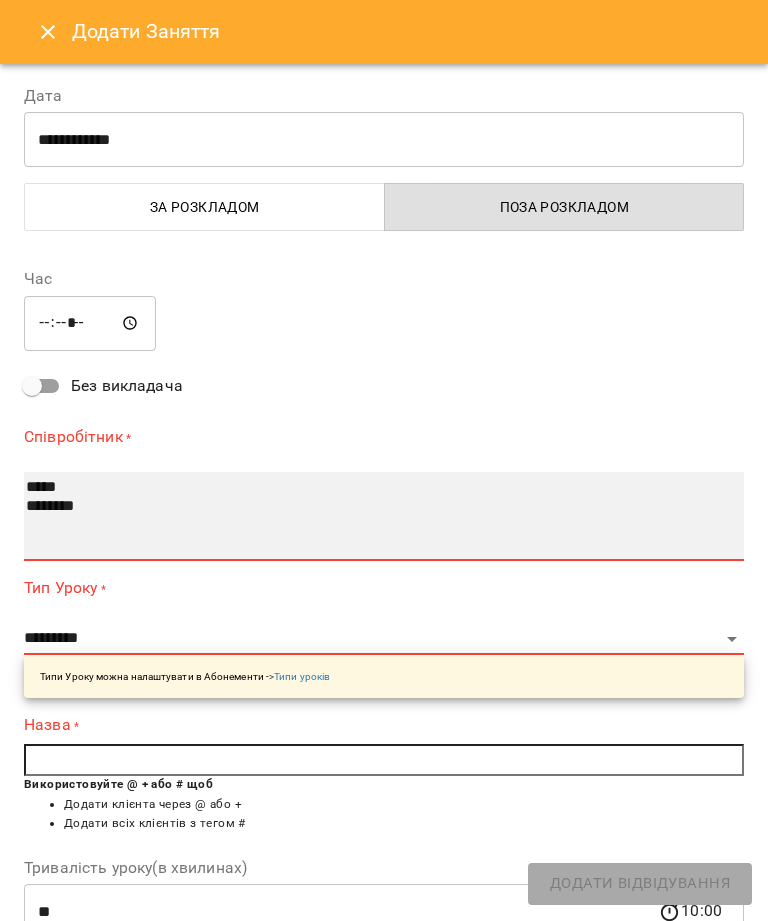 click on "***** ********" at bounding box center (384, 516) 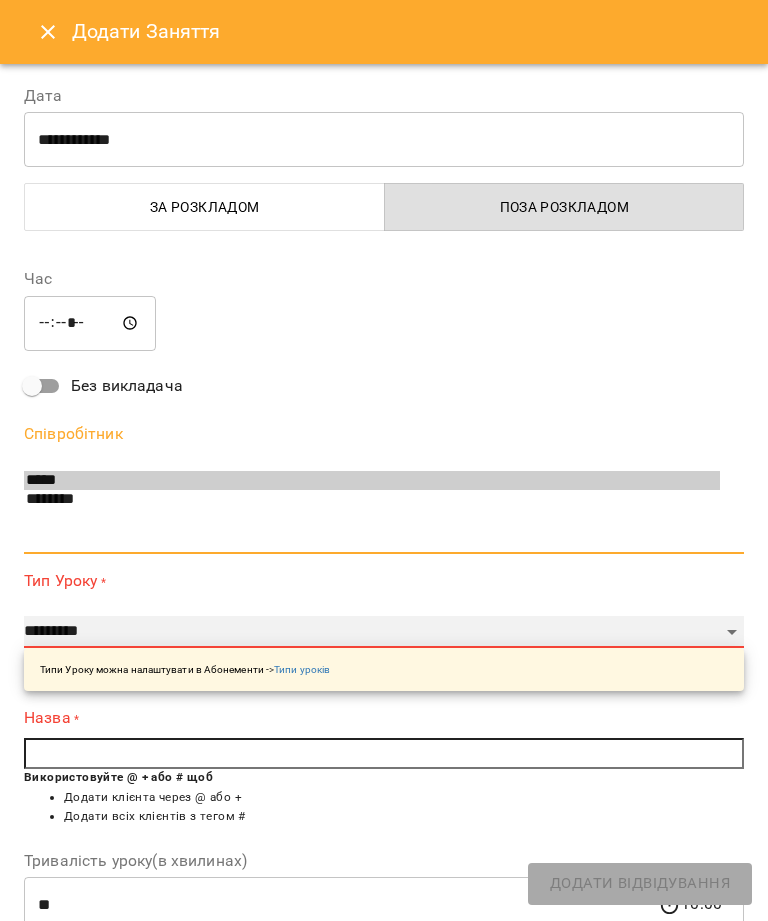 click on "**********" at bounding box center (384, 632) 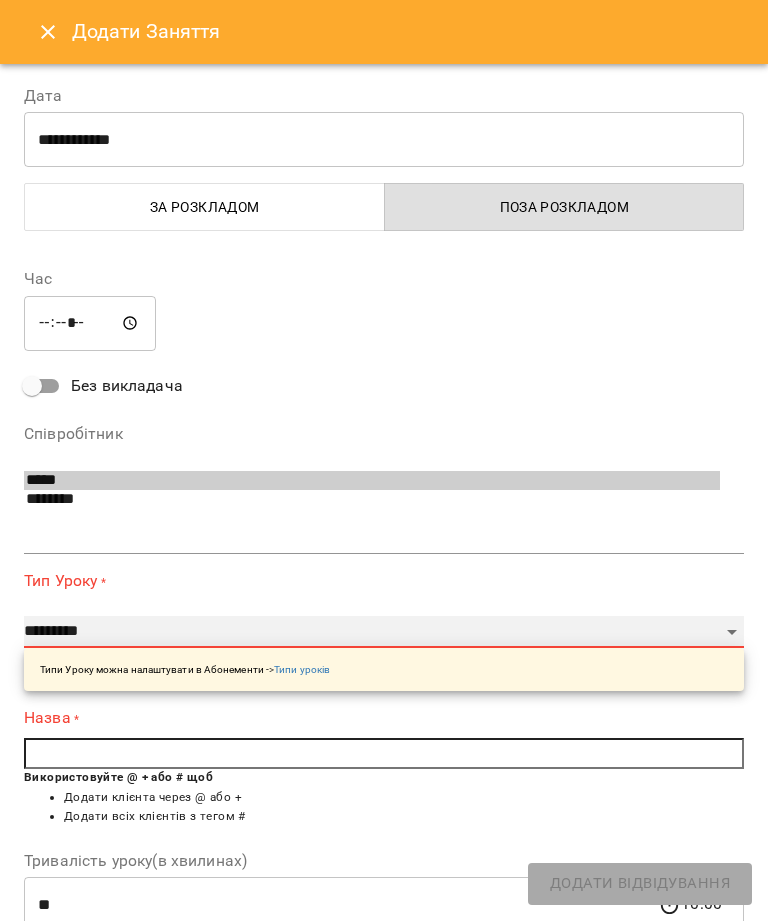 select on "**********" 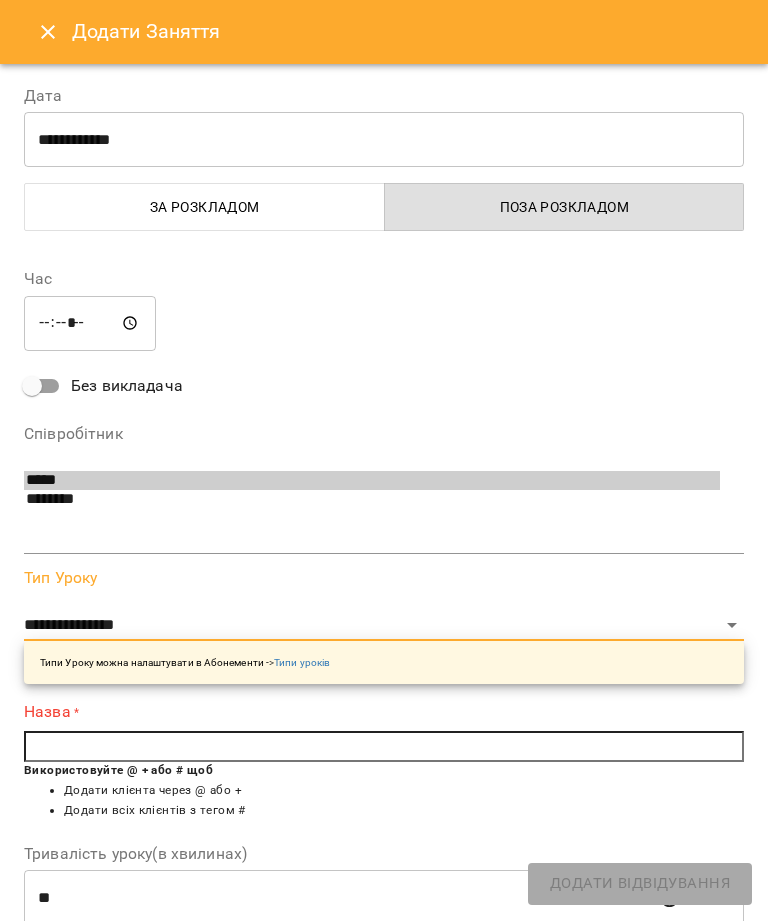 click at bounding box center [384, 747] 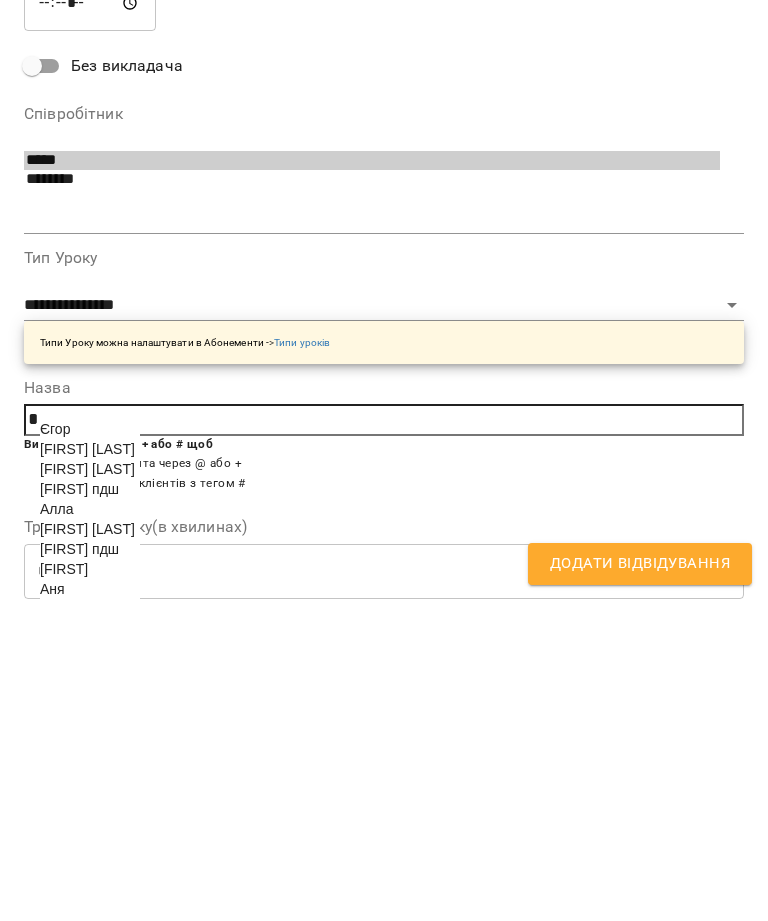 click on "Алла" at bounding box center (56, 829) 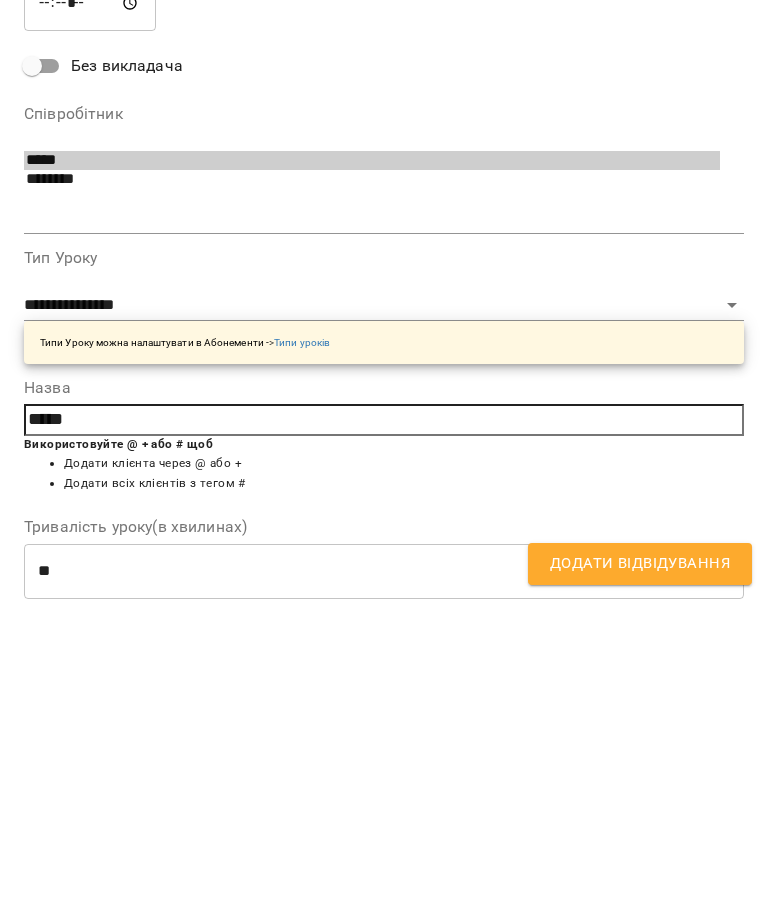 click on "**" at bounding box center [341, 891] 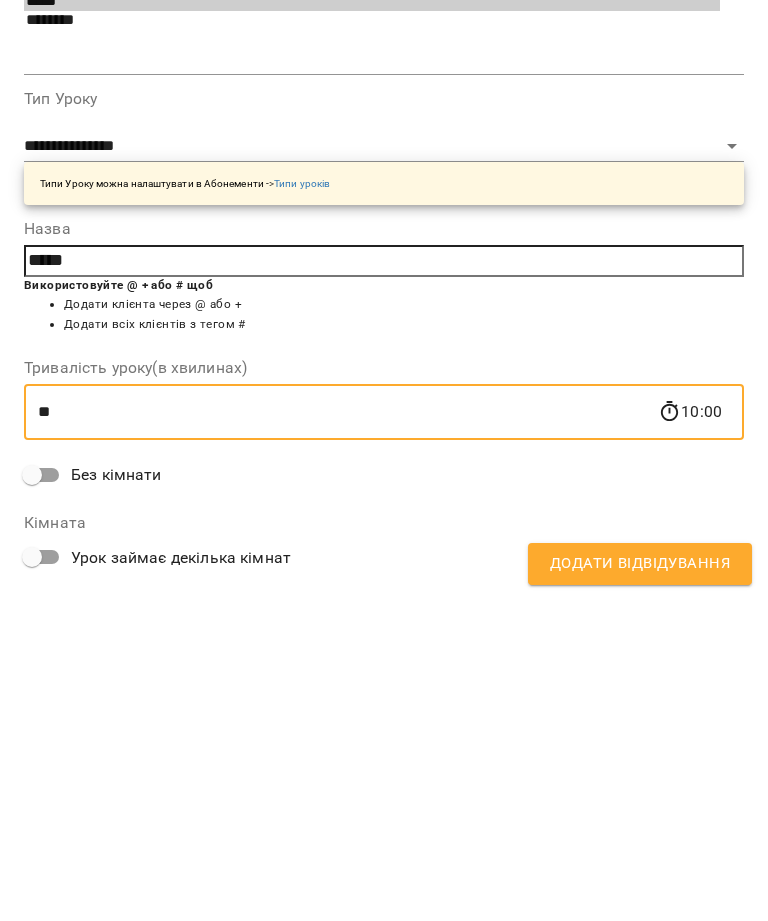 scroll, scrollTop: 158, scrollLeft: 0, axis: vertical 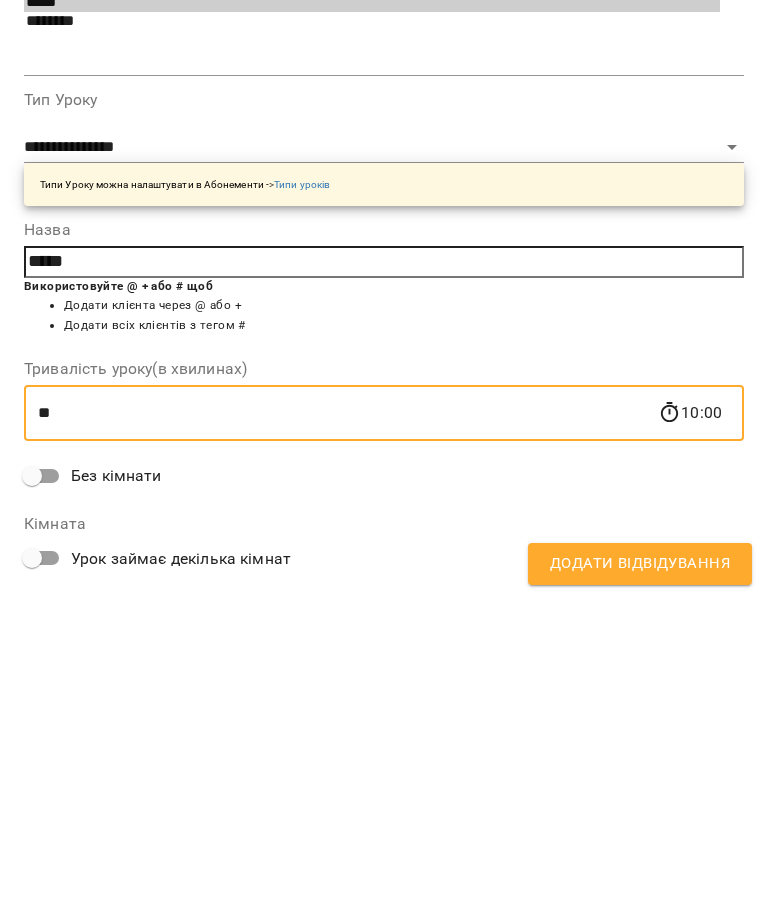 click on "Додати Відвідування" at bounding box center [640, 884] 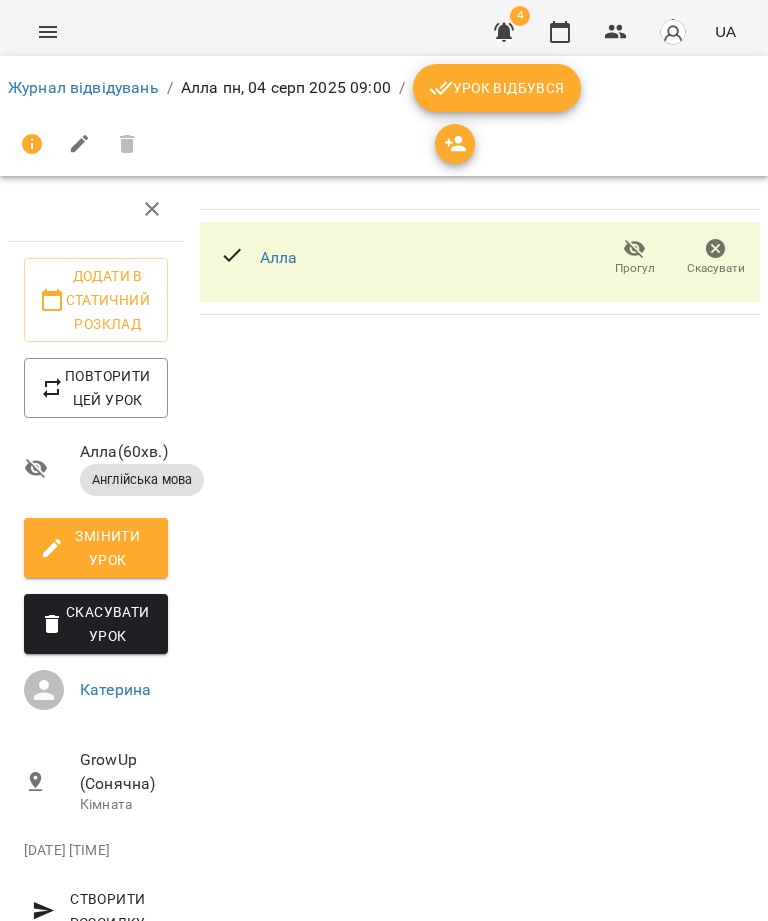 click on "Журнал відвідувань" at bounding box center (83, 87) 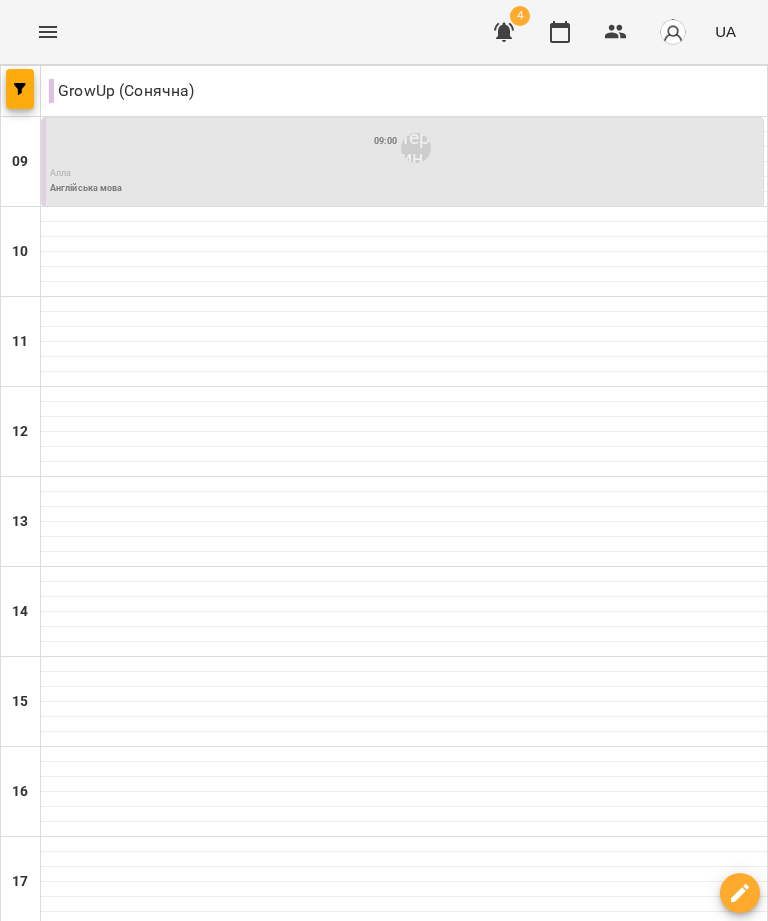 click at bounding box center [404, 214] 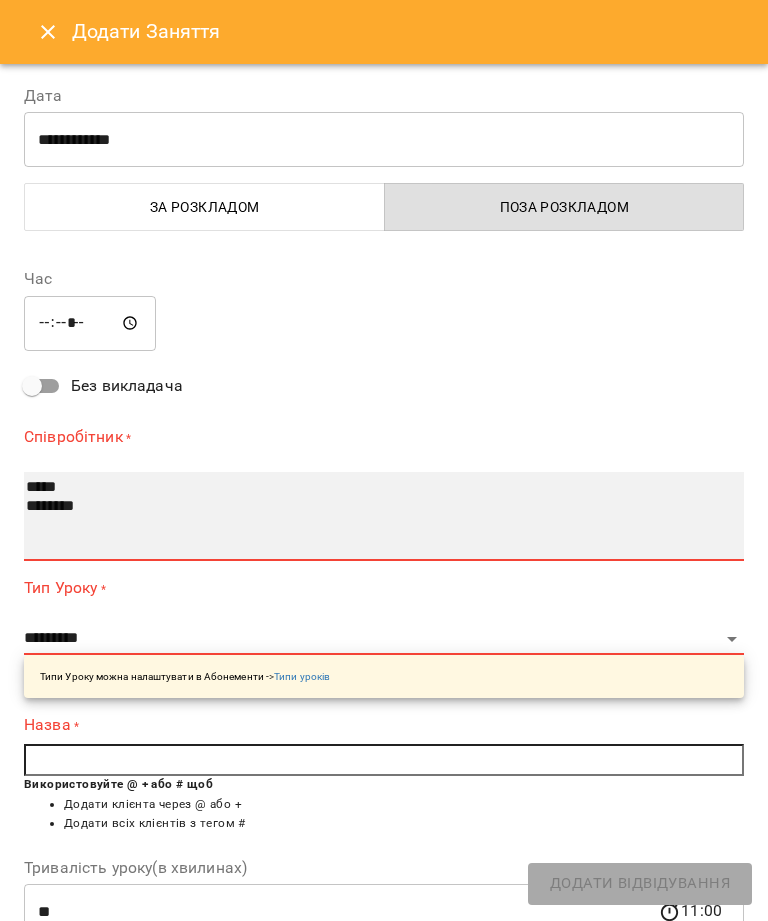 click on "***** ********" at bounding box center (384, 516) 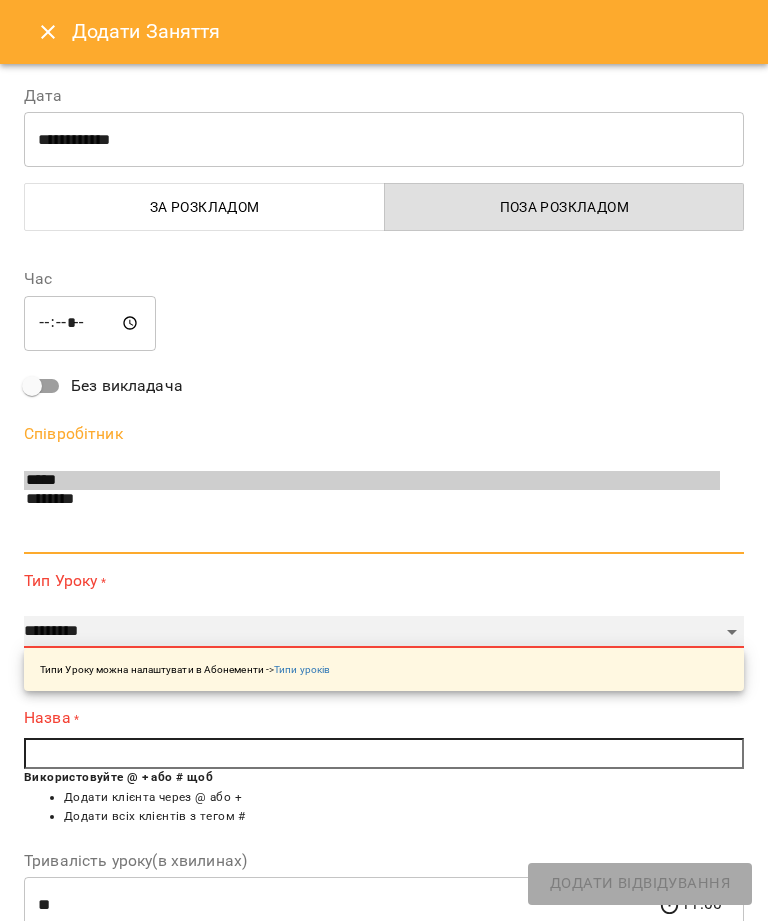 click on "**********" at bounding box center (384, 632) 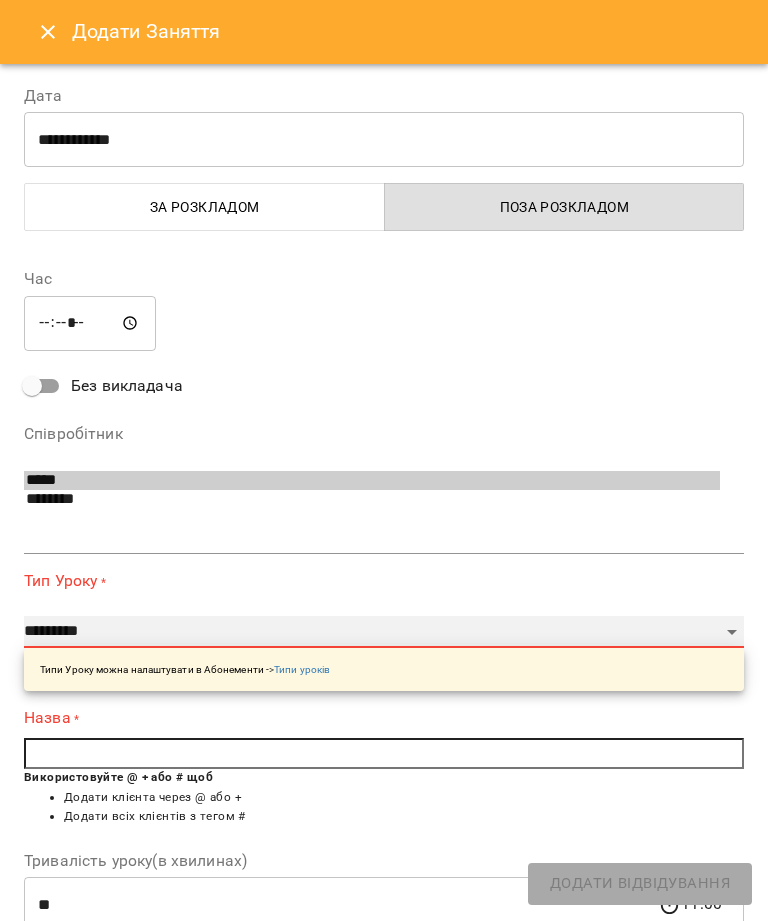 select on "**********" 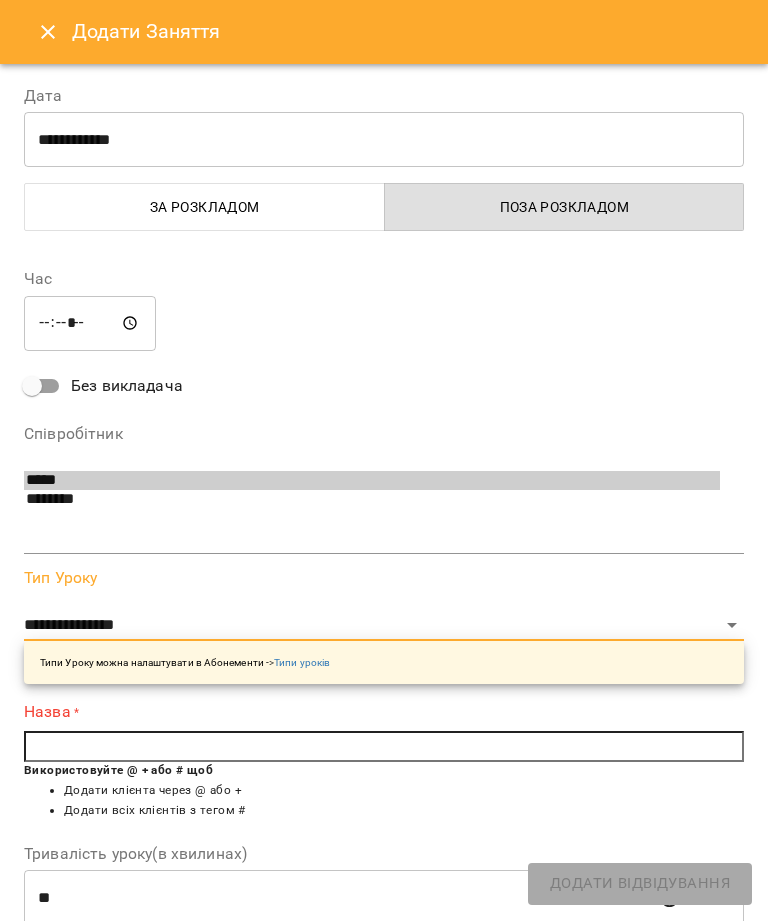 click at bounding box center [384, 747] 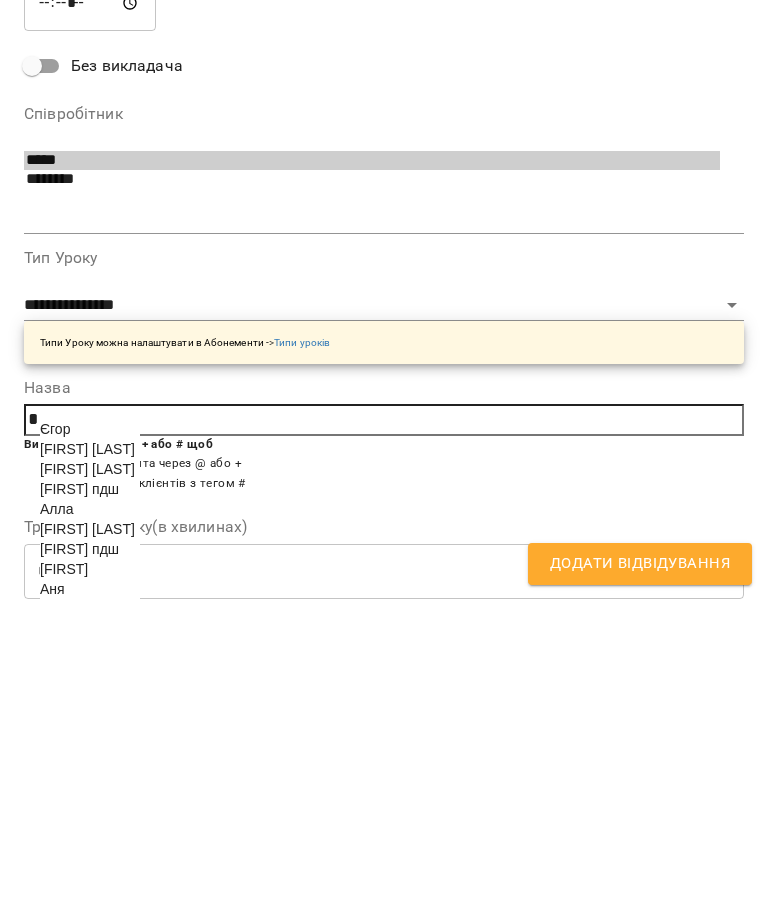 click on "[FIRST]" at bounding box center [90, 889] 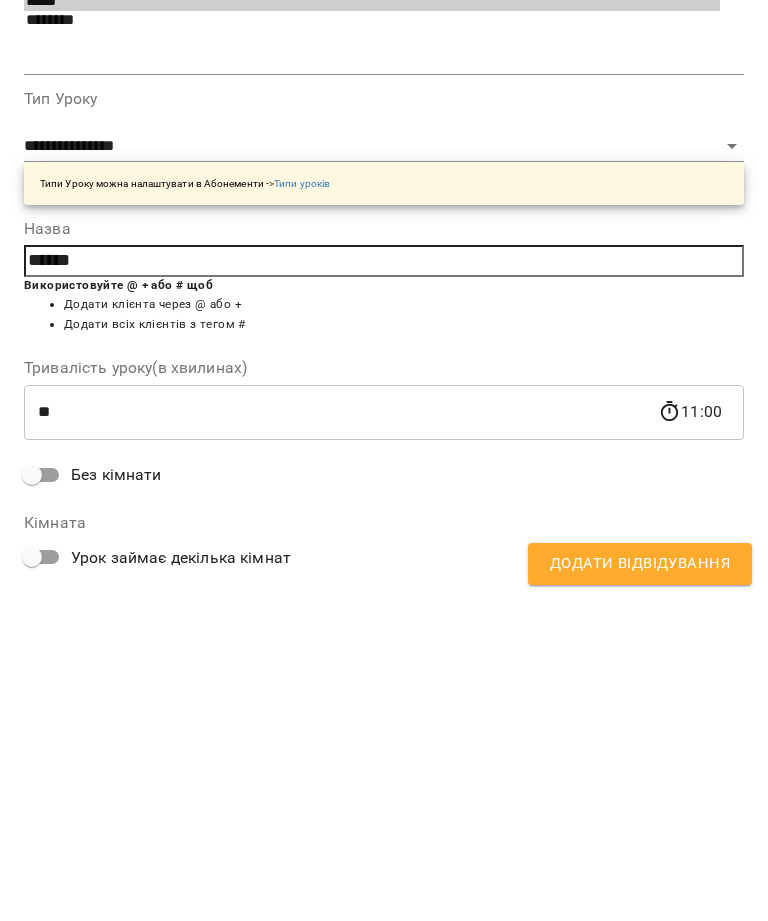 scroll, scrollTop: 158, scrollLeft: 0, axis: vertical 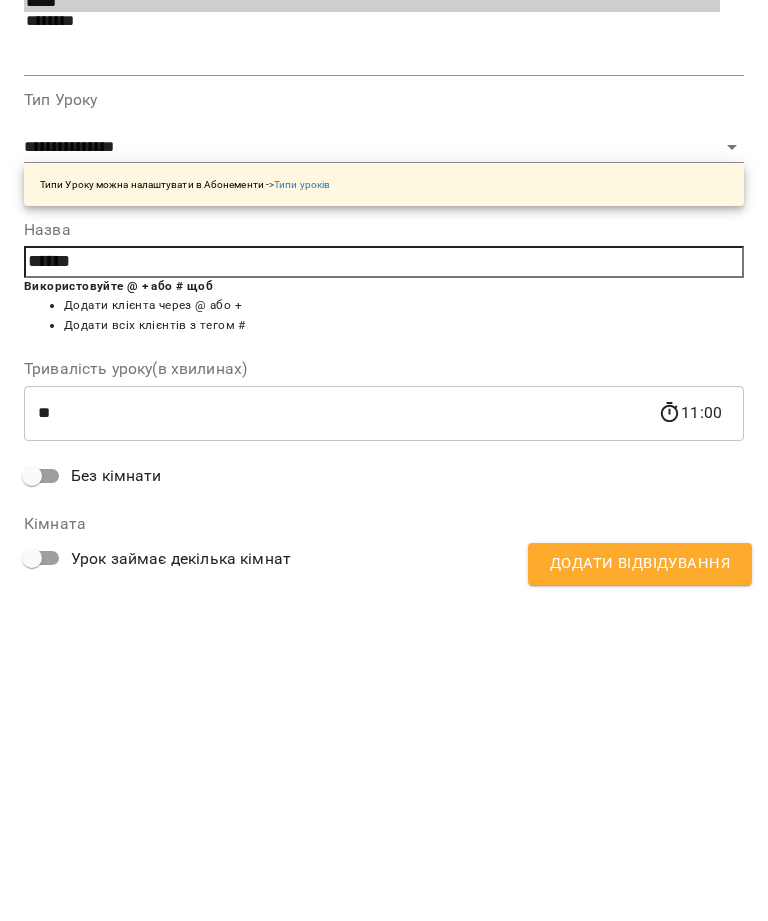 click on "Додати Відвідування" at bounding box center [640, 884] 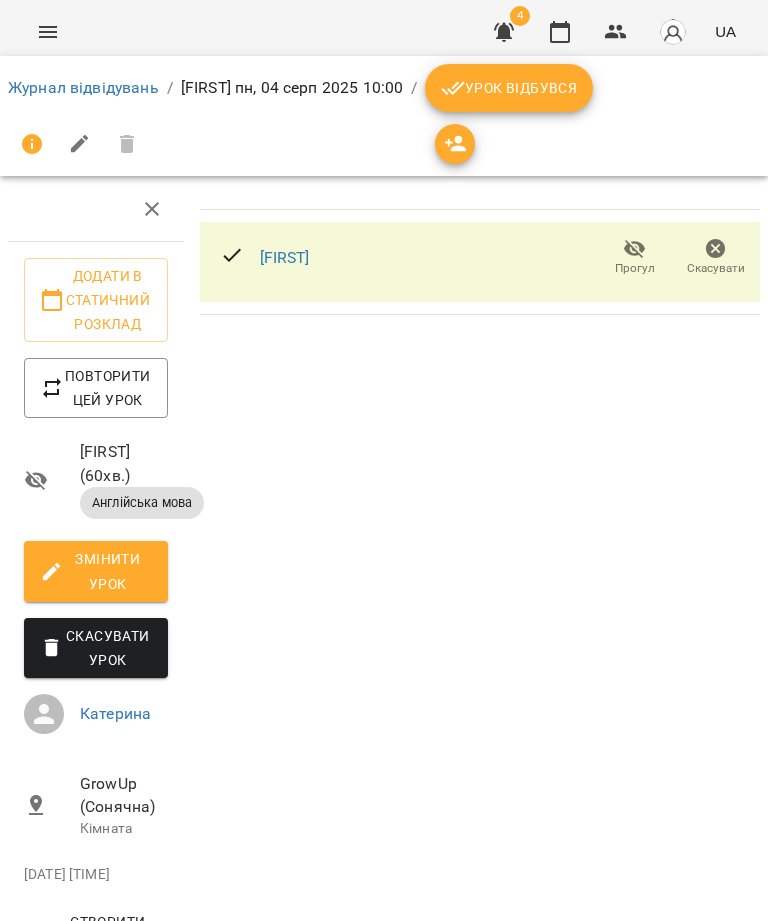 click on "Журнал відвідувань" at bounding box center [83, 87] 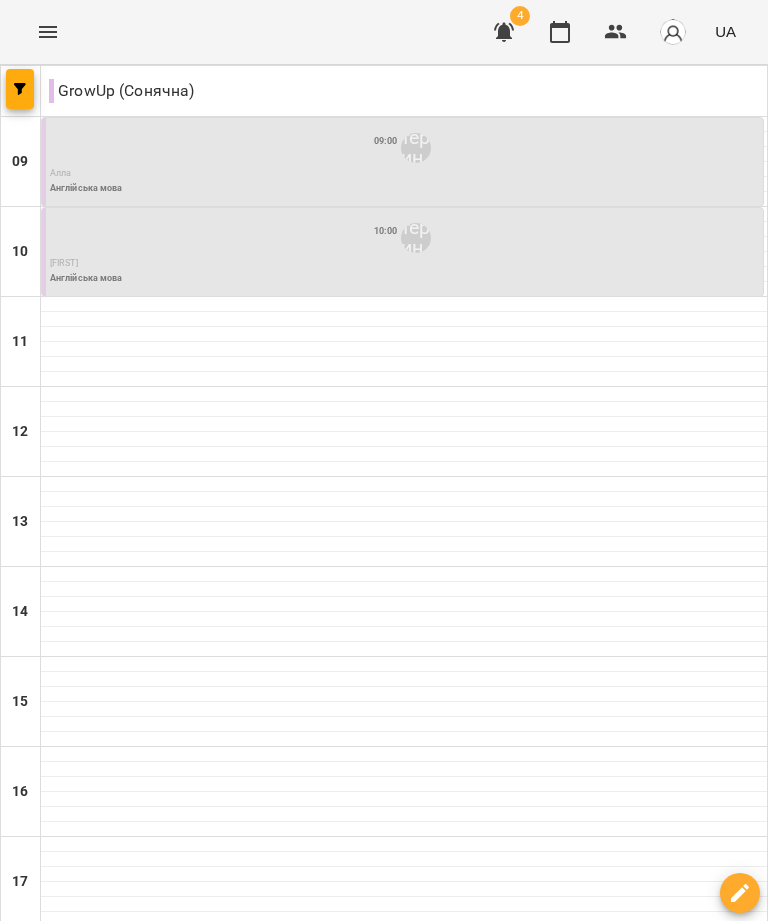 click at bounding box center (404, 319) 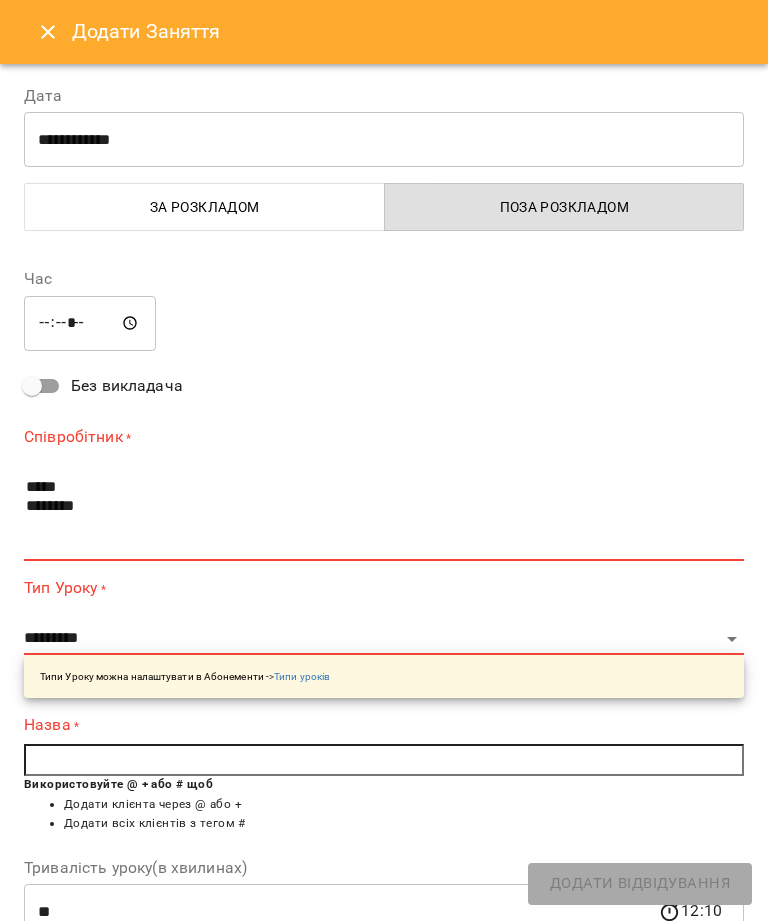 click at bounding box center [48, 32] 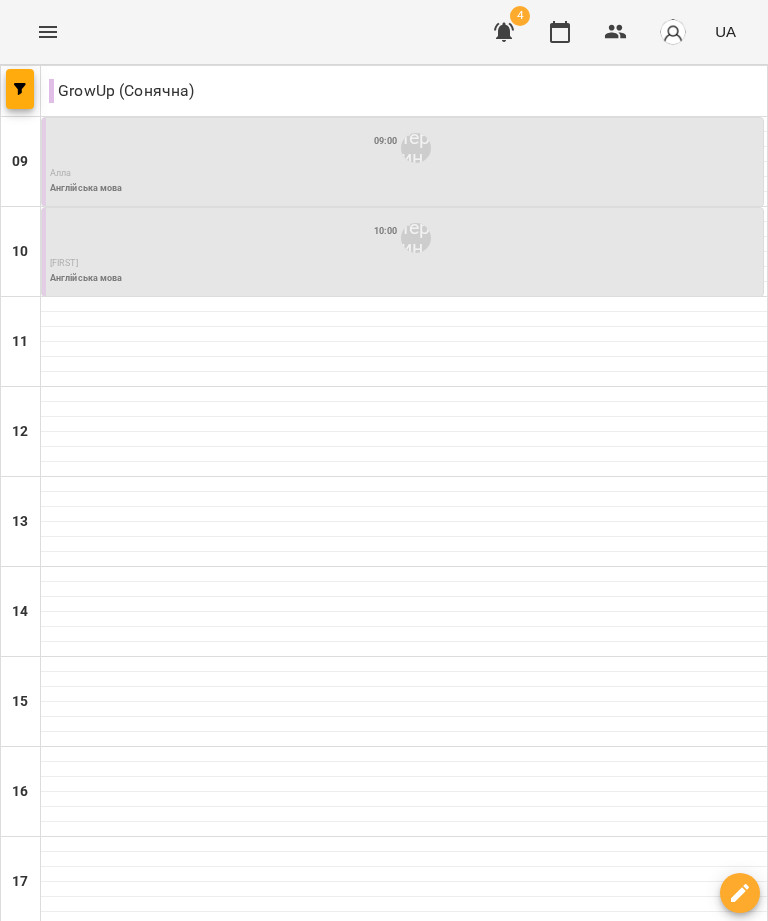 click at bounding box center [404, 304] 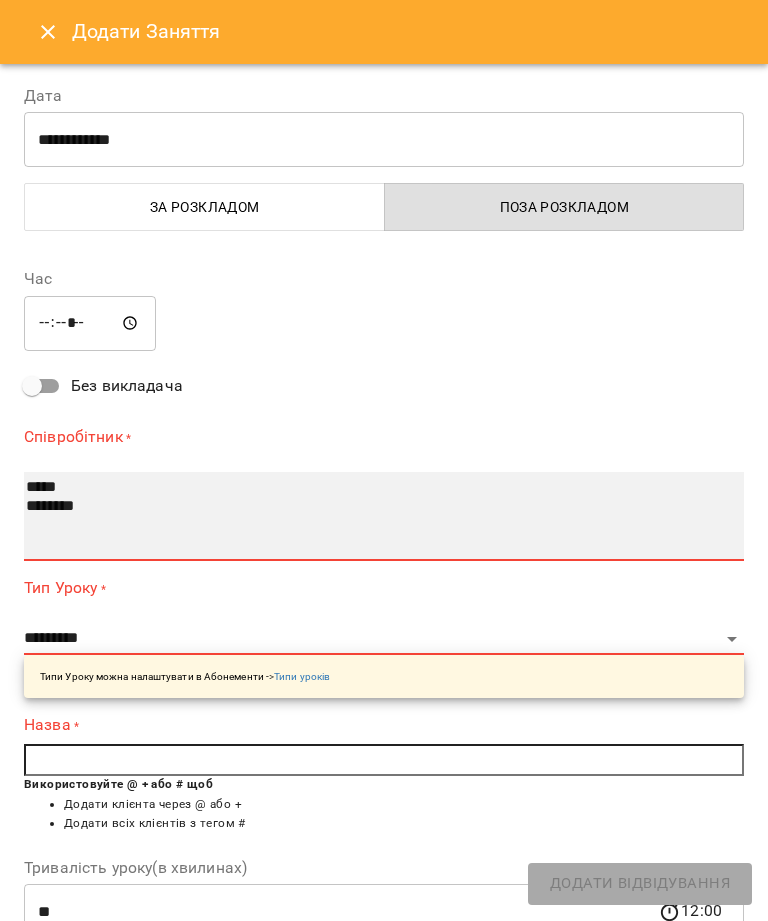 click on "***** ********" at bounding box center (384, 516) 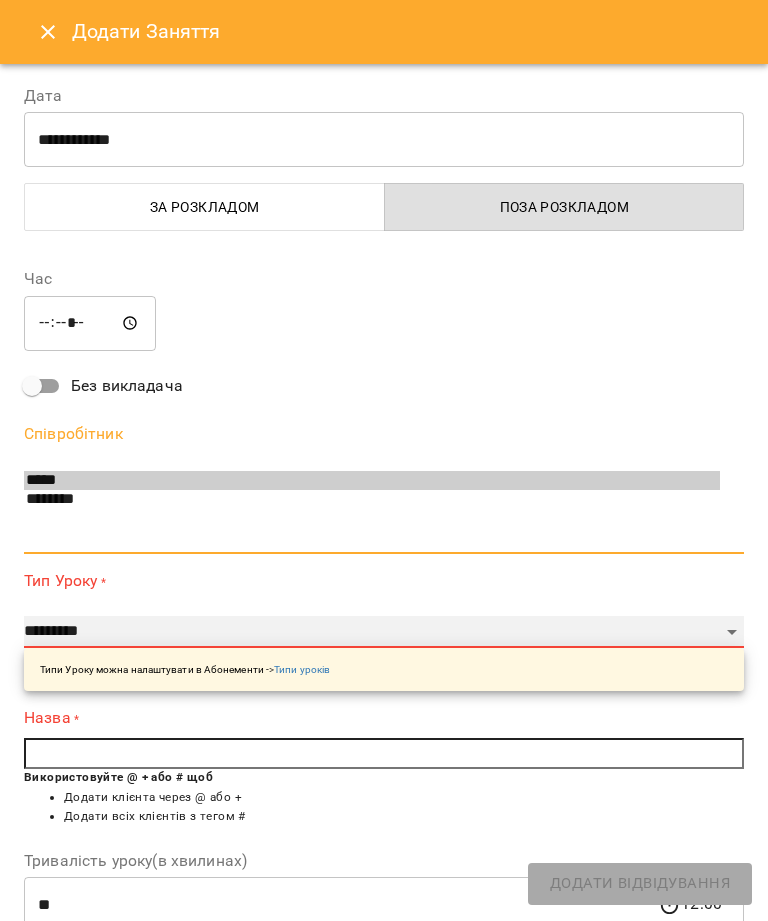 click on "**********" at bounding box center (384, 632) 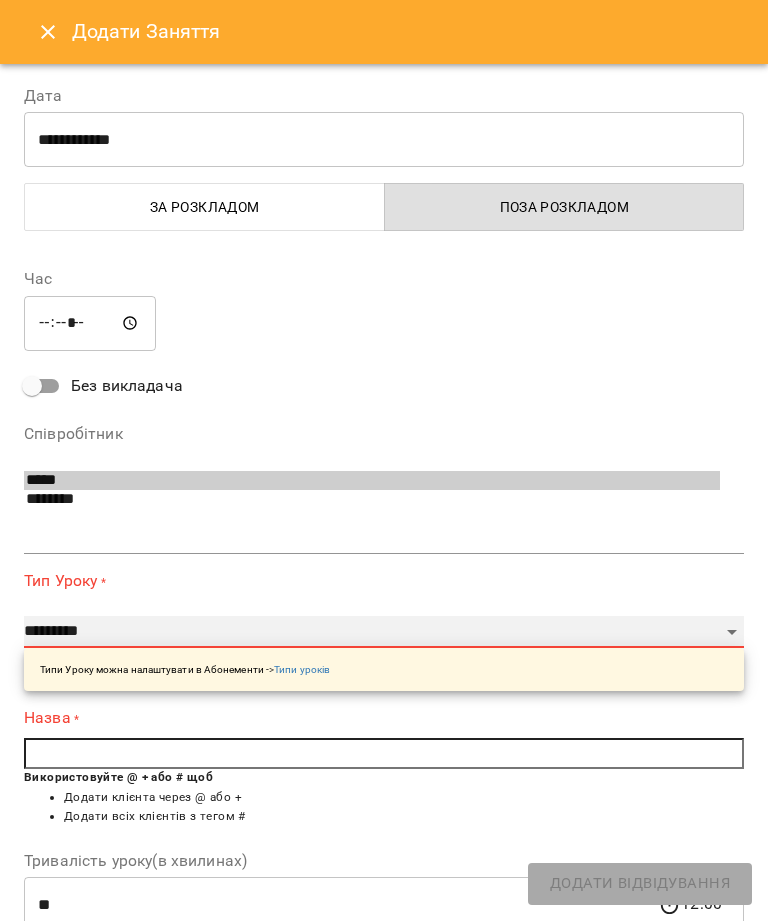 select on "**********" 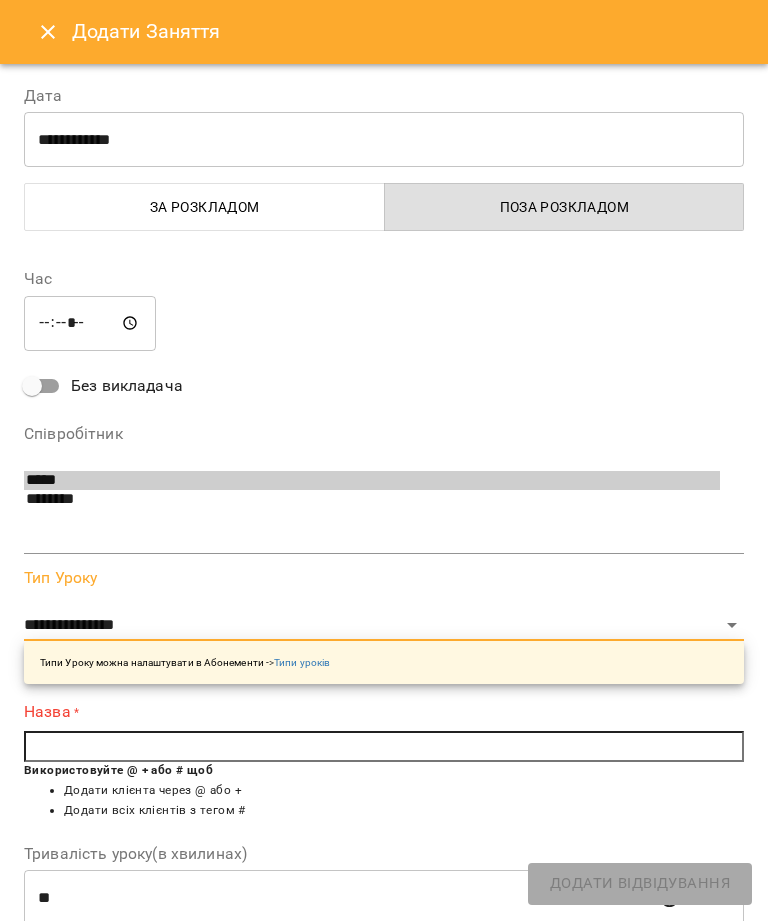 click at bounding box center [384, 747] 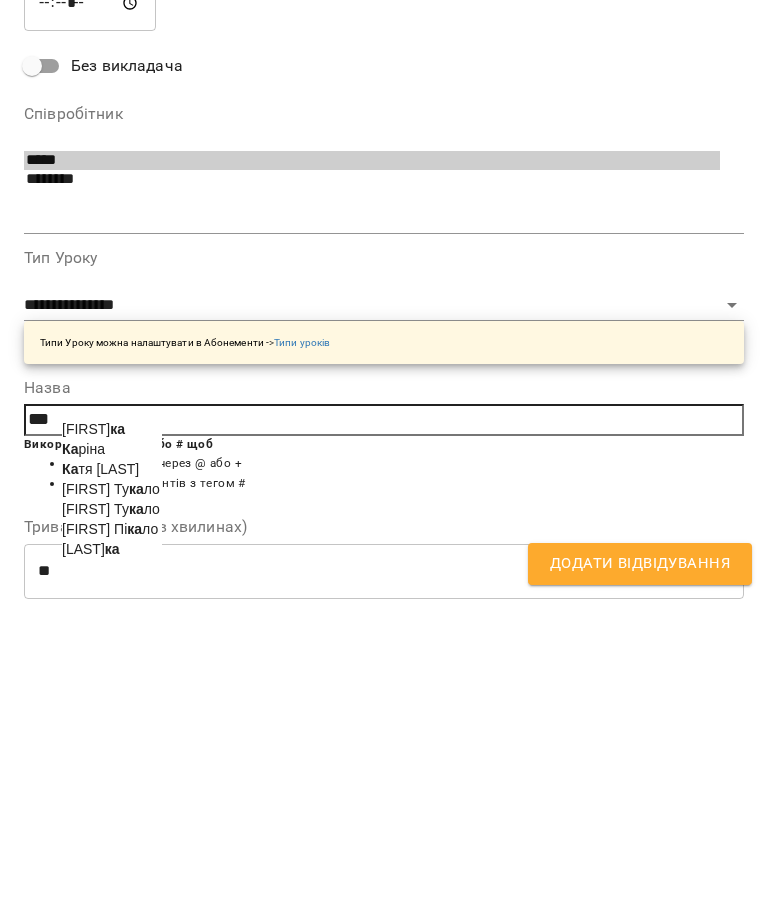 click on "Ка [FIRST]" at bounding box center [112, 769] 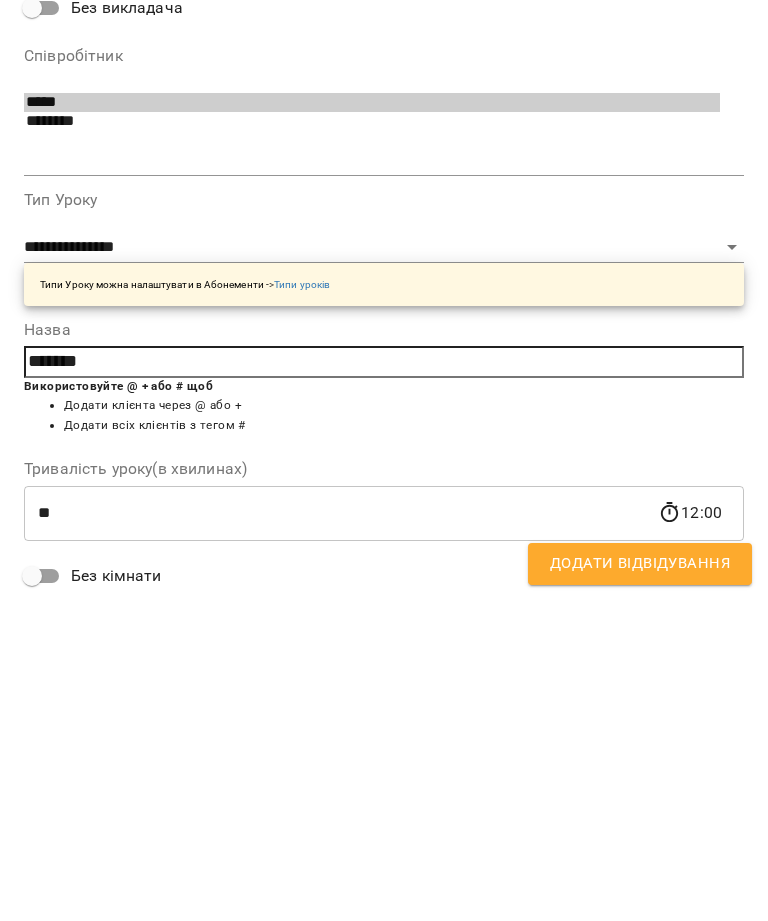 scroll, scrollTop: 68, scrollLeft: 0, axis: vertical 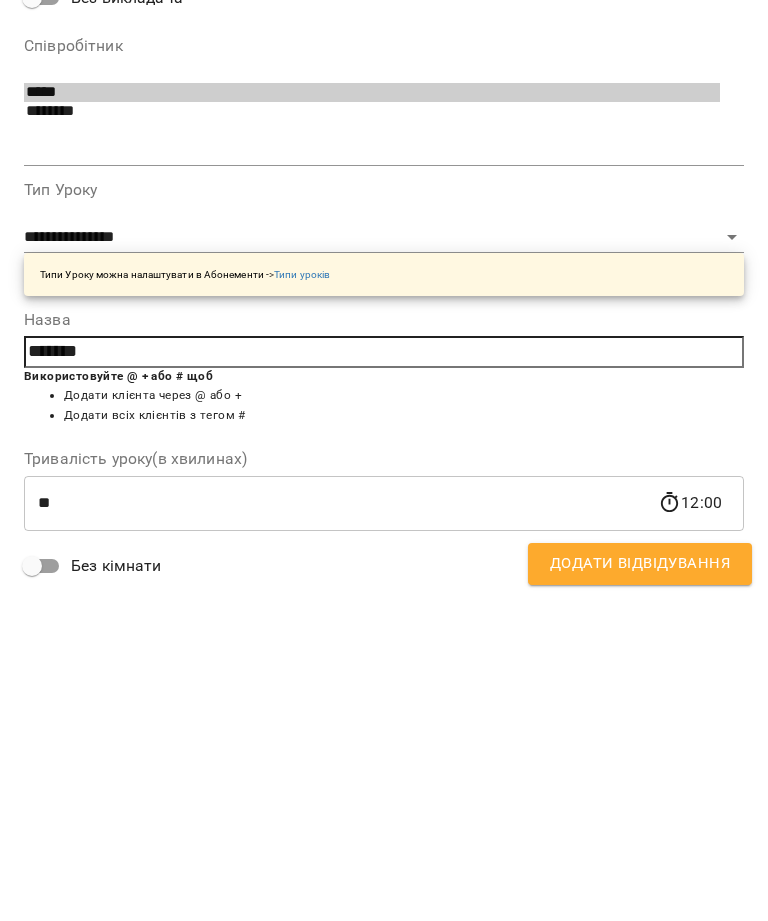 click on "Додати Відвідування" at bounding box center [640, 884] 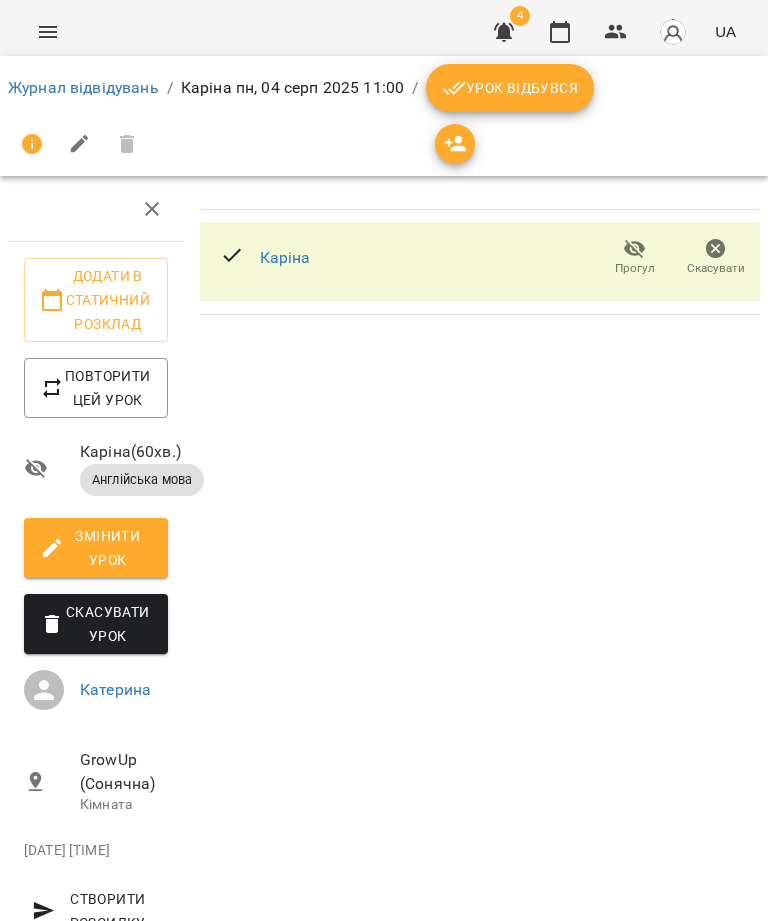 click on "Журнал відвідувань" at bounding box center [83, 87] 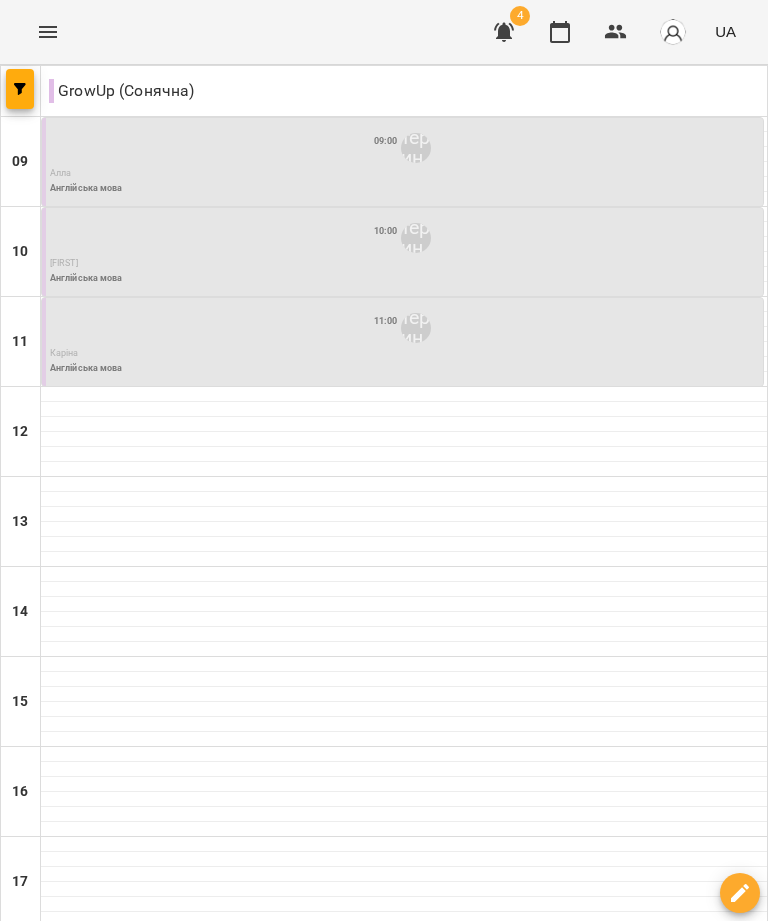 click at bounding box center (404, 409) 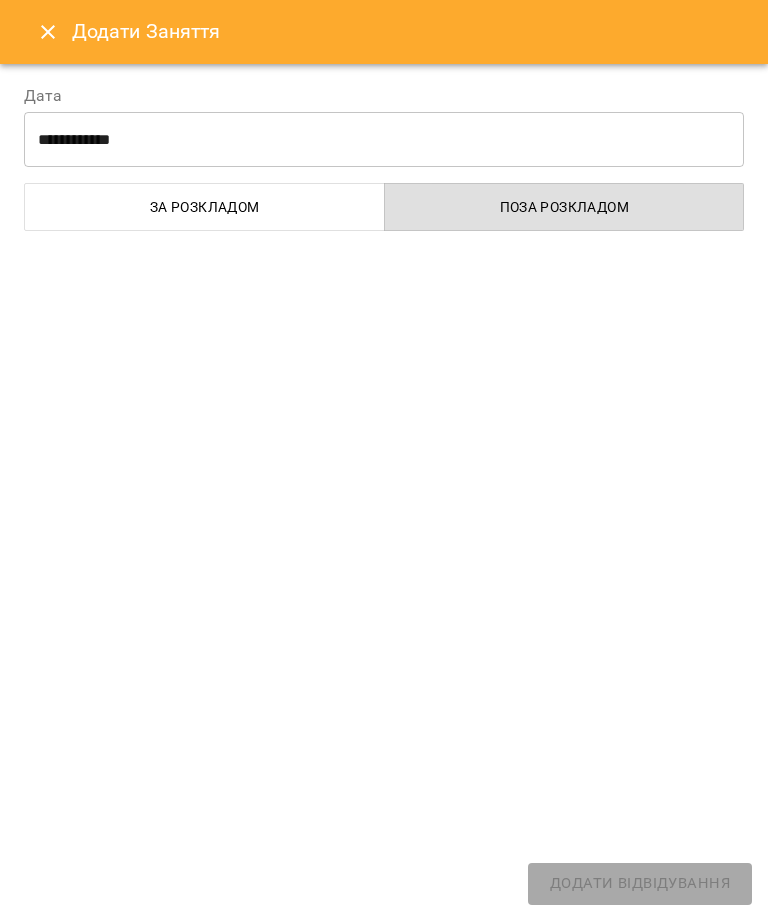select 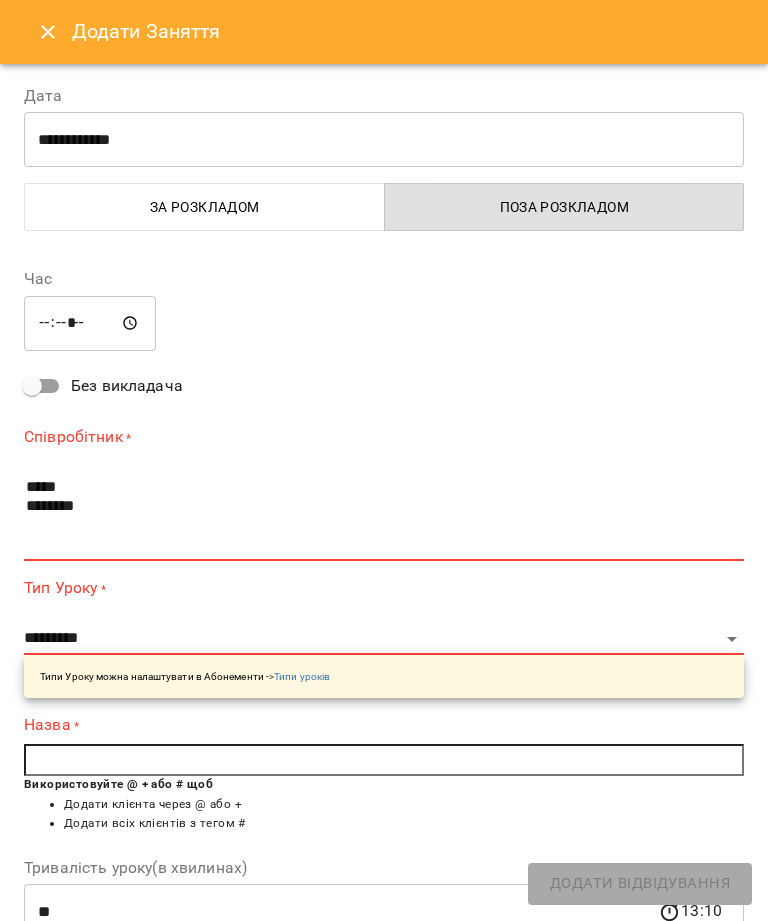 click at bounding box center (48, 32) 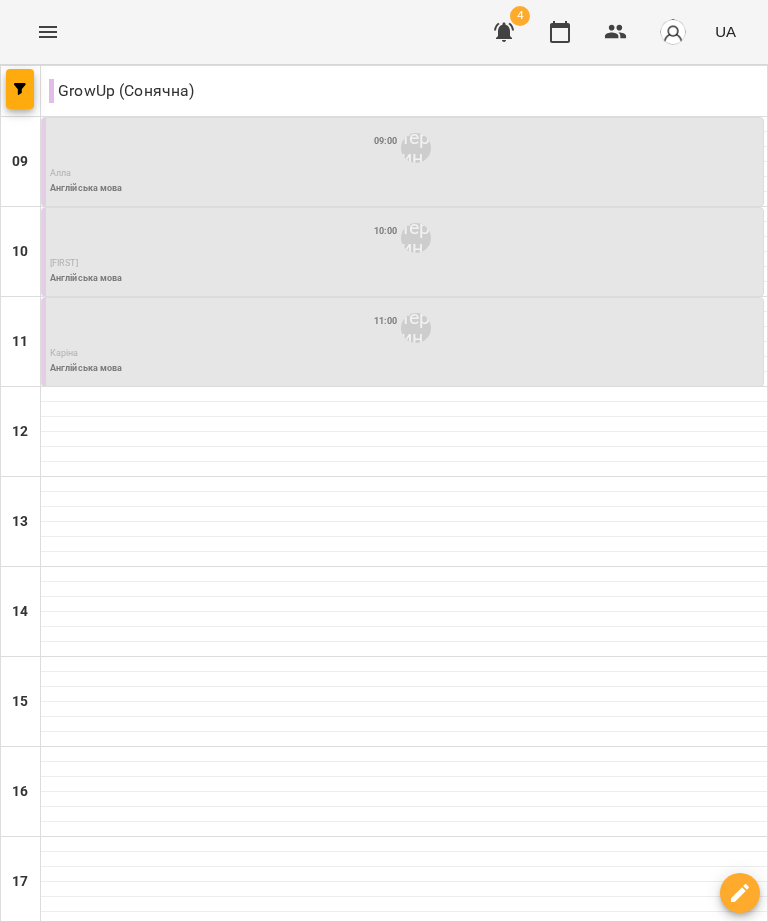click at bounding box center (404, 394) 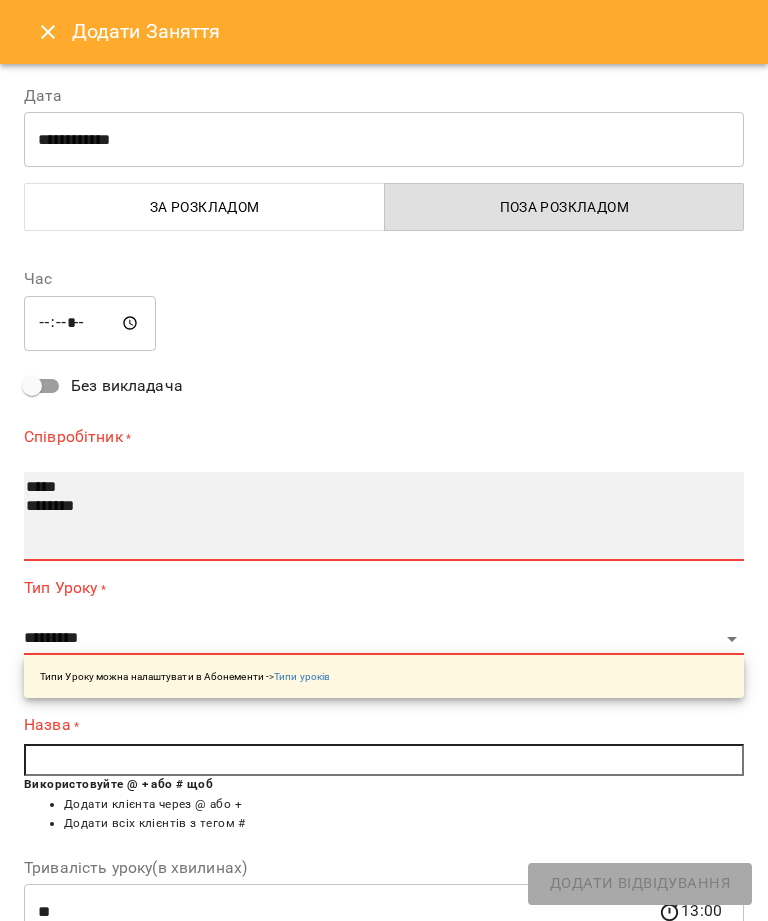 click on "***** ********" at bounding box center [384, 516] 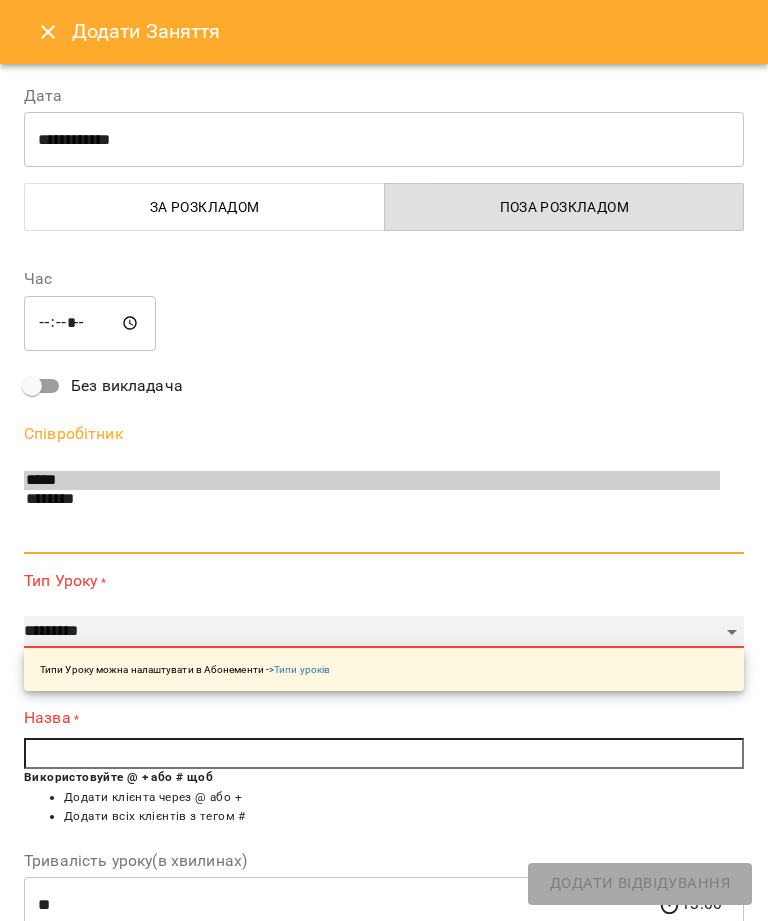 click on "**********" at bounding box center [384, 632] 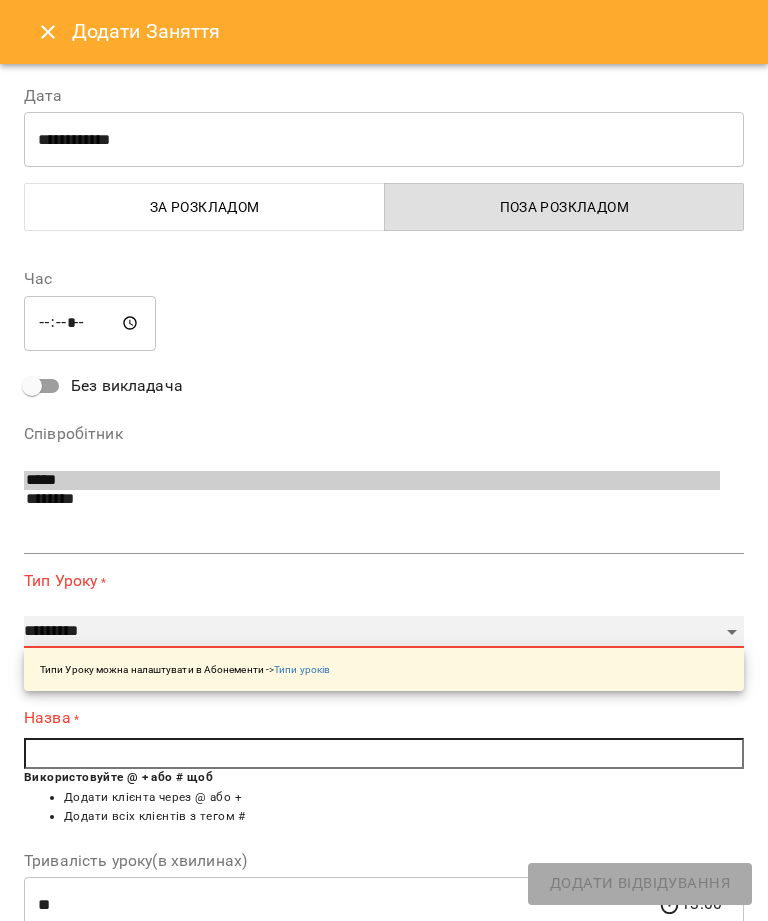 select on "**********" 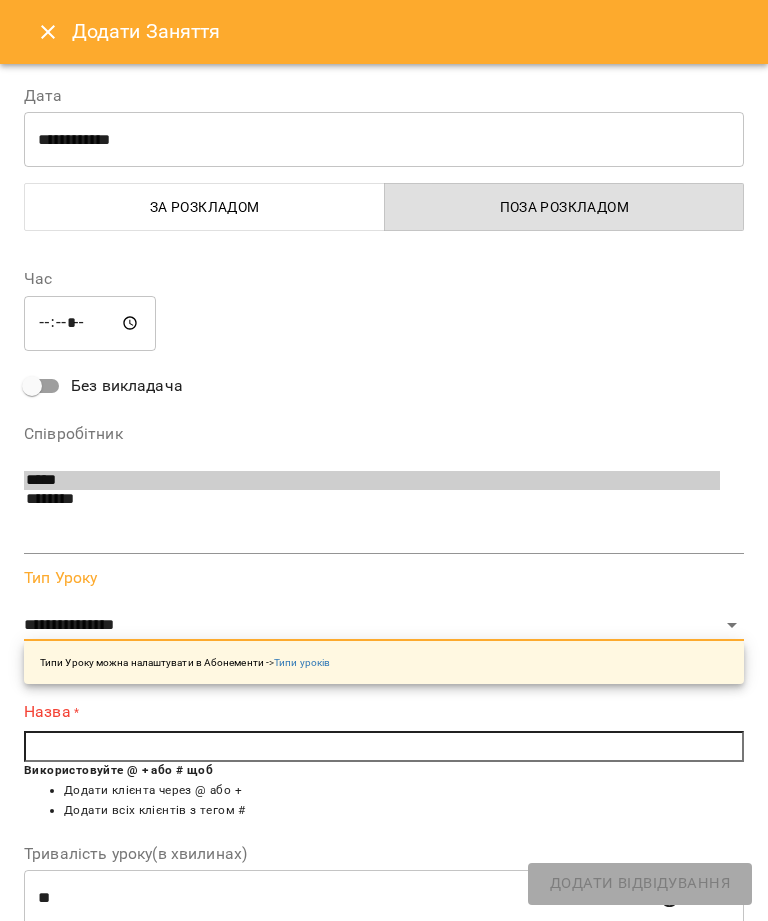 click at bounding box center [384, 747] 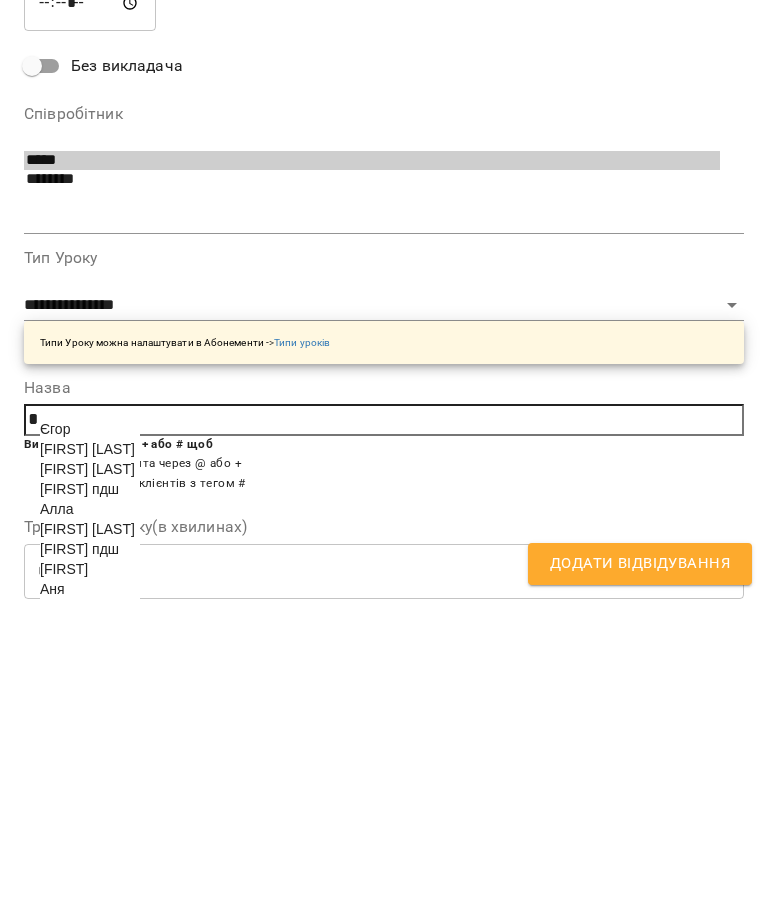 click on "[FIRST] 1кл" at bounding box center [77, 929] 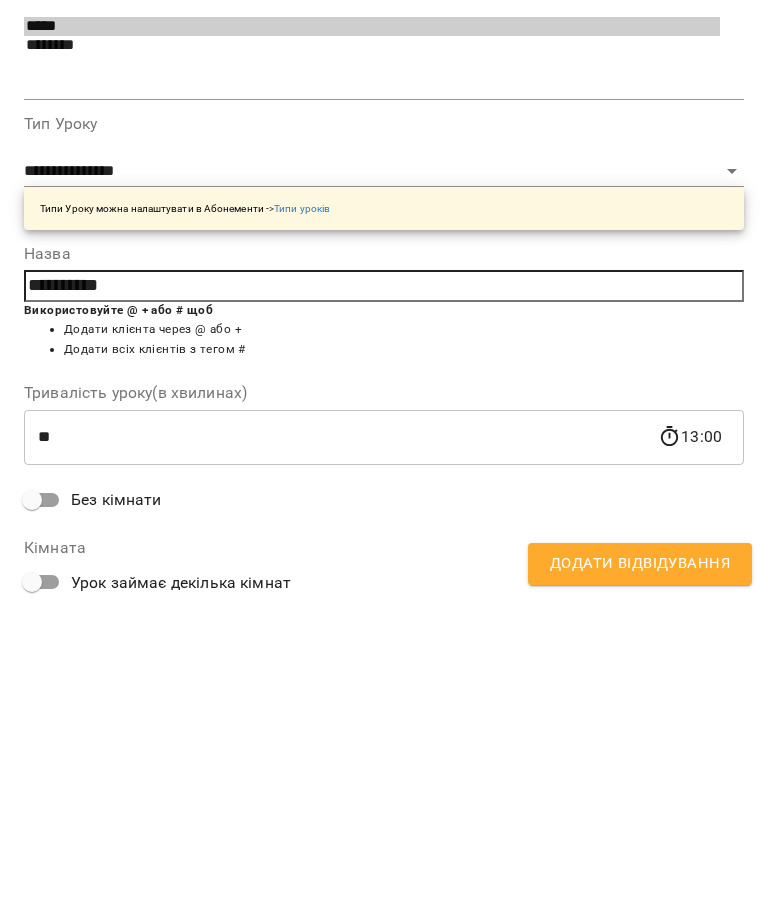 scroll, scrollTop: 157, scrollLeft: 0, axis: vertical 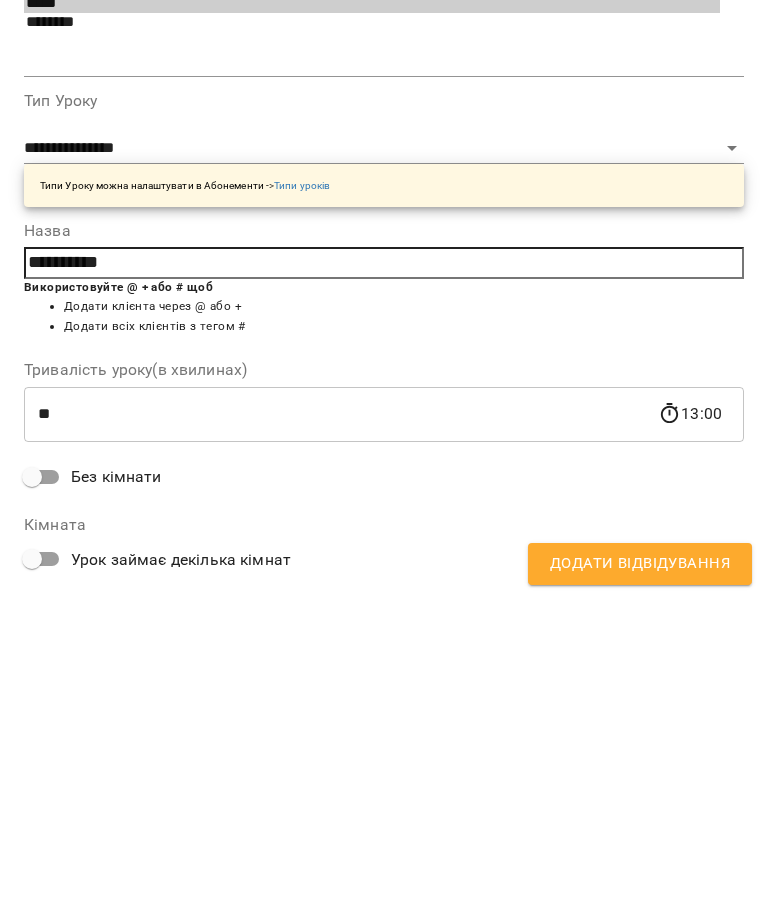 click on "Додати Відвідування" at bounding box center [640, 884] 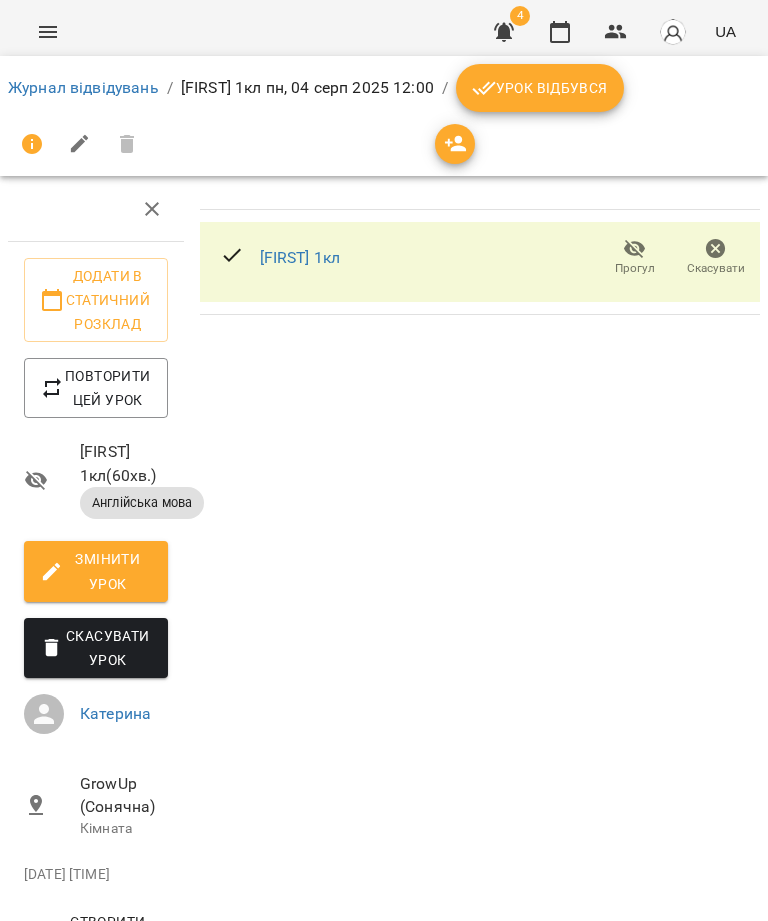 click on "Журнал відвідувань" at bounding box center [83, 87] 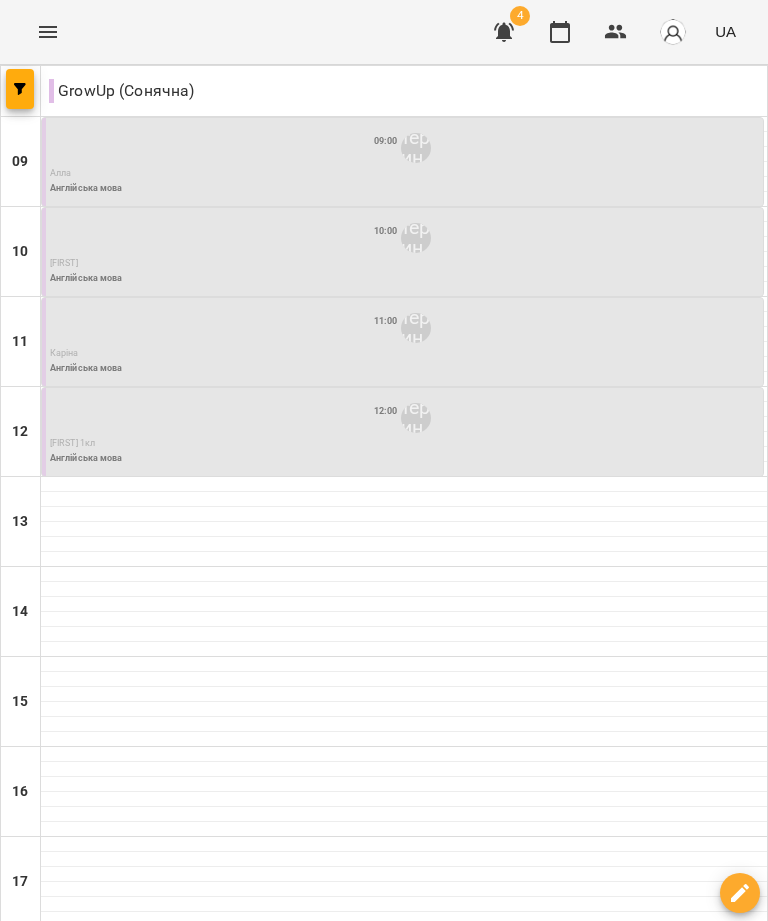 scroll, scrollTop: 141, scrollLeft: 0, axis: vertical 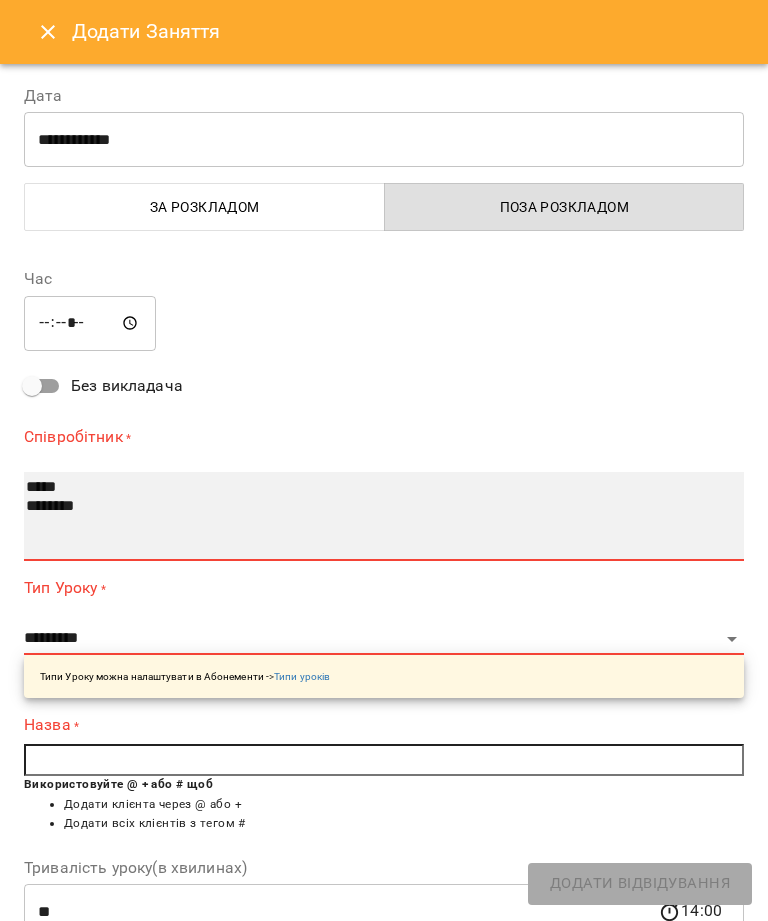 click on "***** ********" at bounding box center (384, 516) 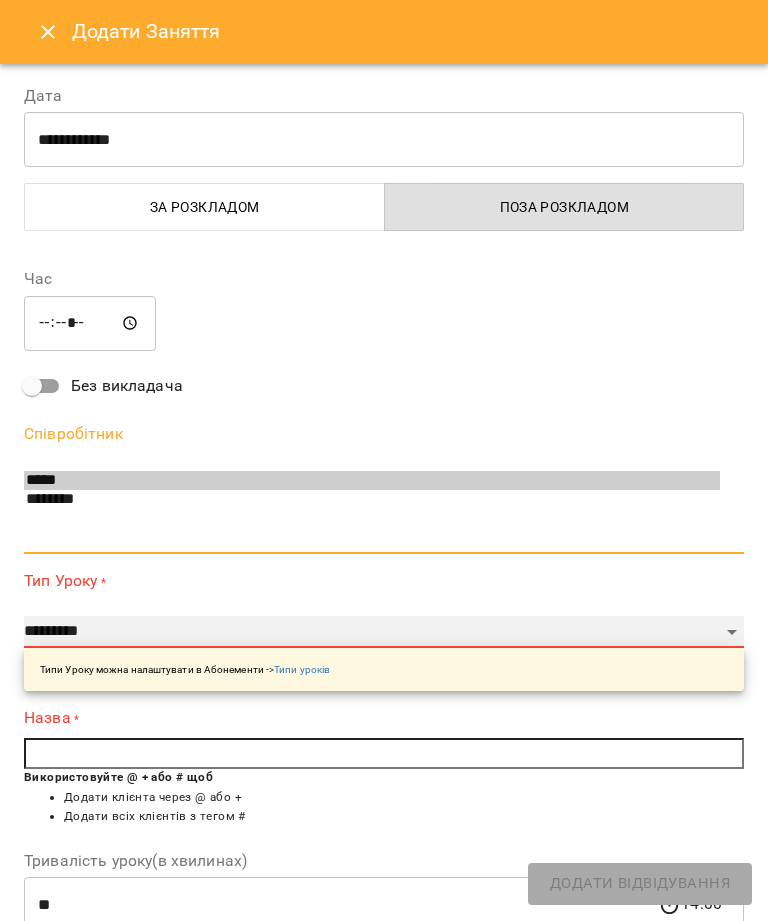 click on "**********" at bounding box center [384, 632] 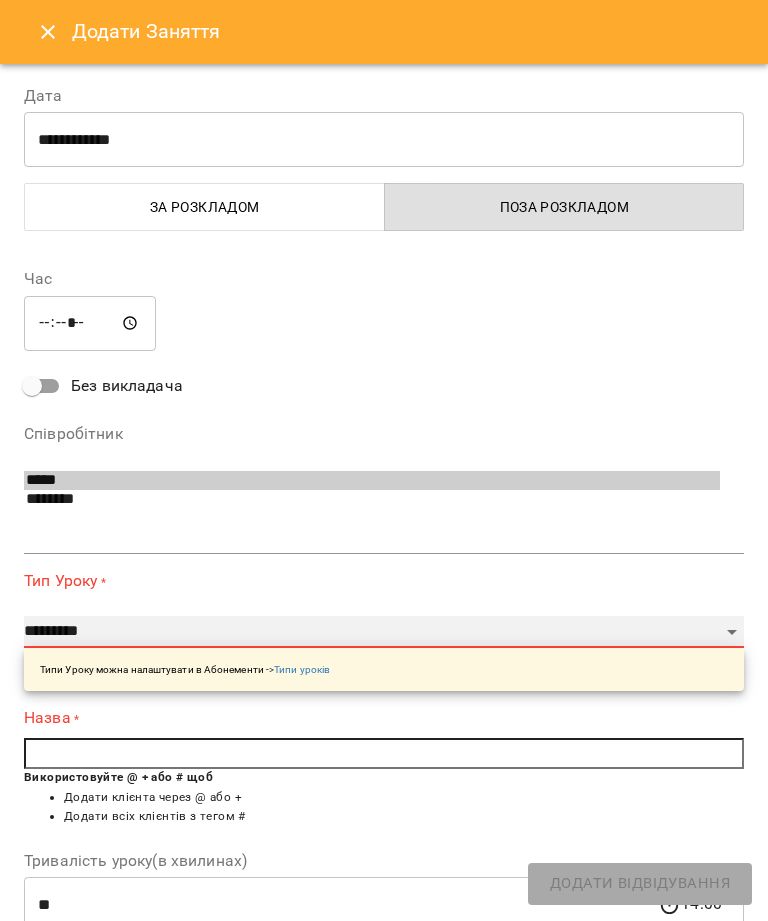 select on "**********" 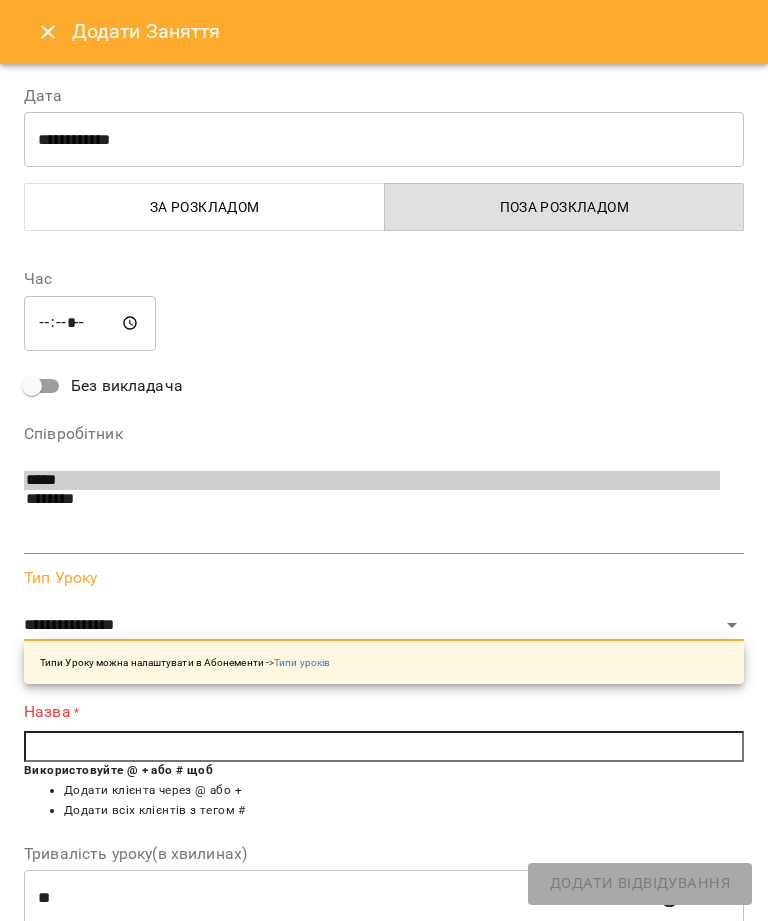 click at bounding box center (384, 747) 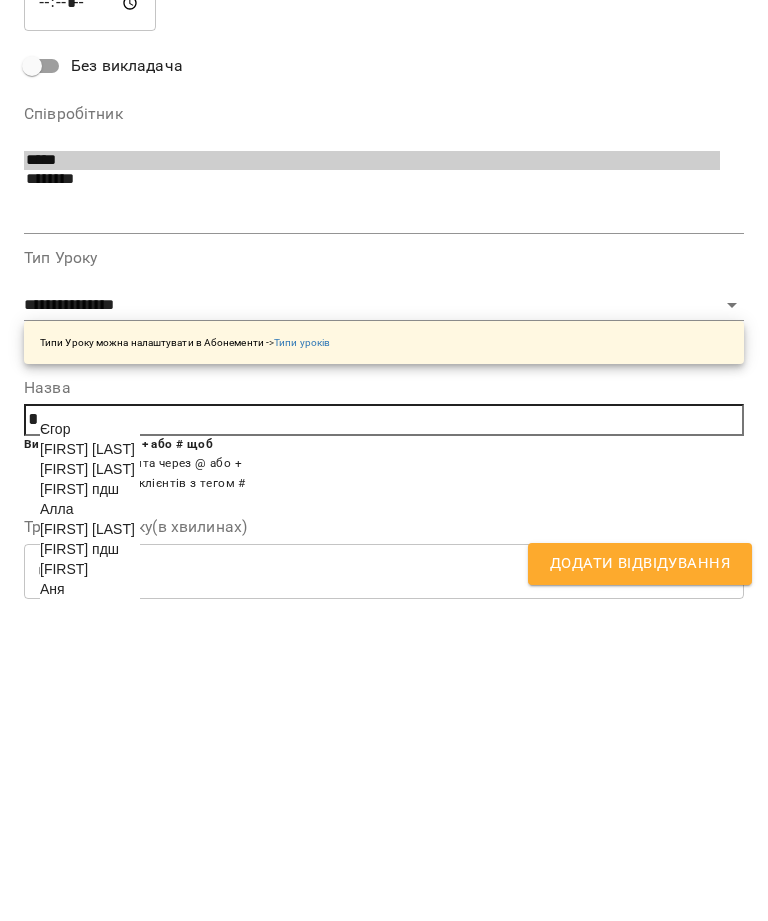 click on "[FIRST] 4 кл" at bounding box center [79, 969] 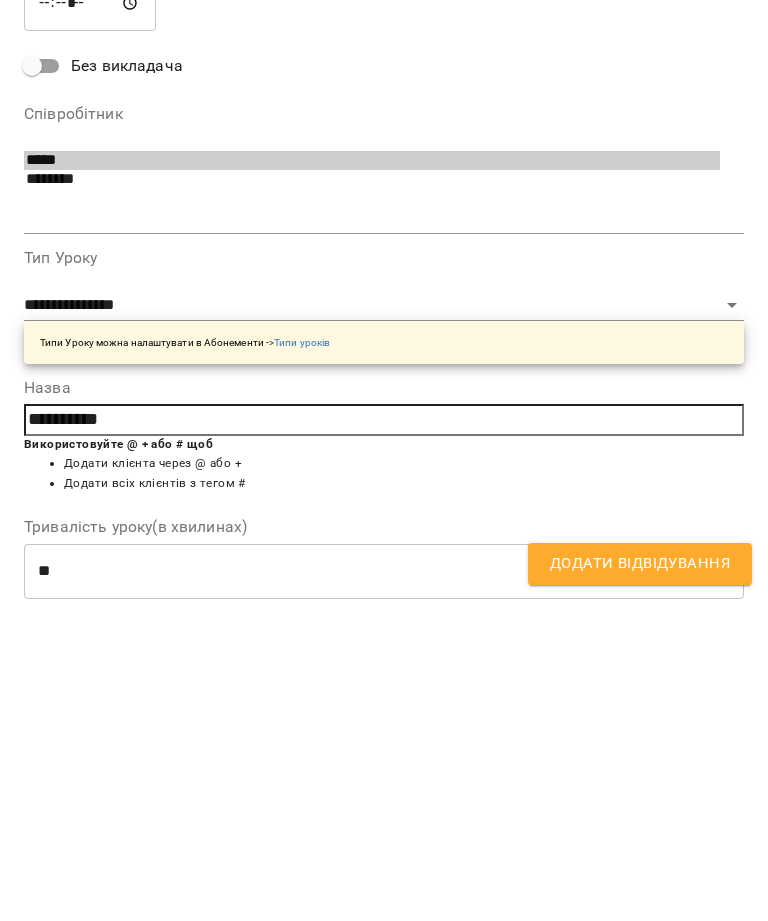click on "Додати Відвідування" at bounding box center [640, 884] 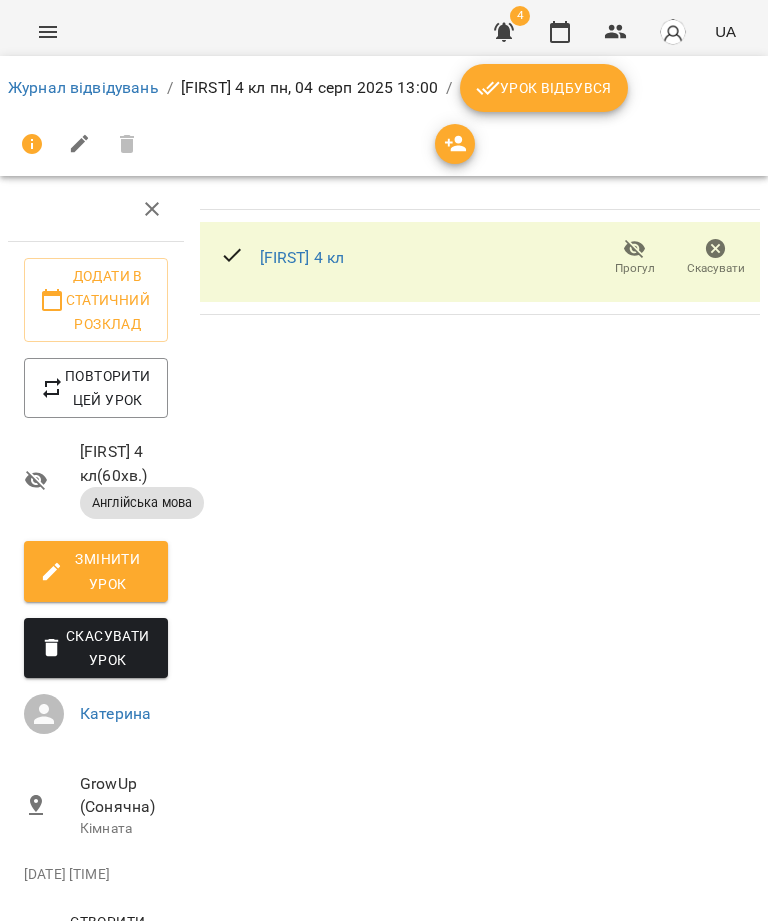 click 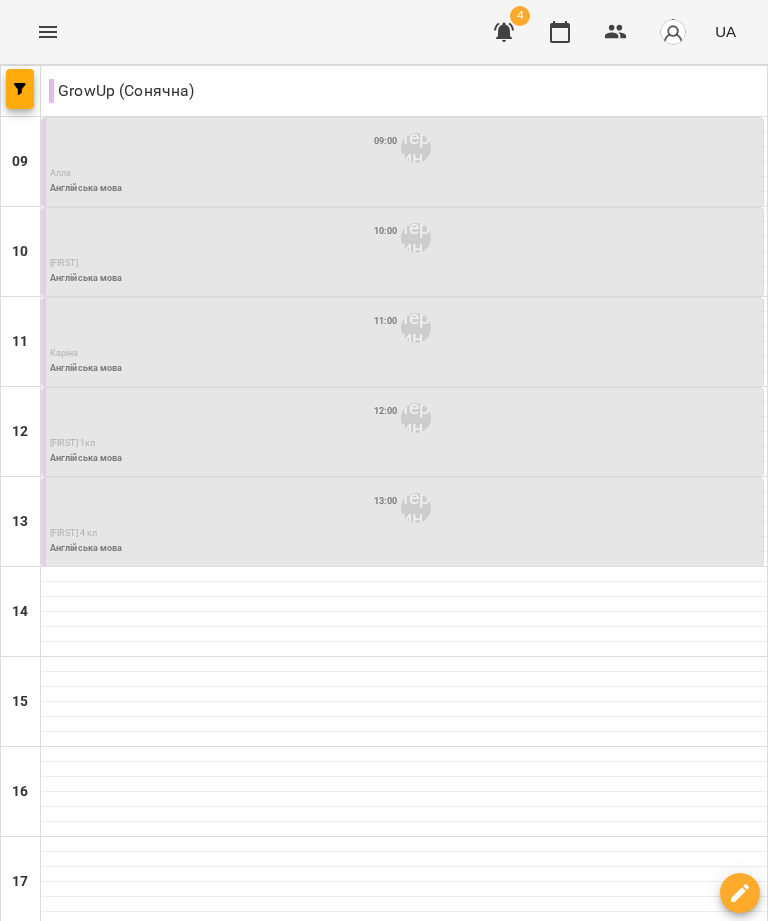 scroll, scrollTop: 101, scrollLeft: 0, axis: vertical 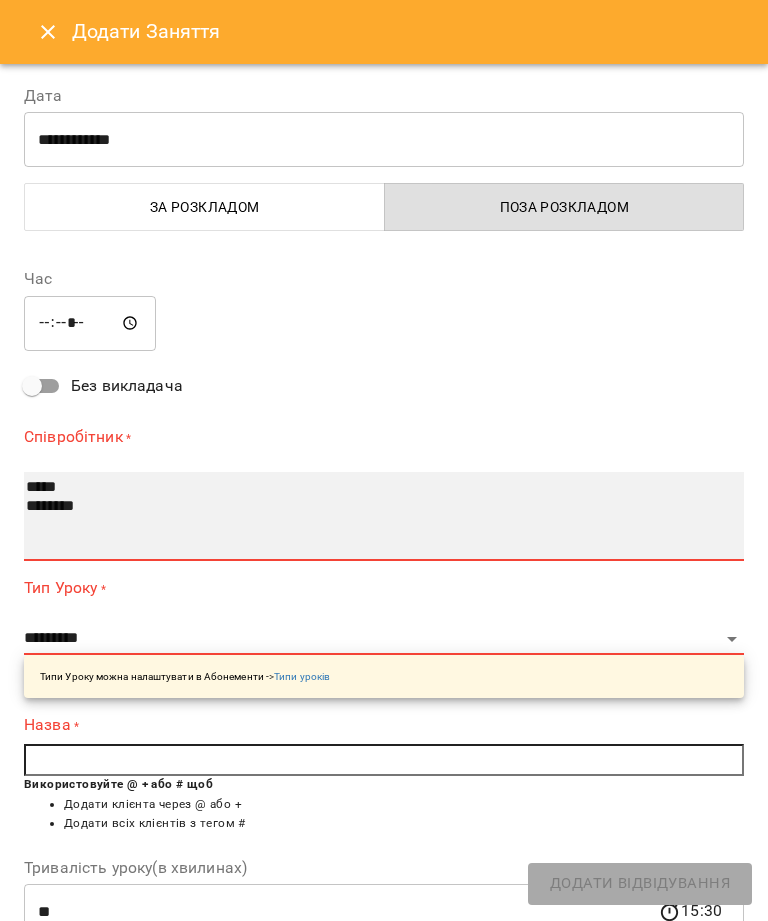 click on "***** ********" at bounding box center [384, 516] 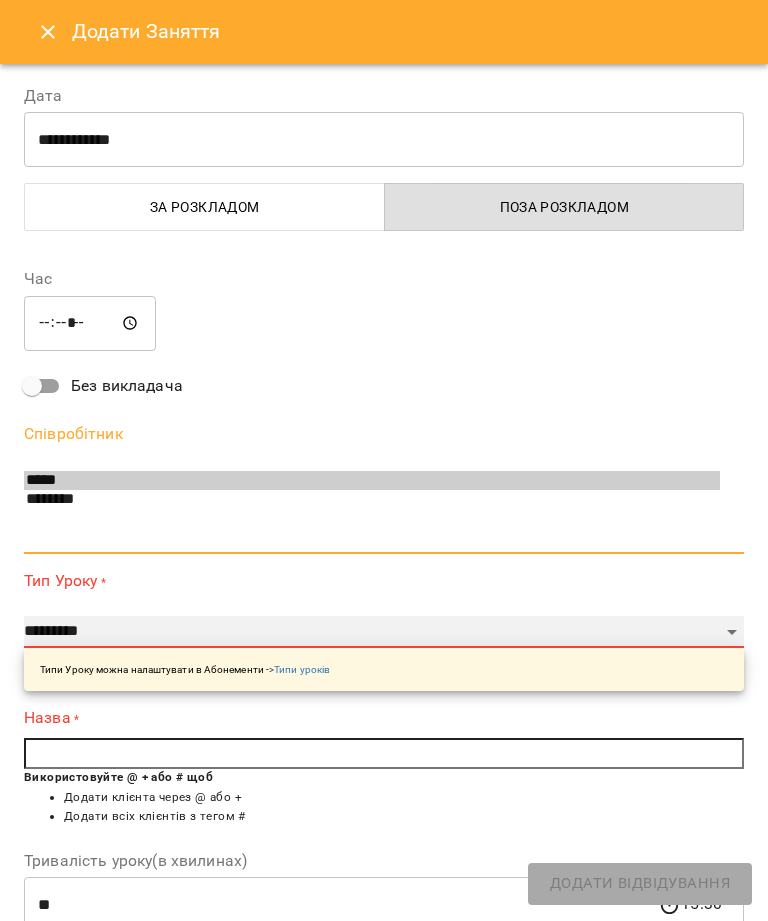 click on "**********" at bounding box center [384, 632] 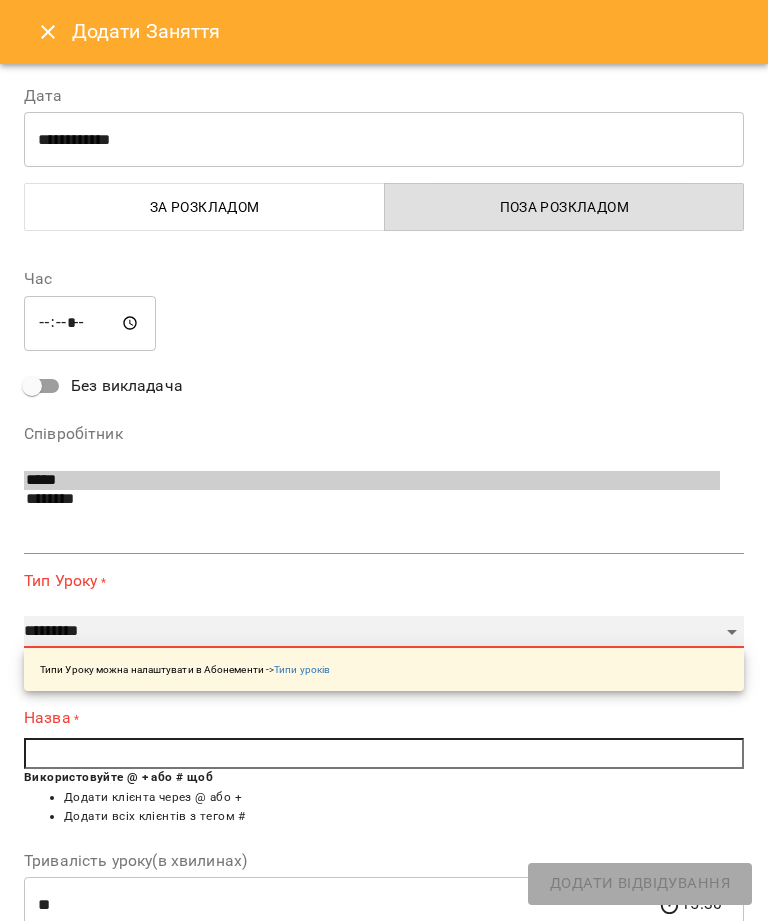 select on "*********" 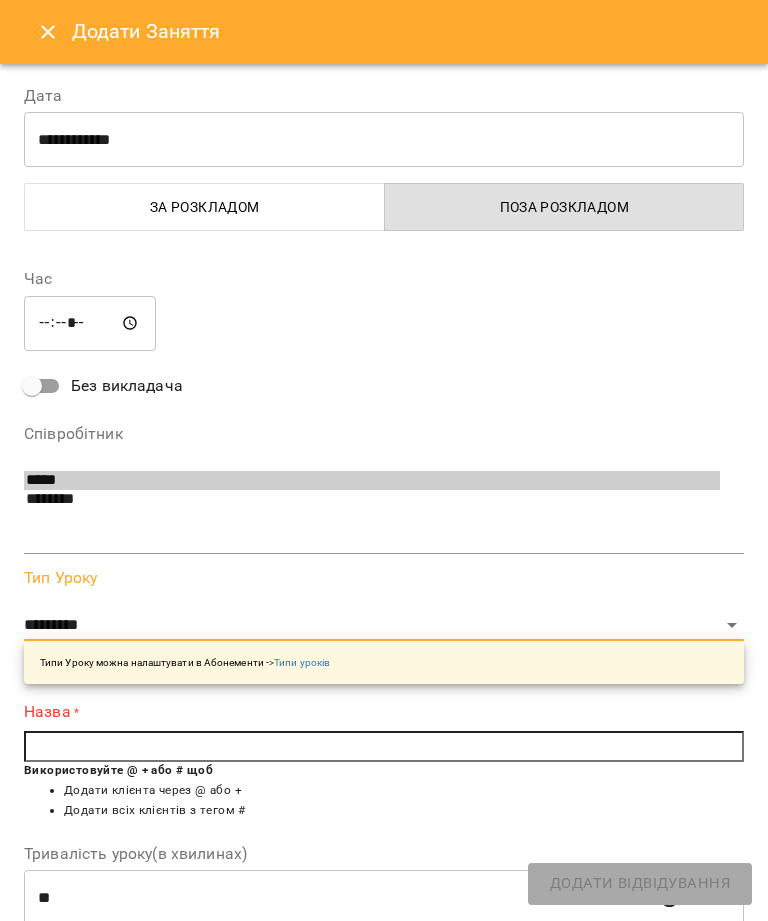 click at bounding box center [384, 747] 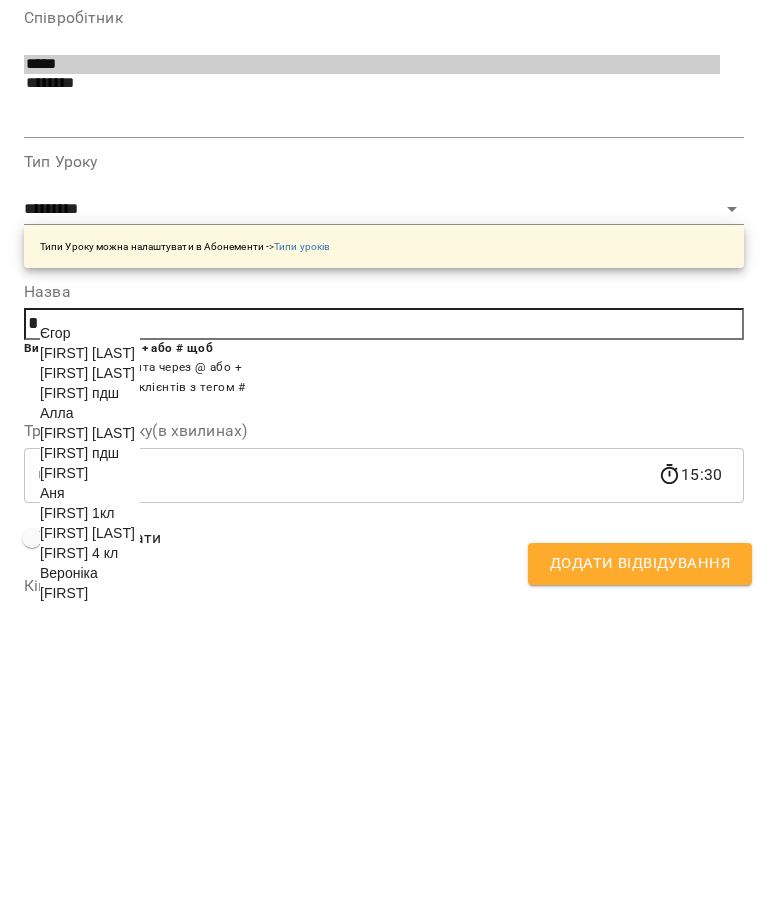 scroll, scrollTop: 103, scrollLeft: 0, axis: vertical 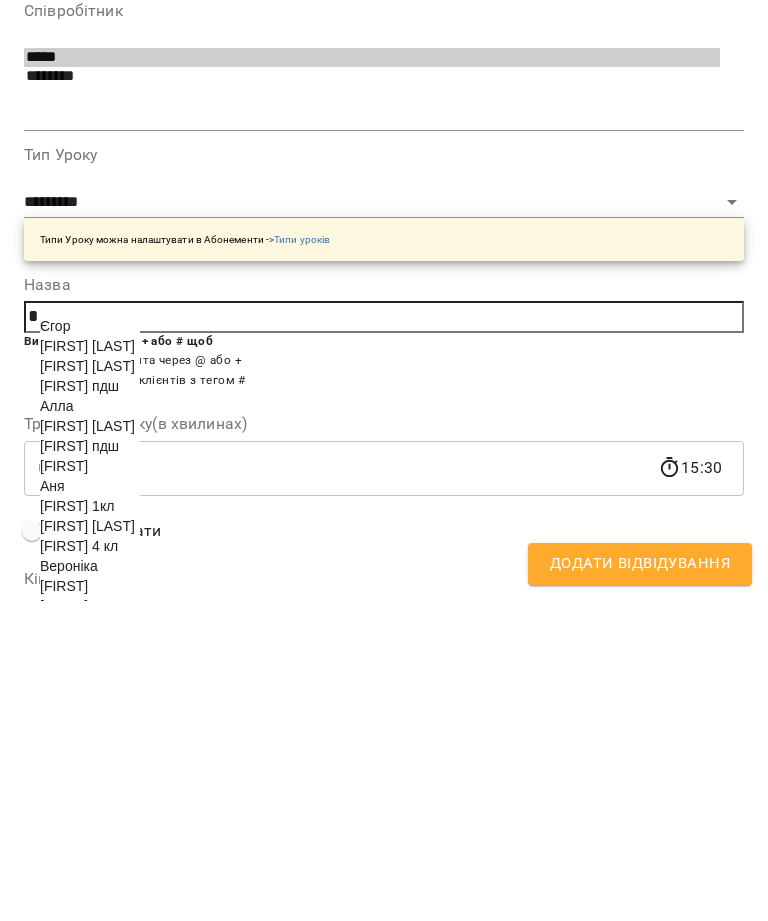 click on "[FIRST] 2кл" at bounding box center [90, 926] 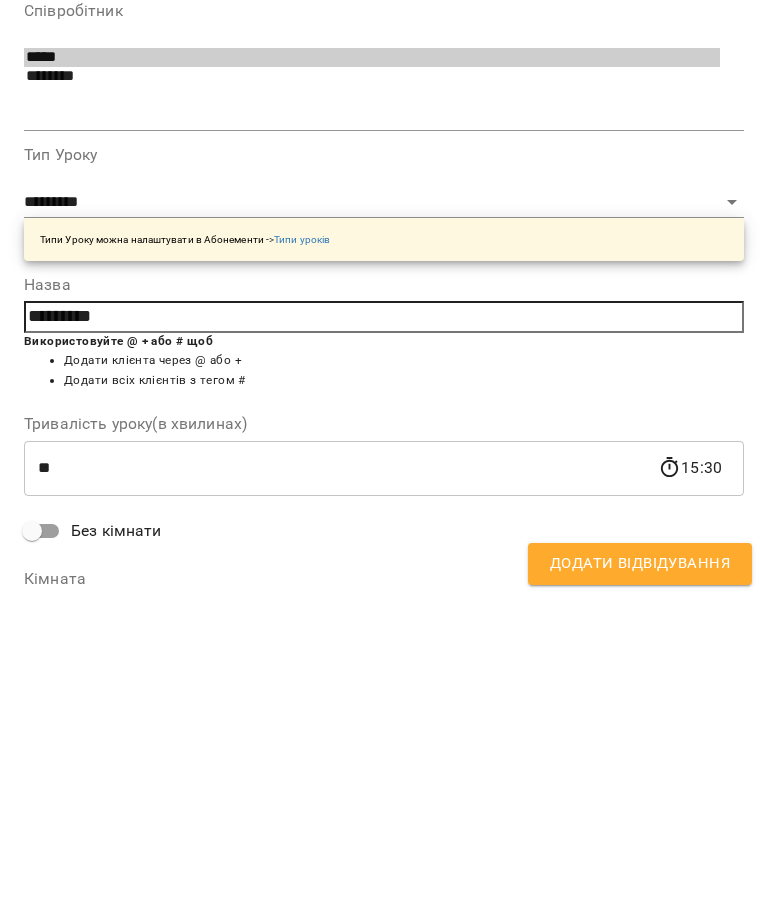 click on "Додати Відвідування" at bounding box center [640, 884] 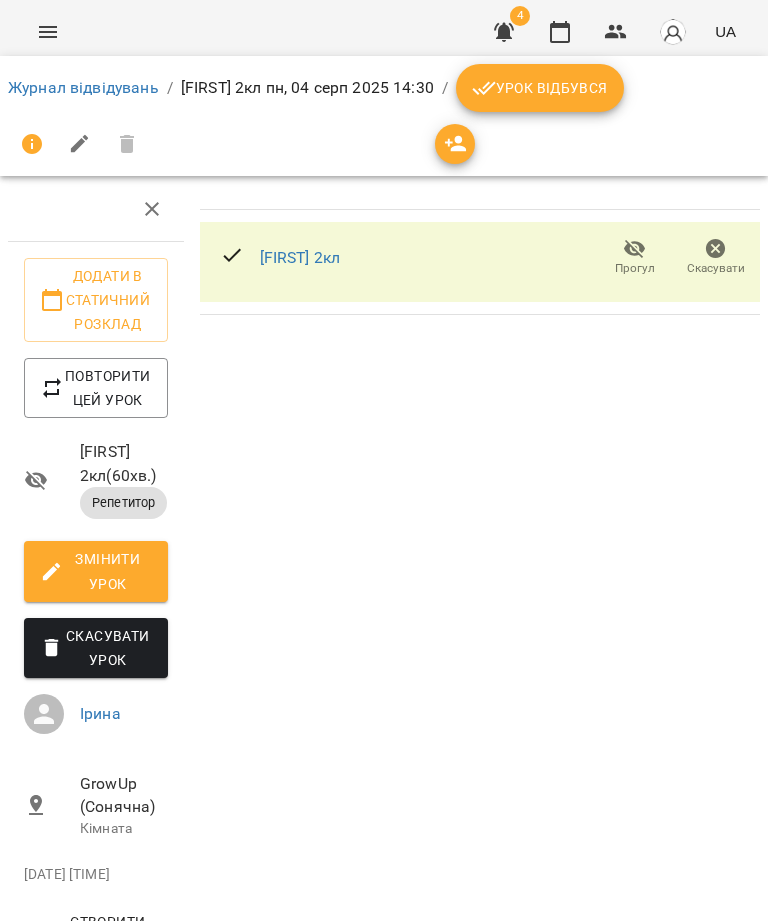 click on "Журнал відвідувань" at bounding box center (83, 87) 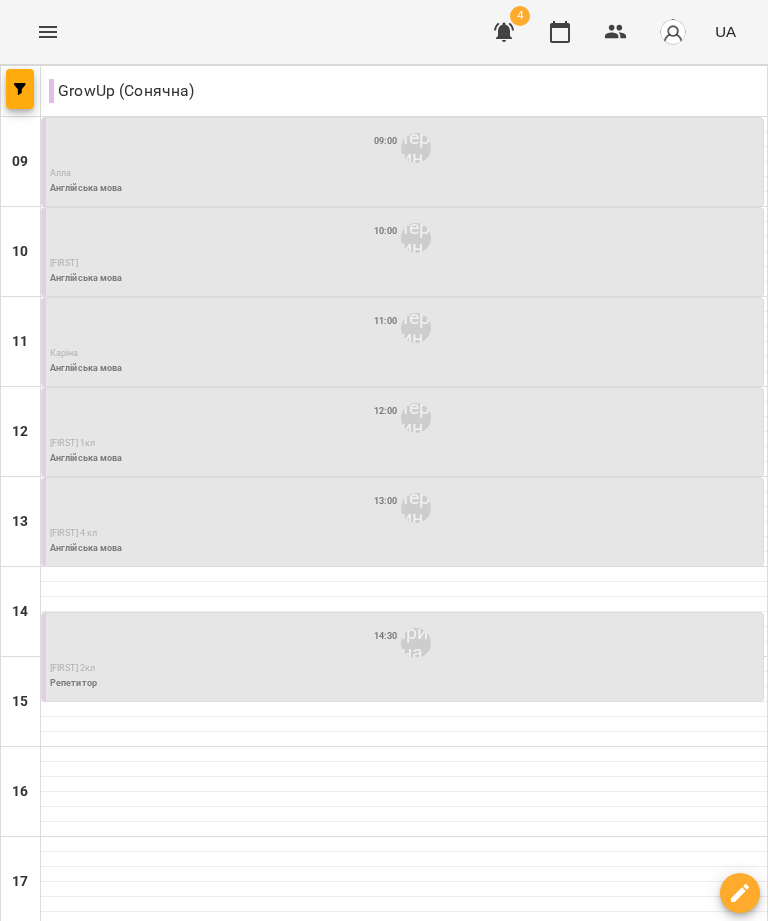 click at bounding box center [404, 709] 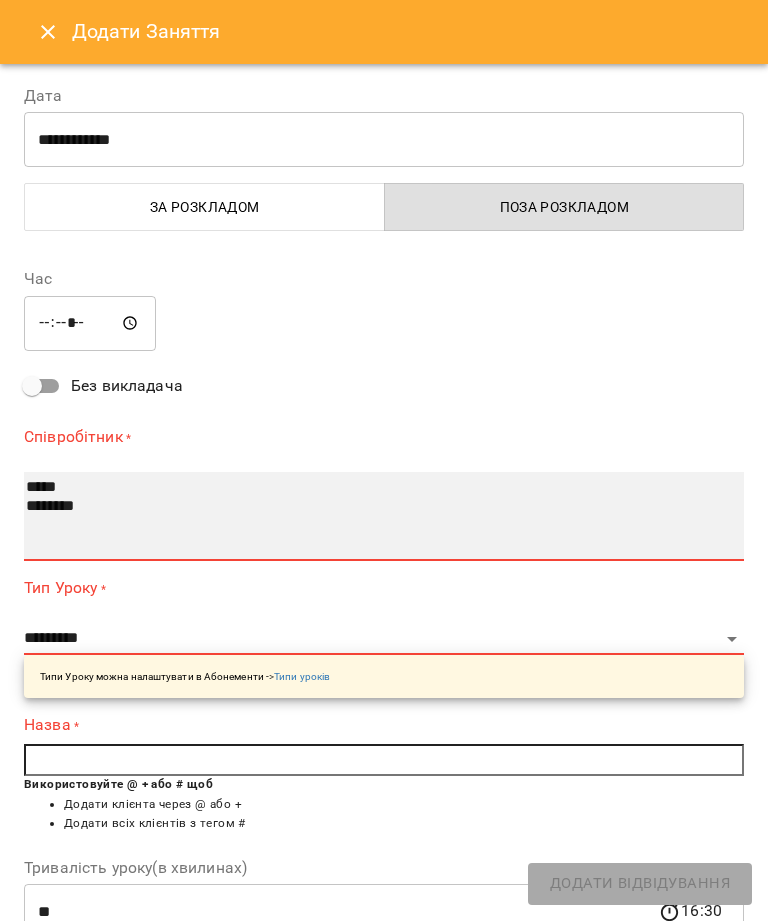 click on "***** ********" at bounding box center (384, 516) 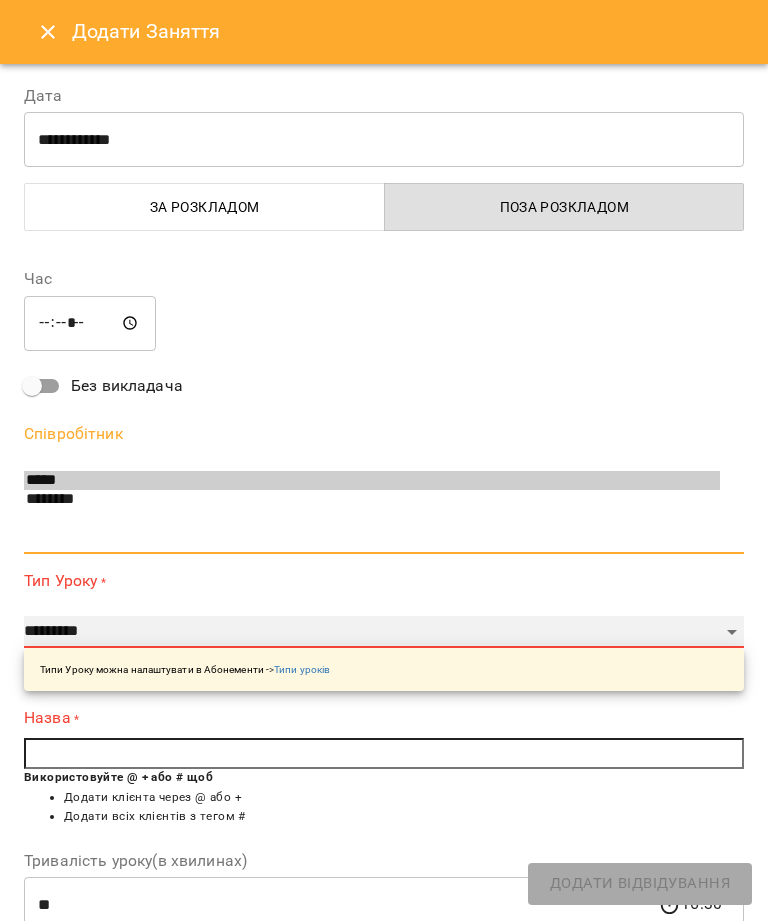 click on "**********" at bounding box center (384, 632) 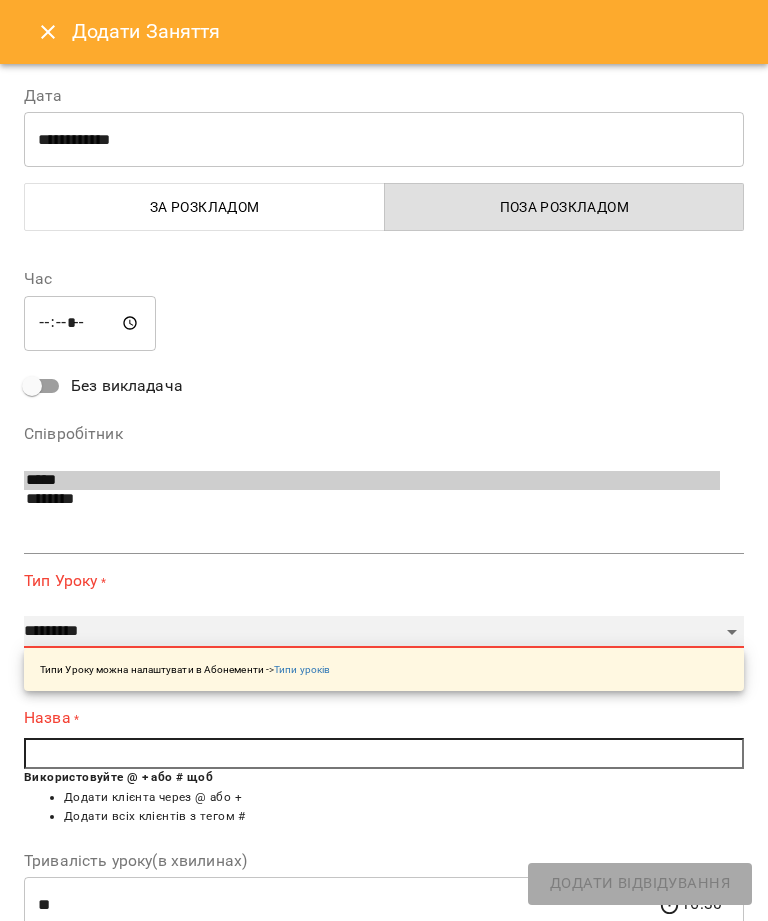 select on "*********" 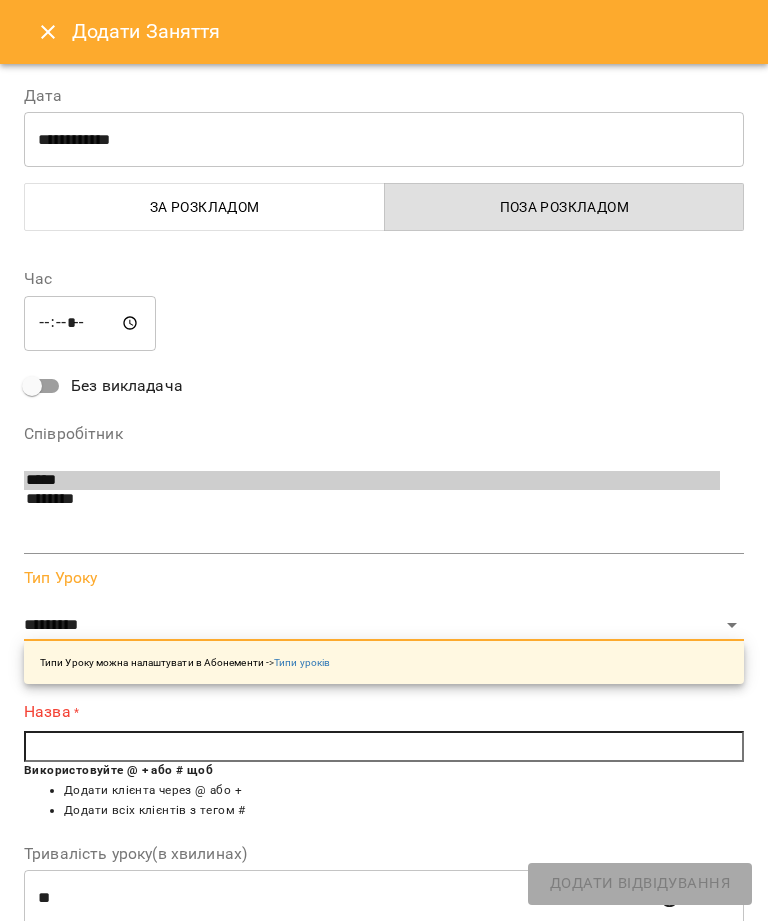 click at bounding box center [384, 747] 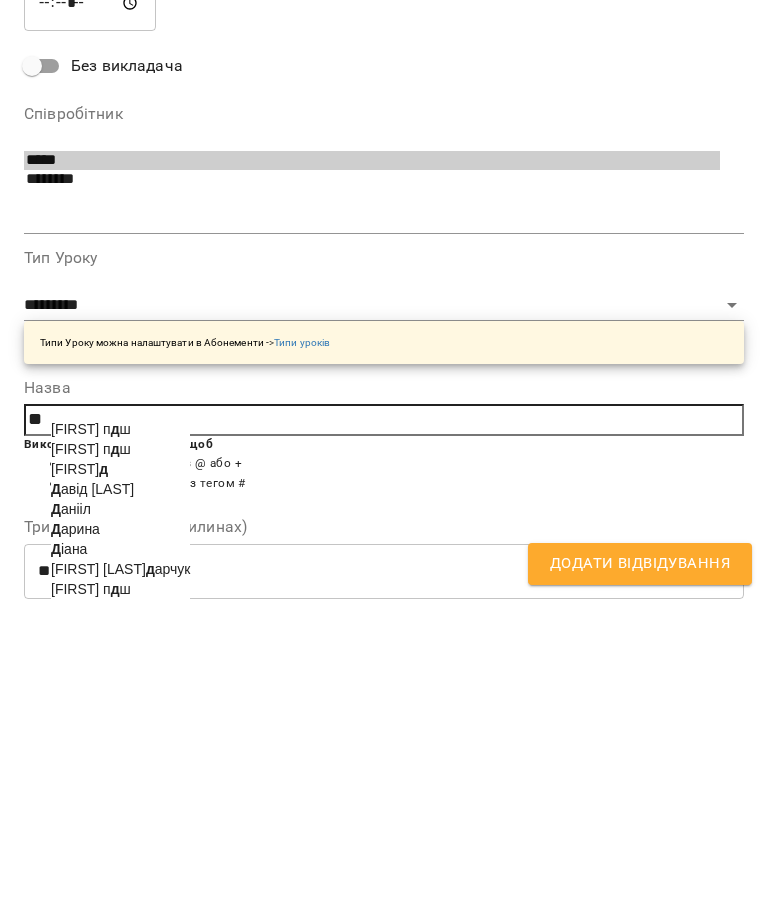 click on "Д авід [LAST]" at bounding box center (92, 809) 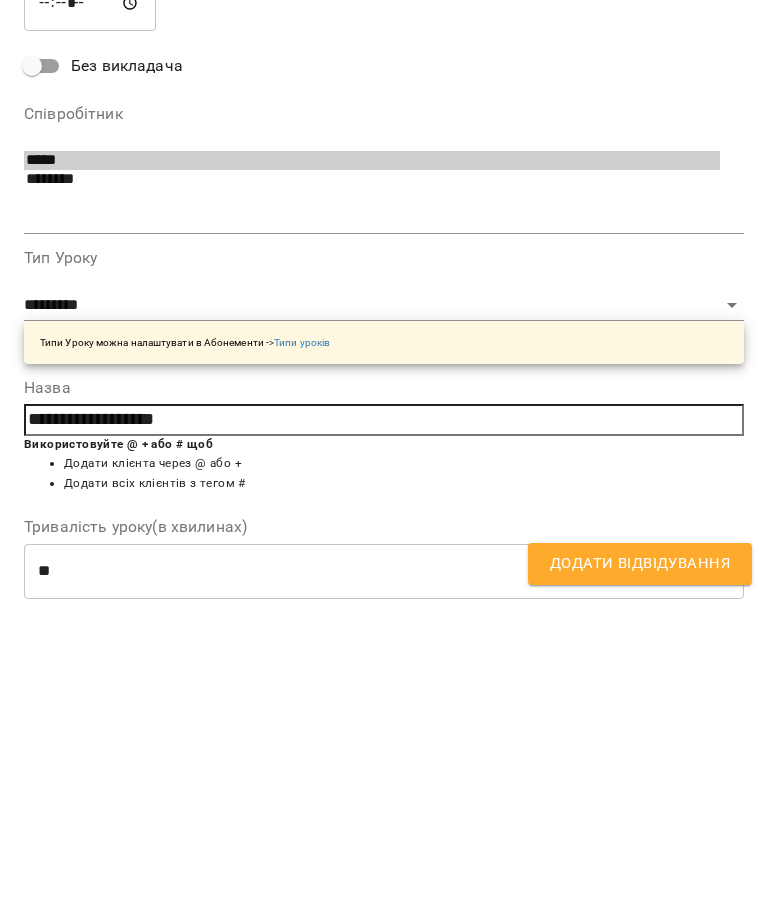 type on "**********" 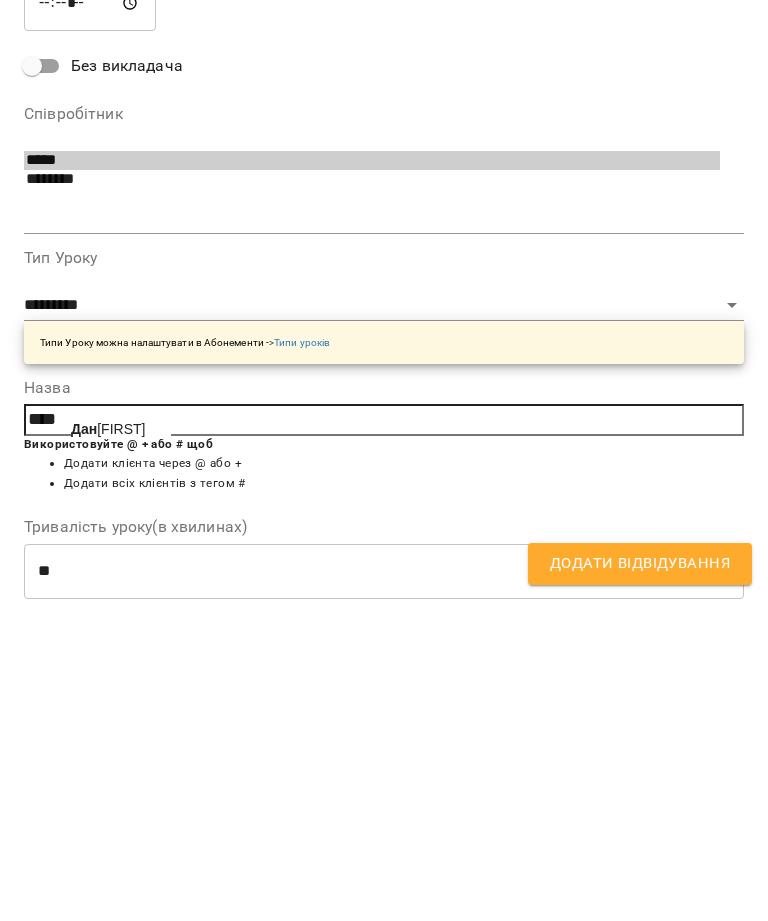 click on "[FIRST] [FIRST]" at bounding box center (121, 749) 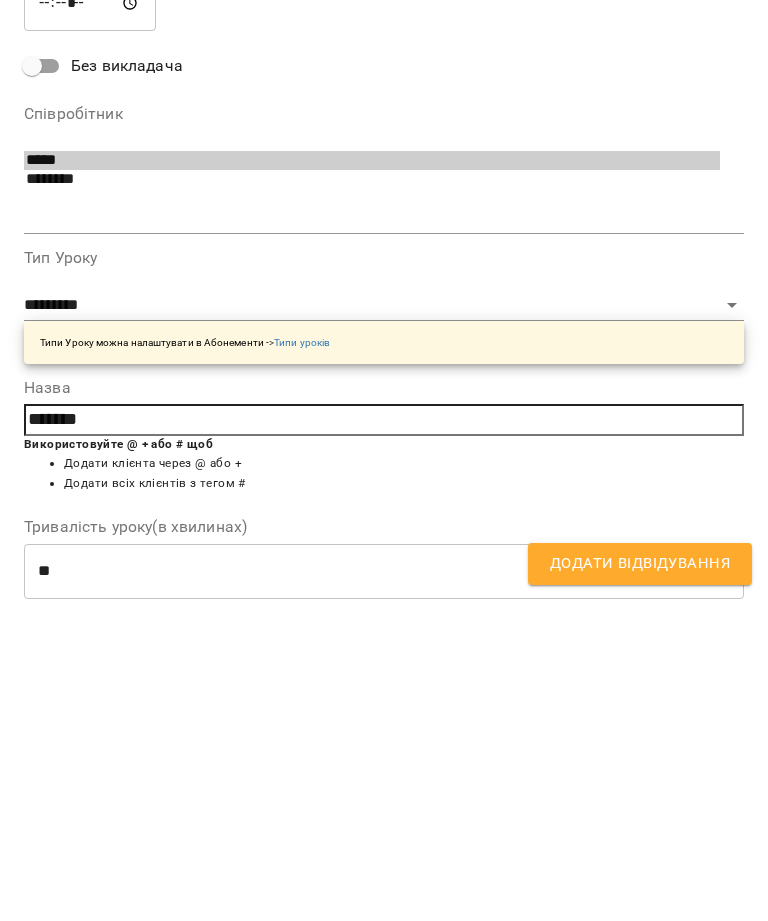 click on "Додати Відвідування" at bounding box center (640, 884) 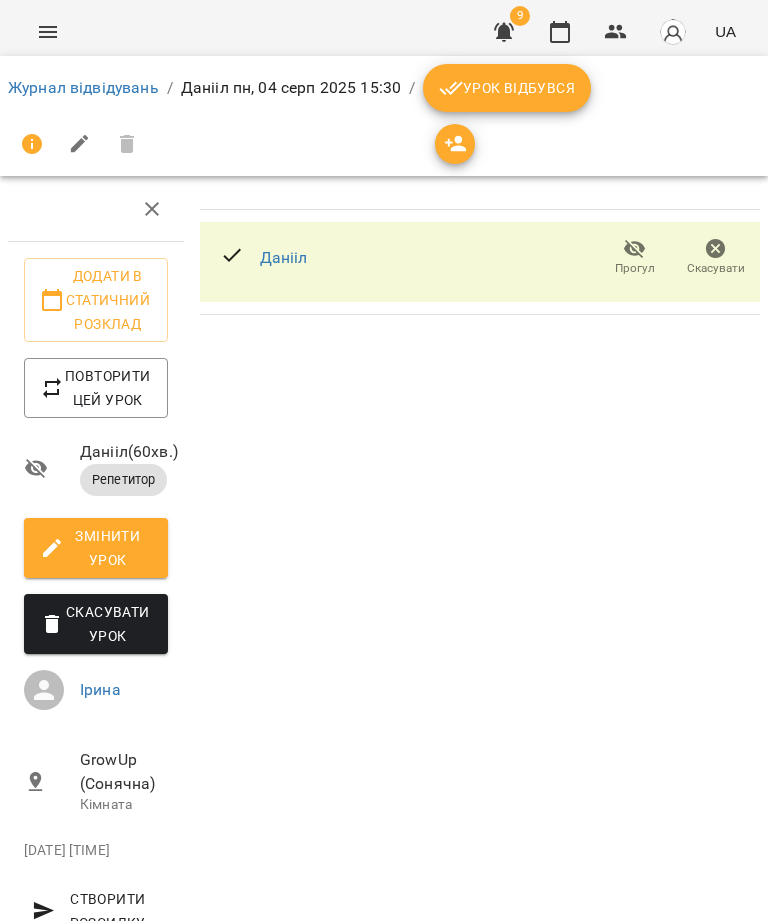 click on "Журнал відвідувань" at bounding box center (83, 87) 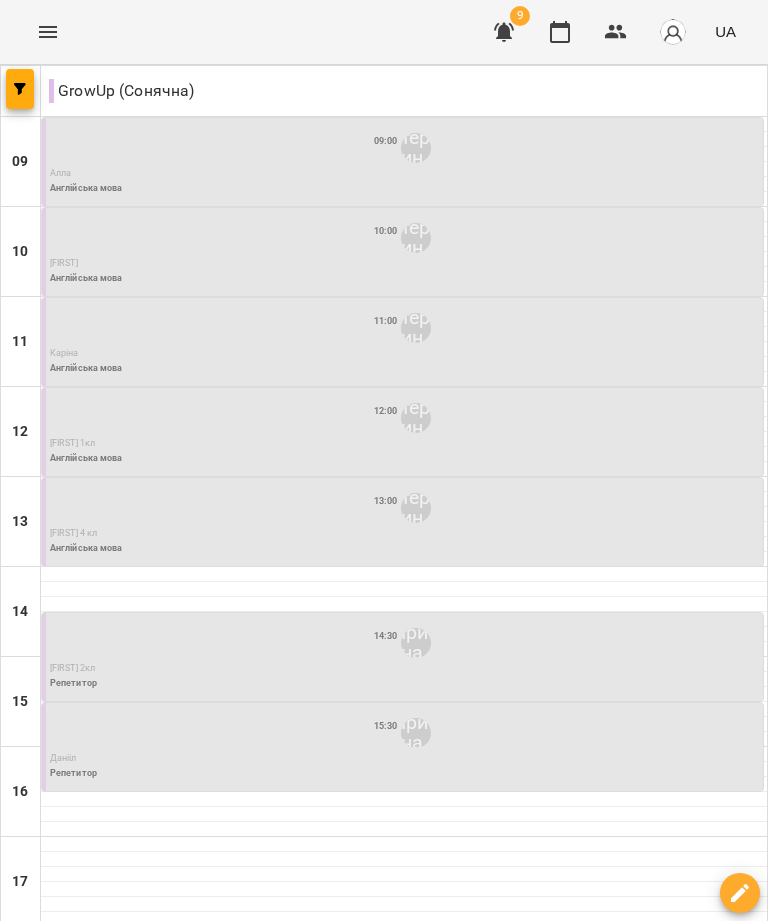 scroll, scrollTop: 0, scrollLeft: 0, axis: both 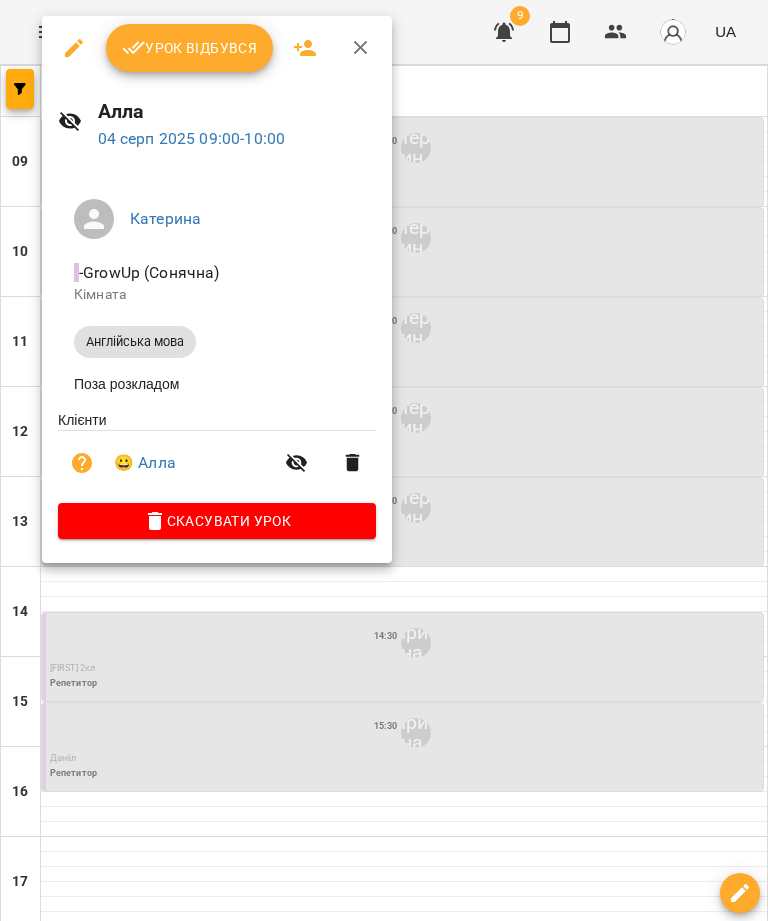 click on "Урок відбувся" at bounding box center (190, 48) 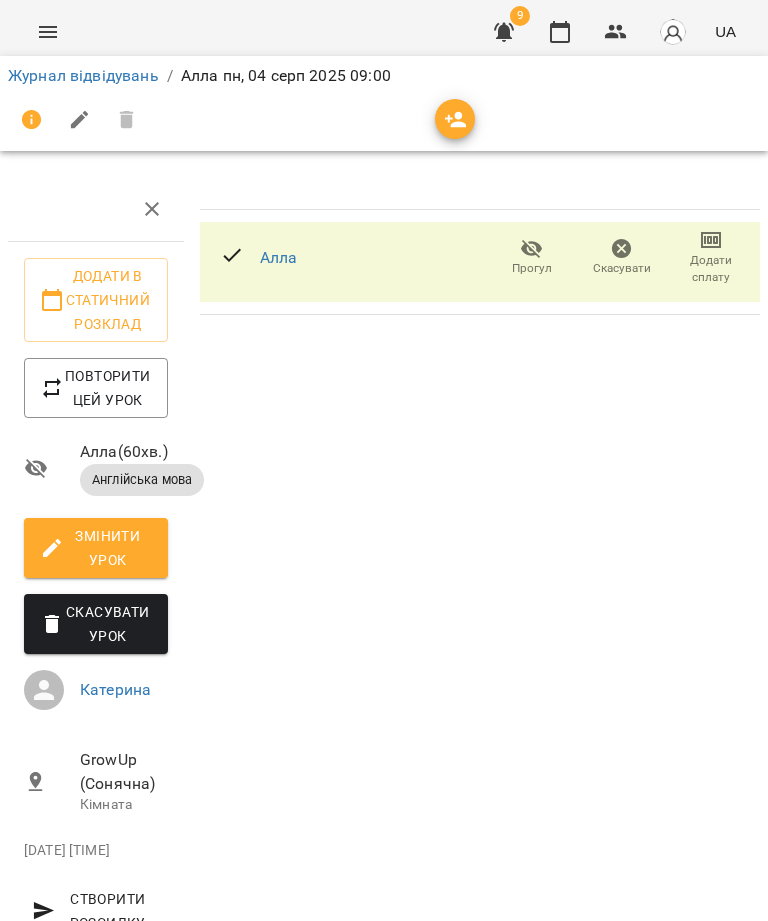 click on "Додати сплату" at bounding box center (711, 269) 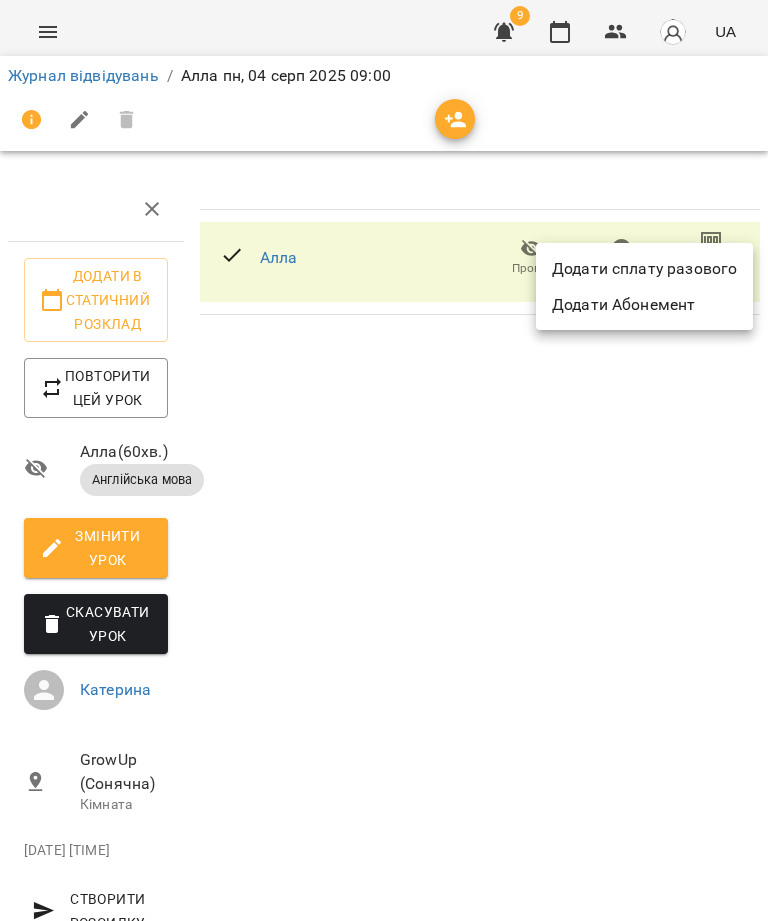 click on "Додати сплату разового" at bounding box center [644, 269] 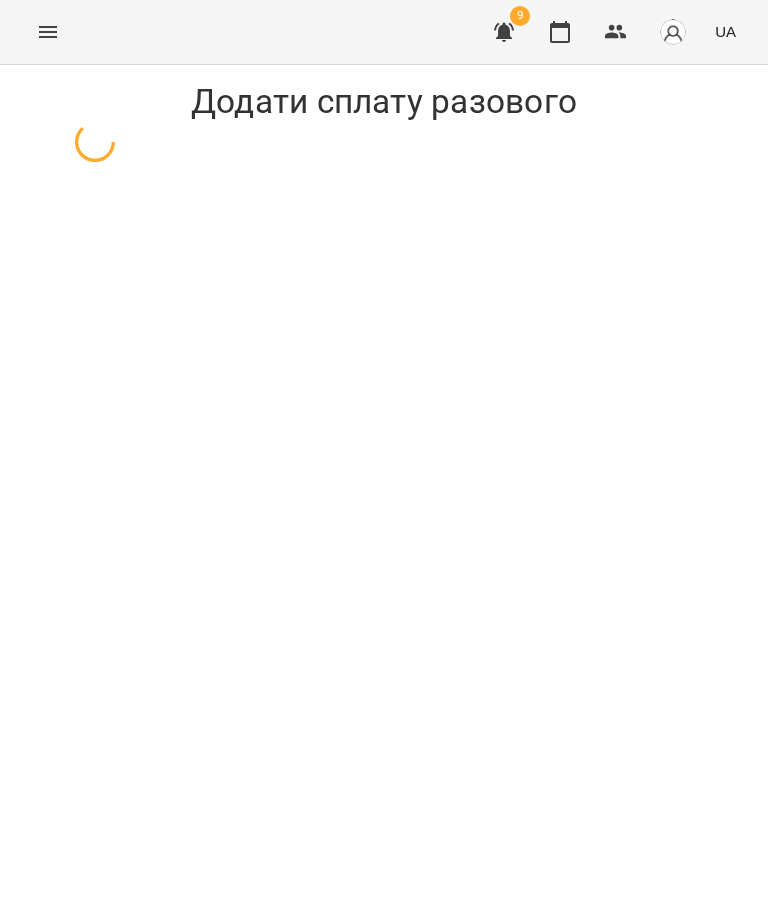 select on "**********" 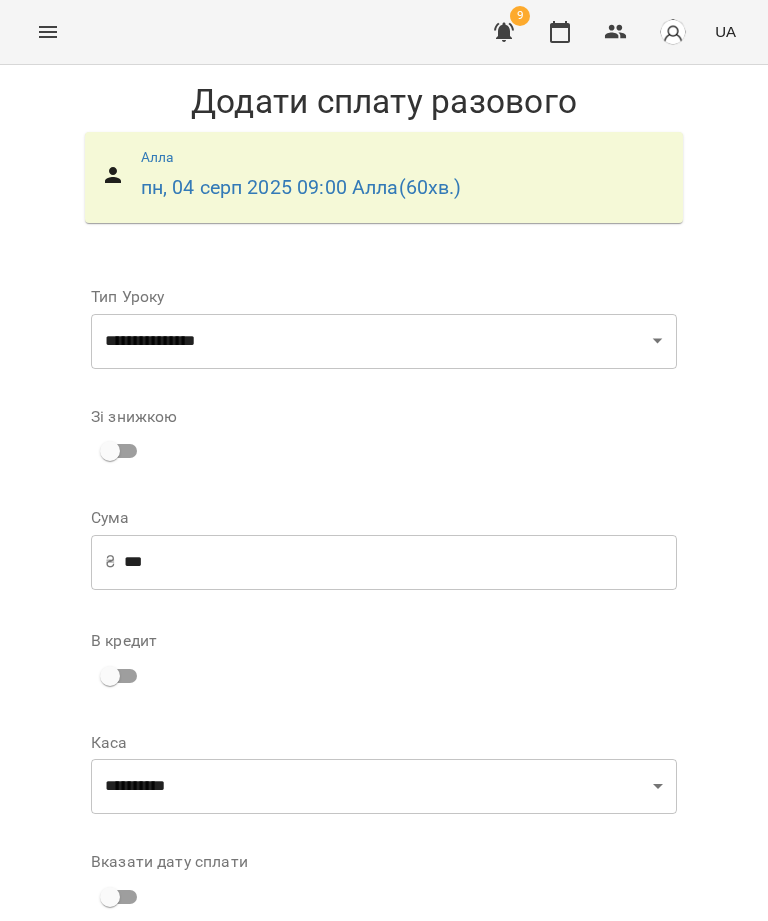 scroll, scrollTop: 86, scrollLeft: 0, axis: vertical 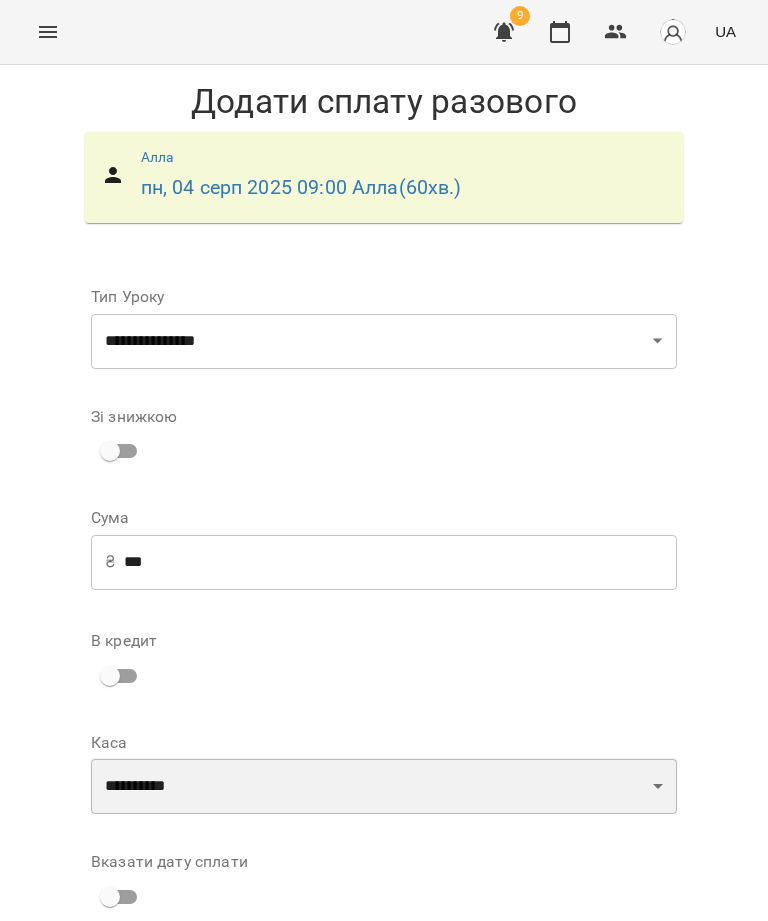 click on "**********" at bounding box center [384, 786] 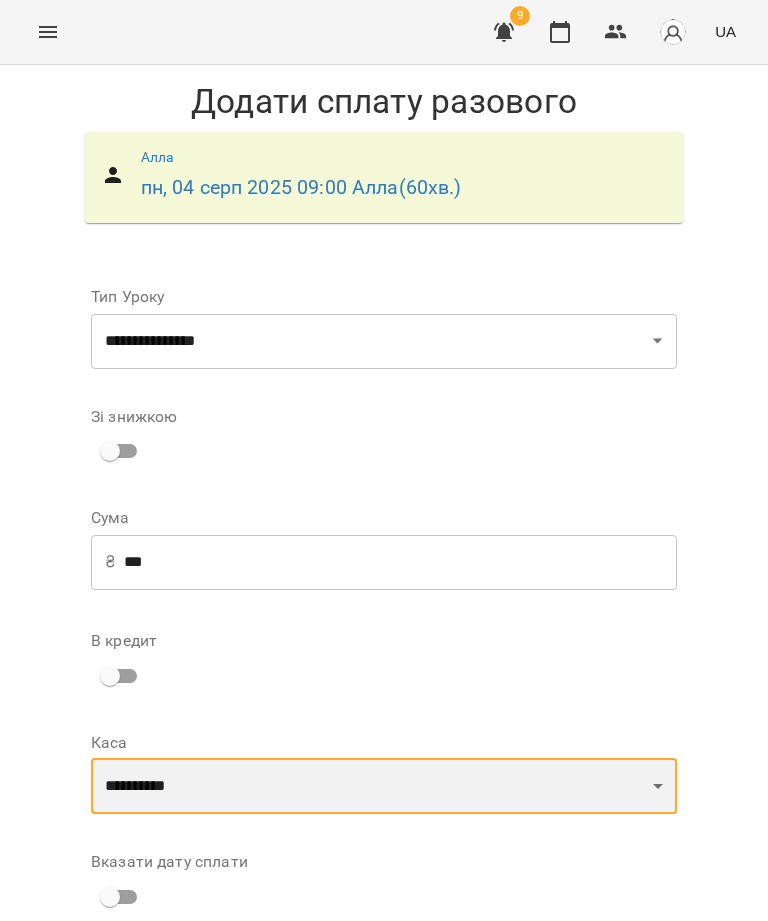 select on "****" 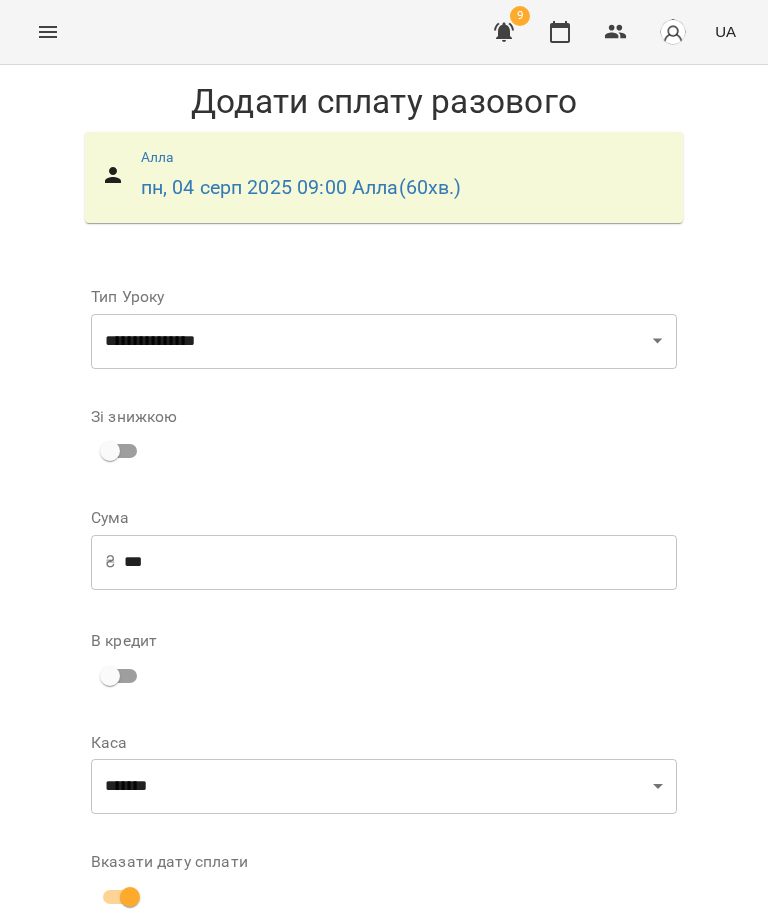 scroll, scrollTop: 205, scrollLeft: 0, axis: vertical 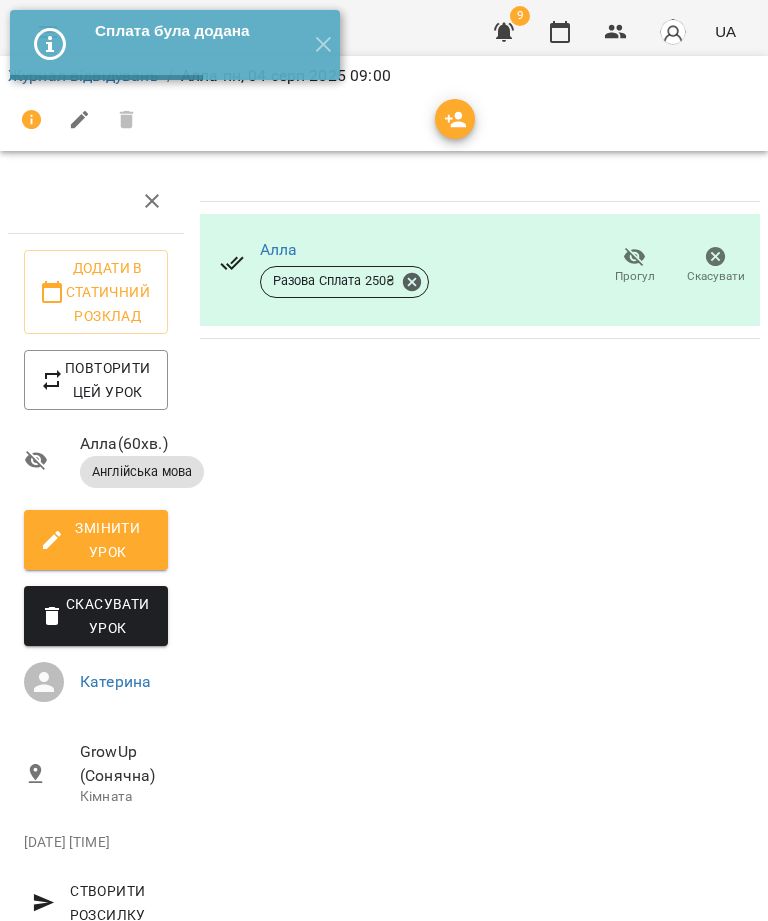 click on "✕" at bounding box center [323, 45] 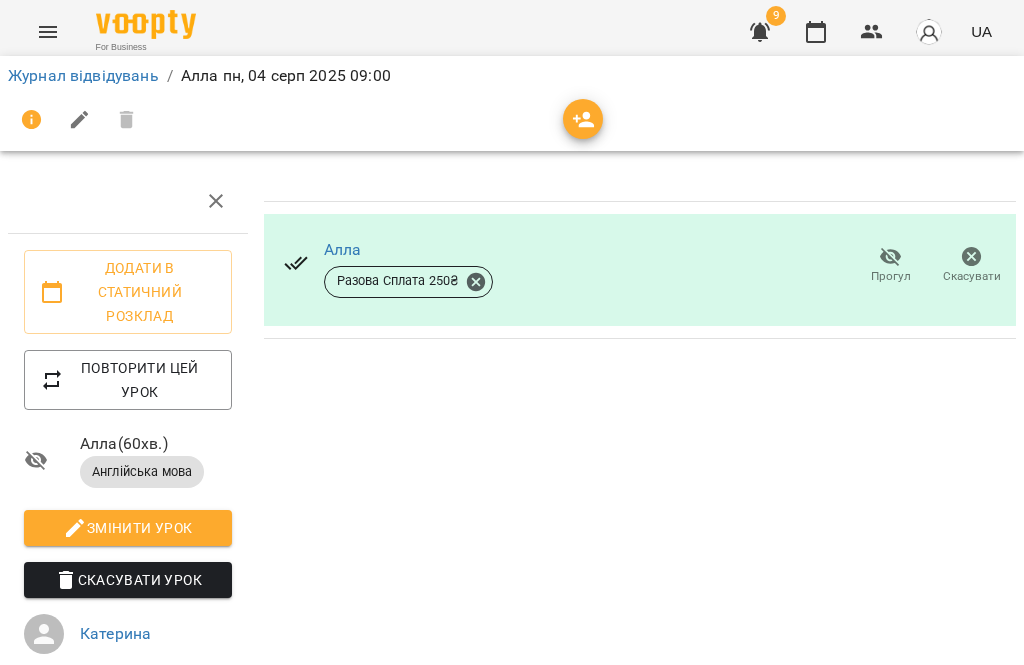 click on "Журнал відвідувань" at bounding box center (83, 75) 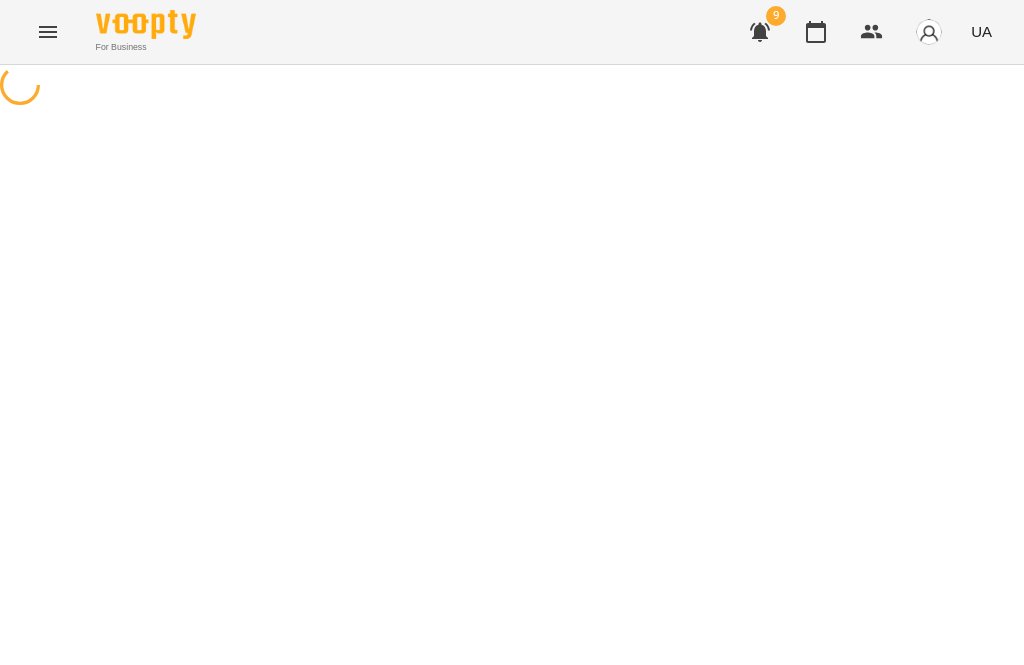 scroll, scrollTop: 0, scrollLeft: 0, axis: both 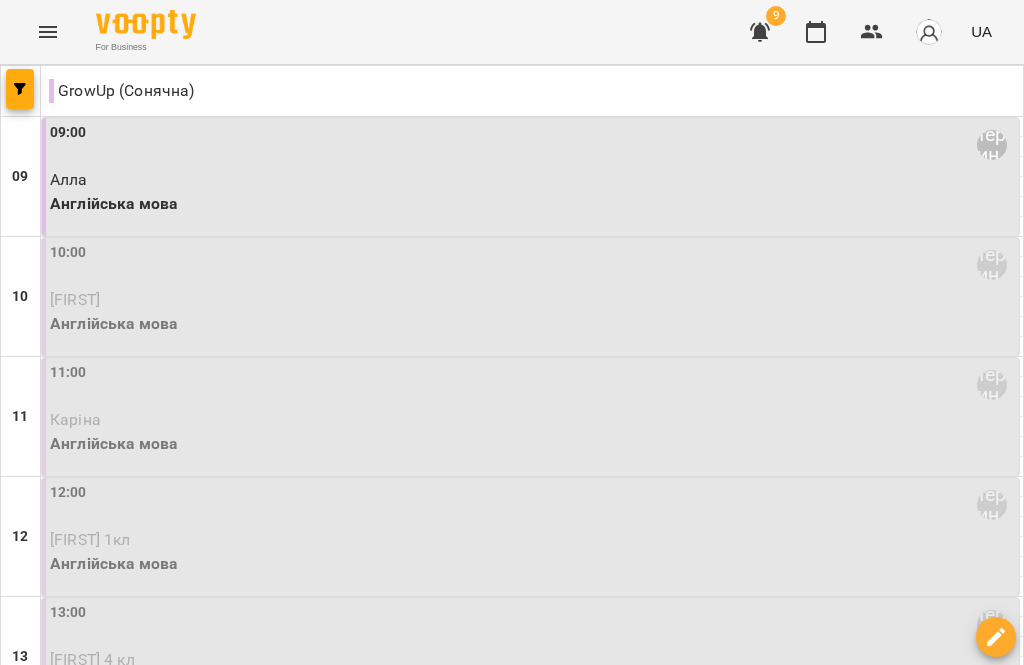 click on "Англійська мова" at bounding box center (532, 324) 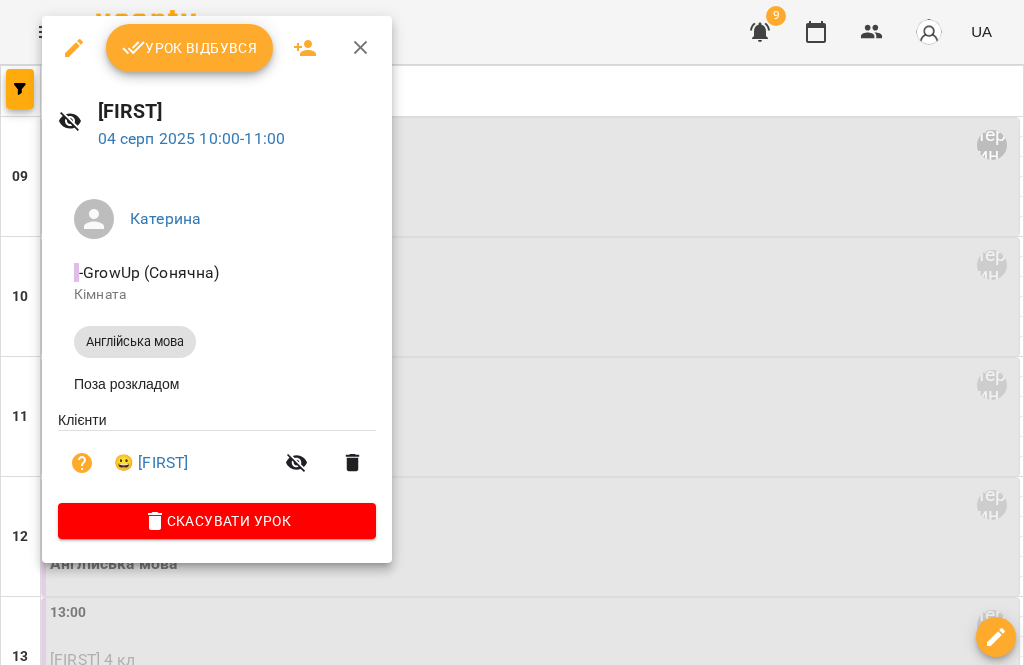 click on "Урок відбувся" at bounding box center [190, 48] 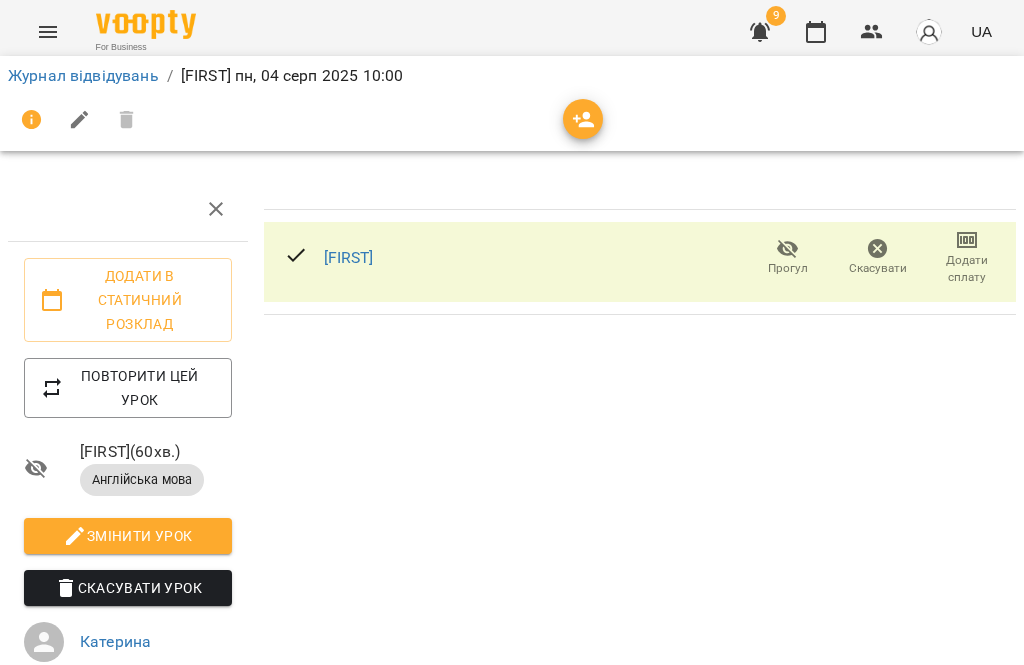 click 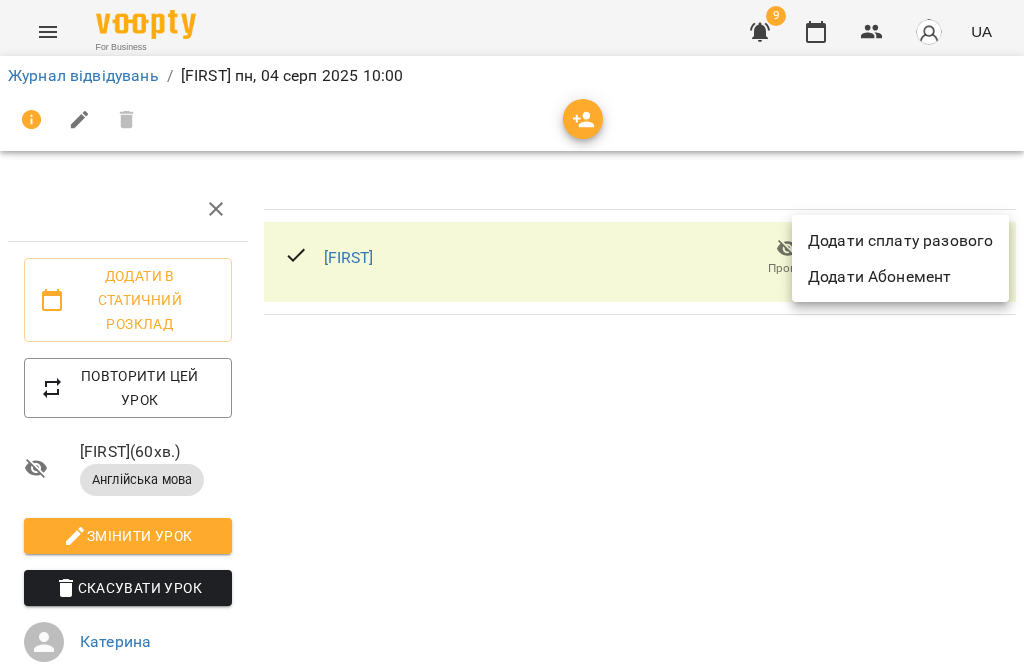 click on "Додати сплату разового" at bounding box center (900, 241) 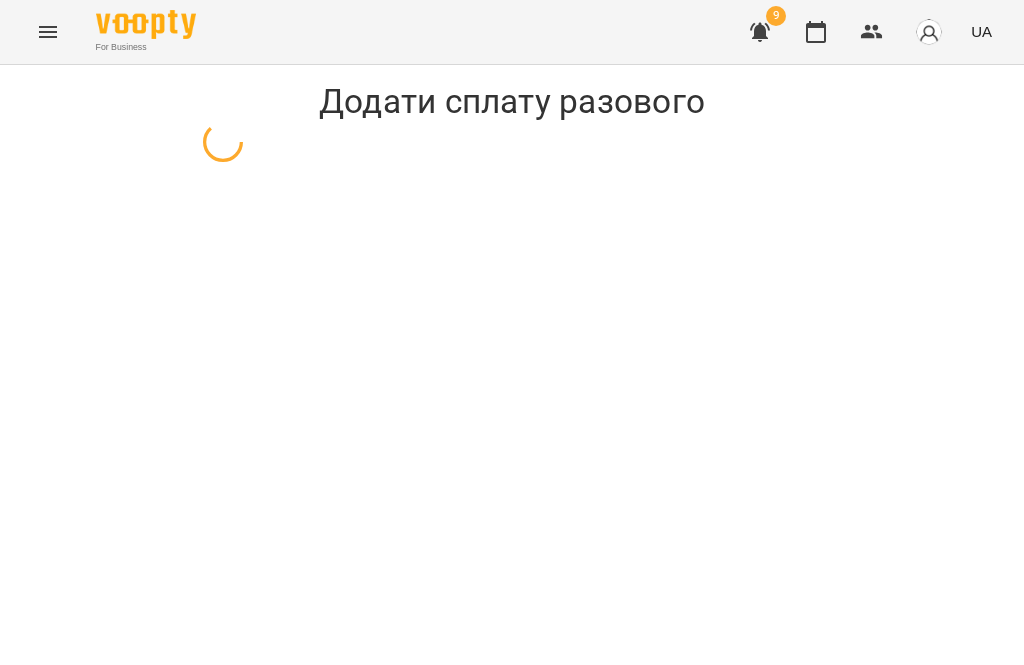 select on "**********" 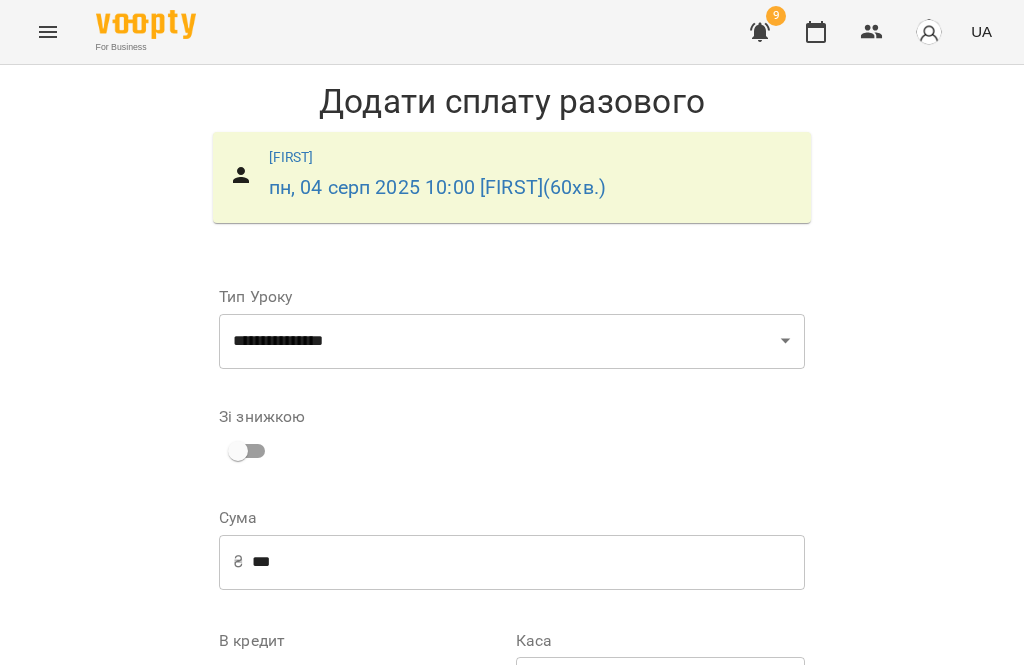 scroll, scrollTop: 174, scrollLeft: 0, axis: vertical 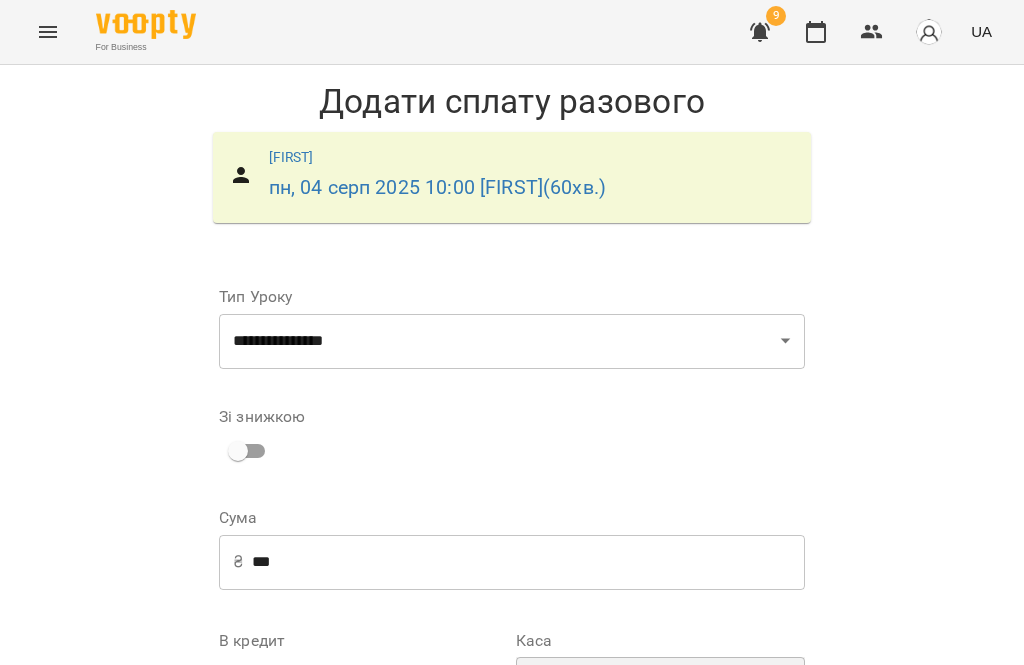 click on "**********" at bounding box center (660, 685) 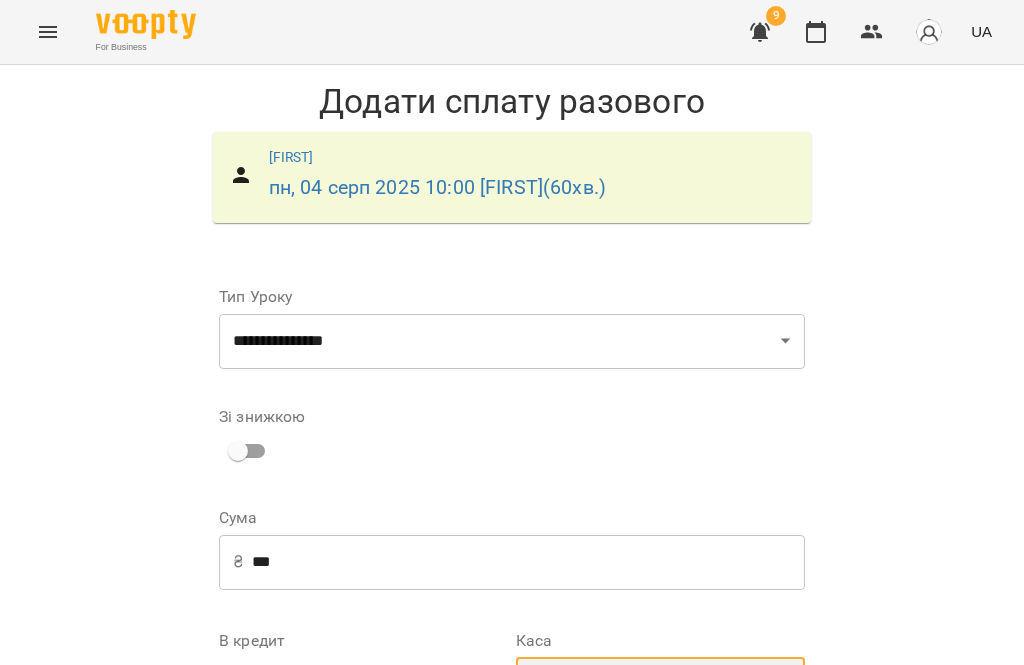 select on "****" 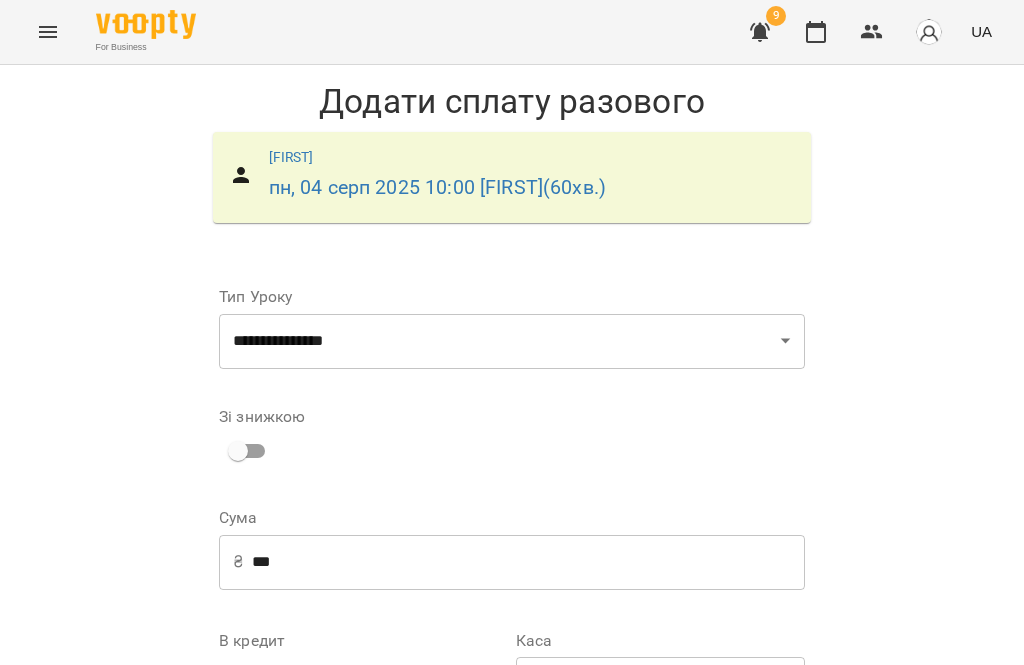scroll, scrollTop: 259, scrollLeft: 0, axis: vertical 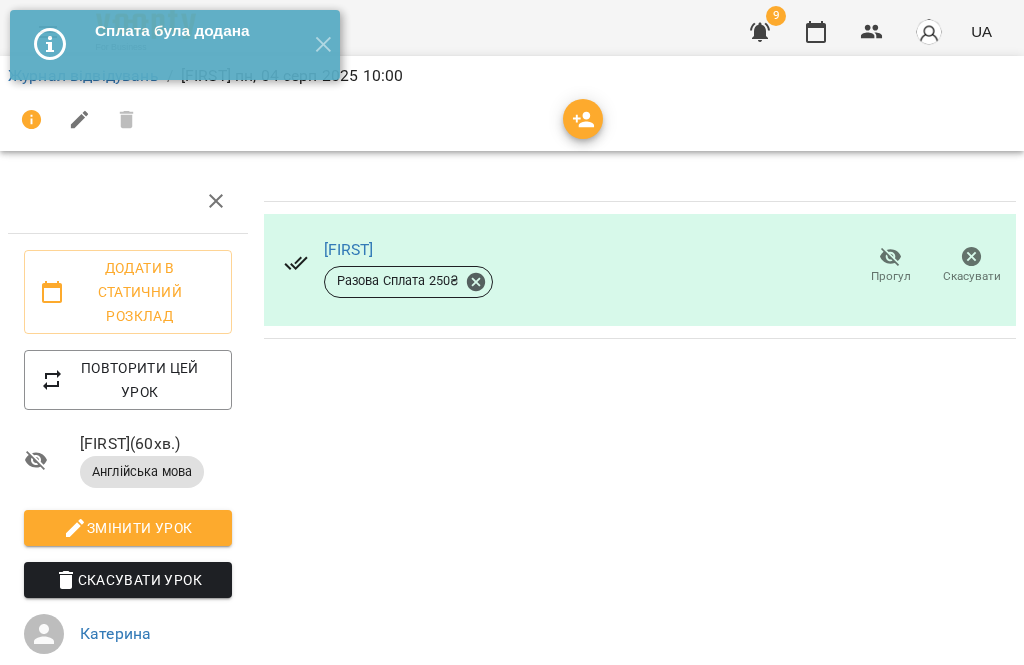 click on "✕" at bounding box center [323, 45] 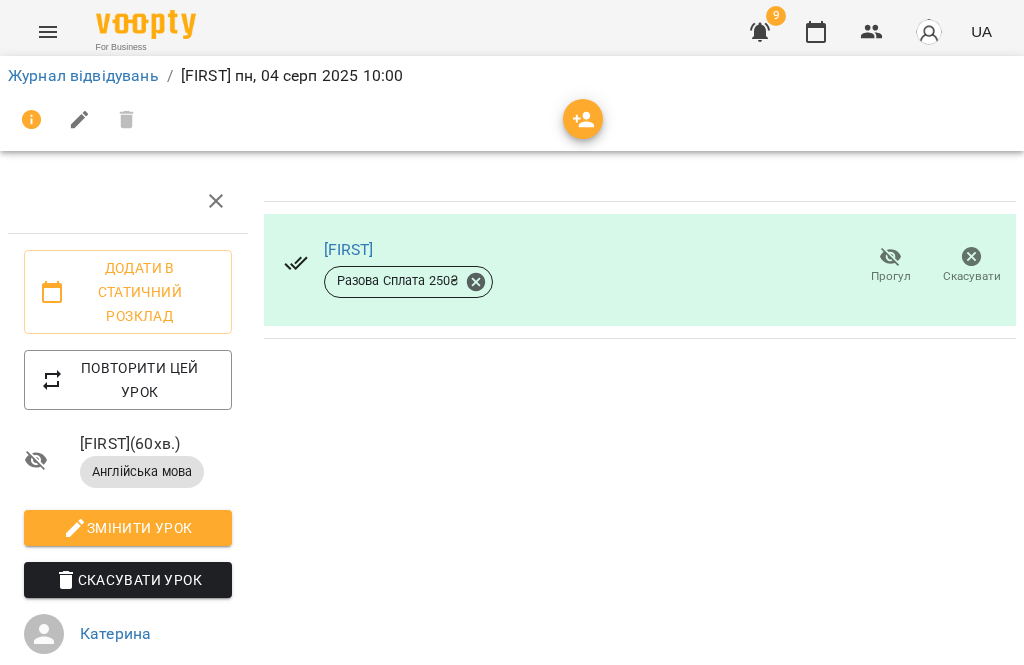 click 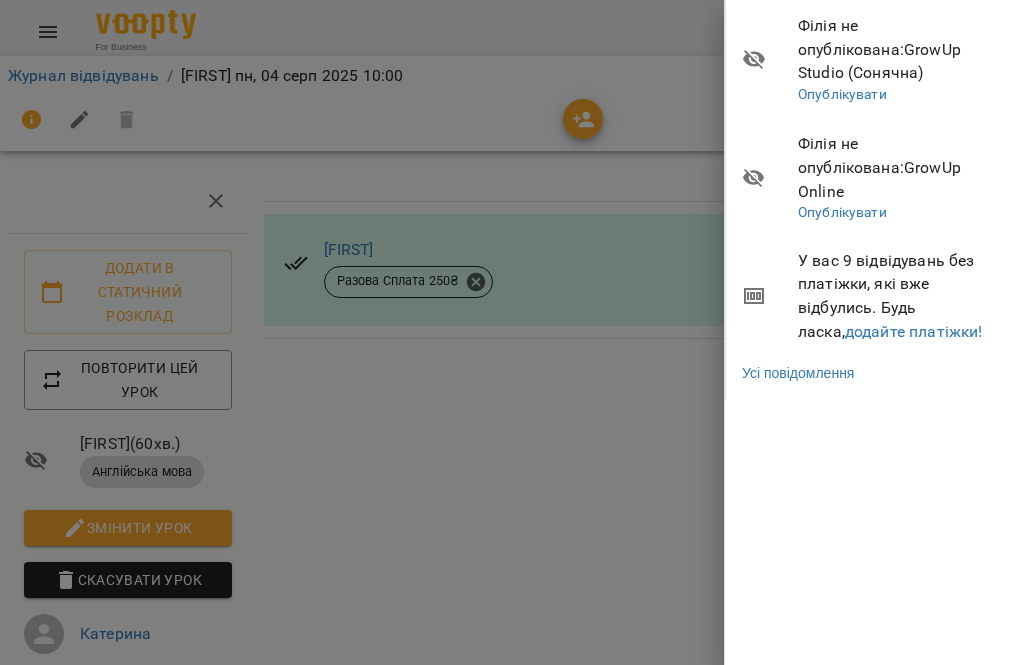 click on "додайте платіжки!" at bounding box center [914, 331] 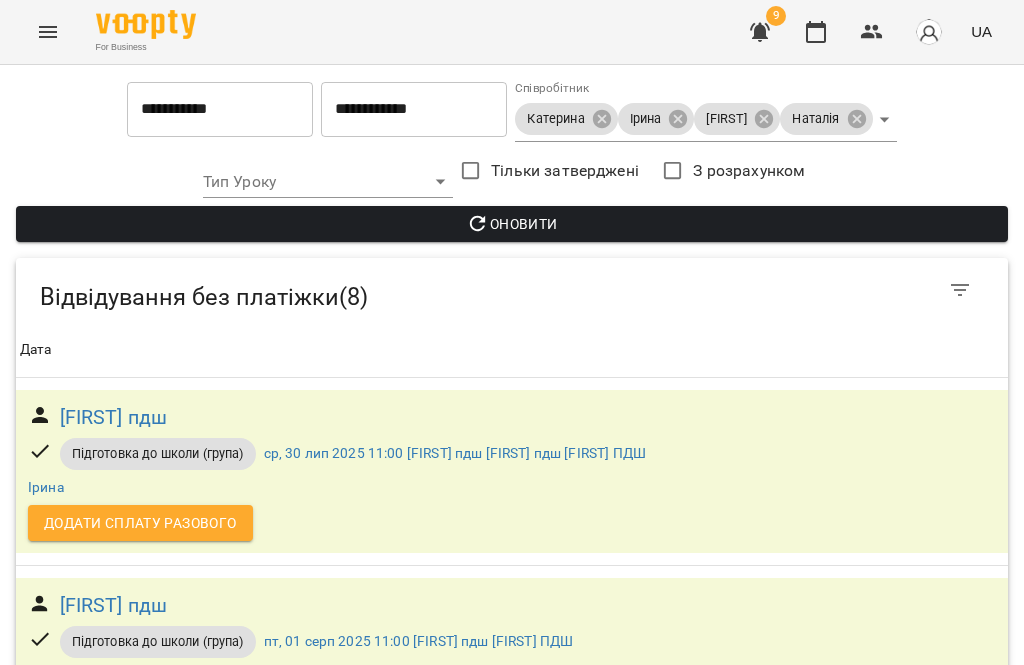 scroll, scrollTop: 63, scrollLeft: 0, axis: vertical 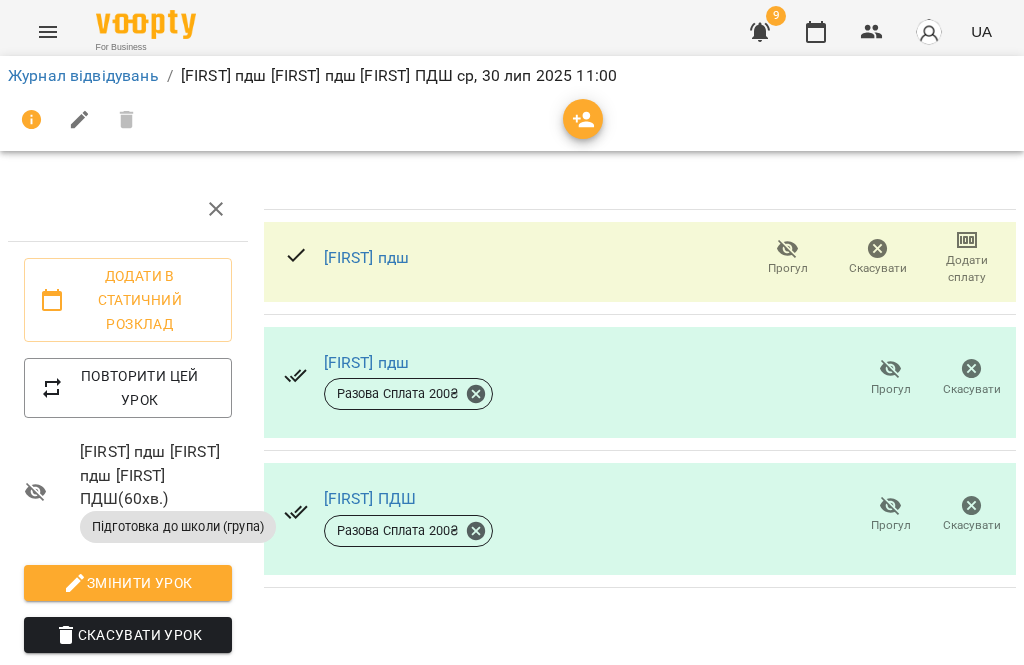 click on "Додати сплату" at bounding box center (967, 269) 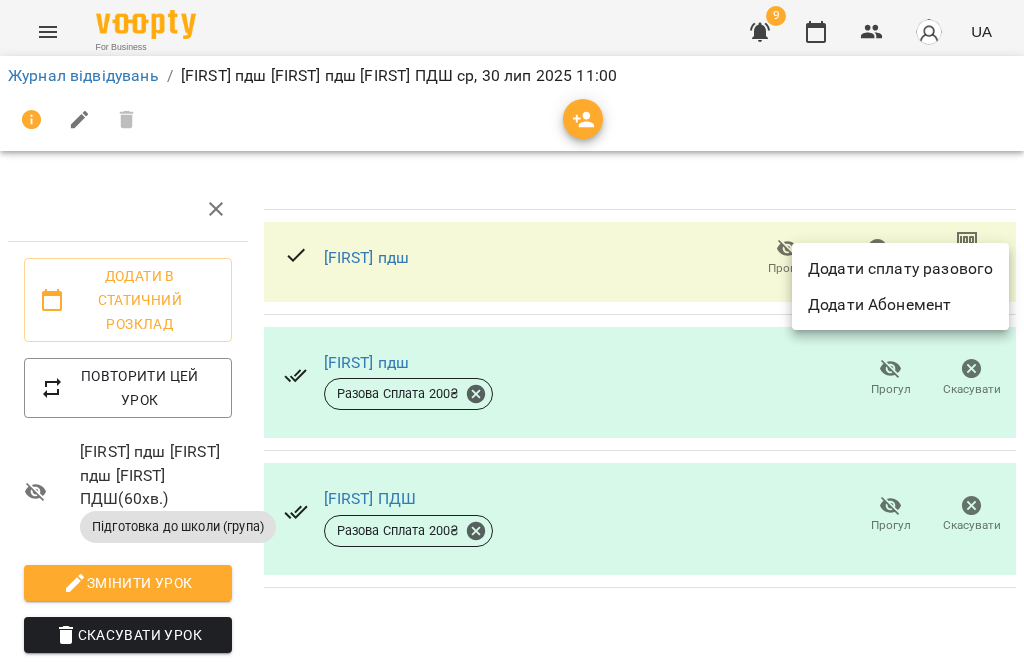 click on "Додати сплату разового" at bounding box center [900, 269] 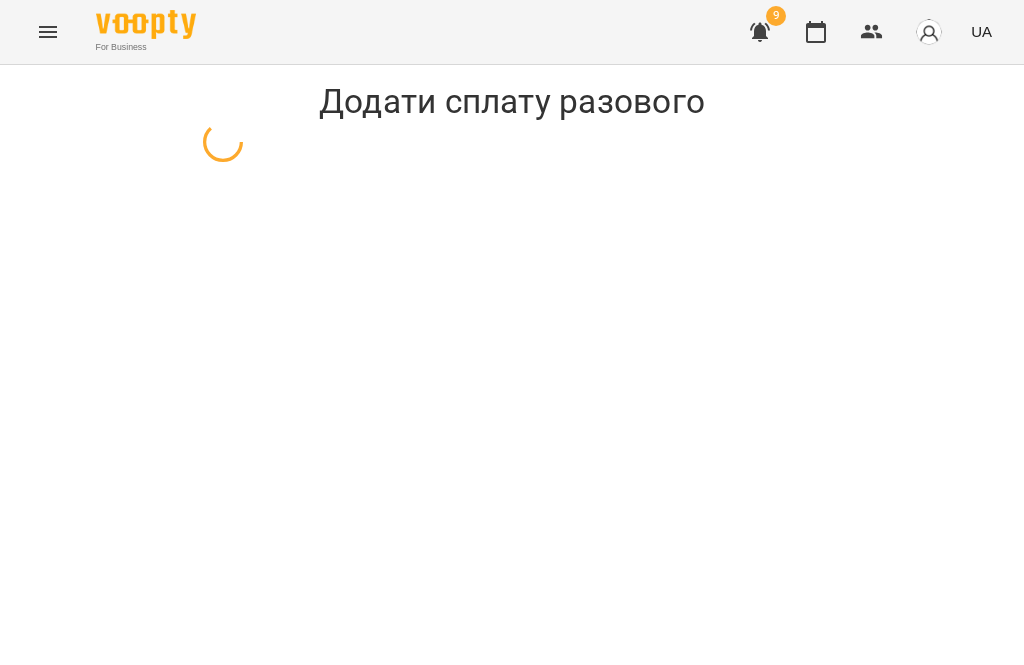 select on "**********" 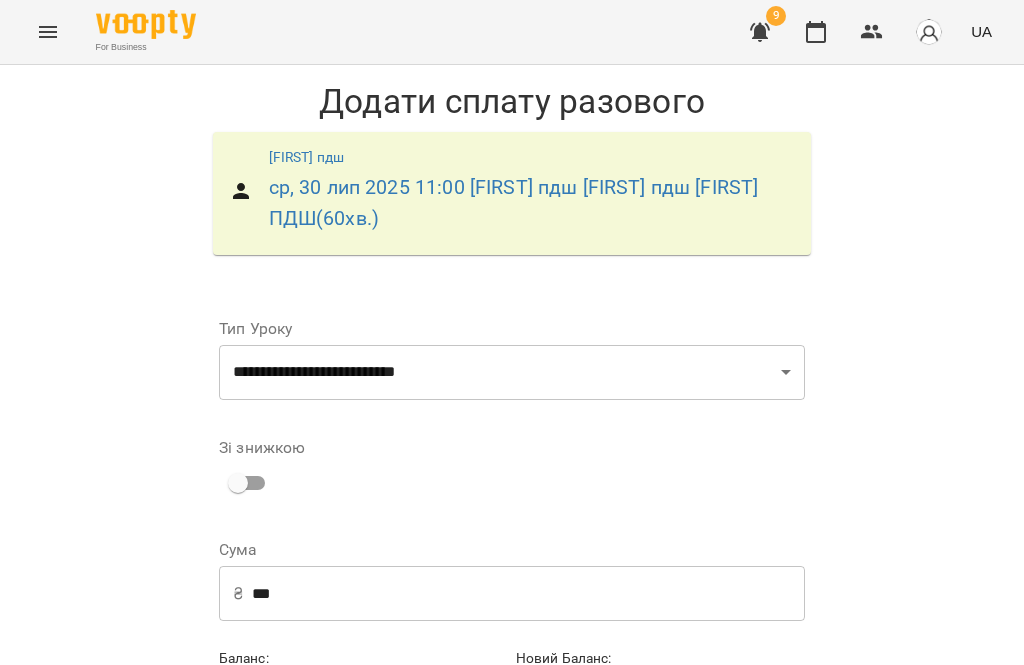 scroll, scrollTop: 104, scrollLeft: 0, axis: vertical 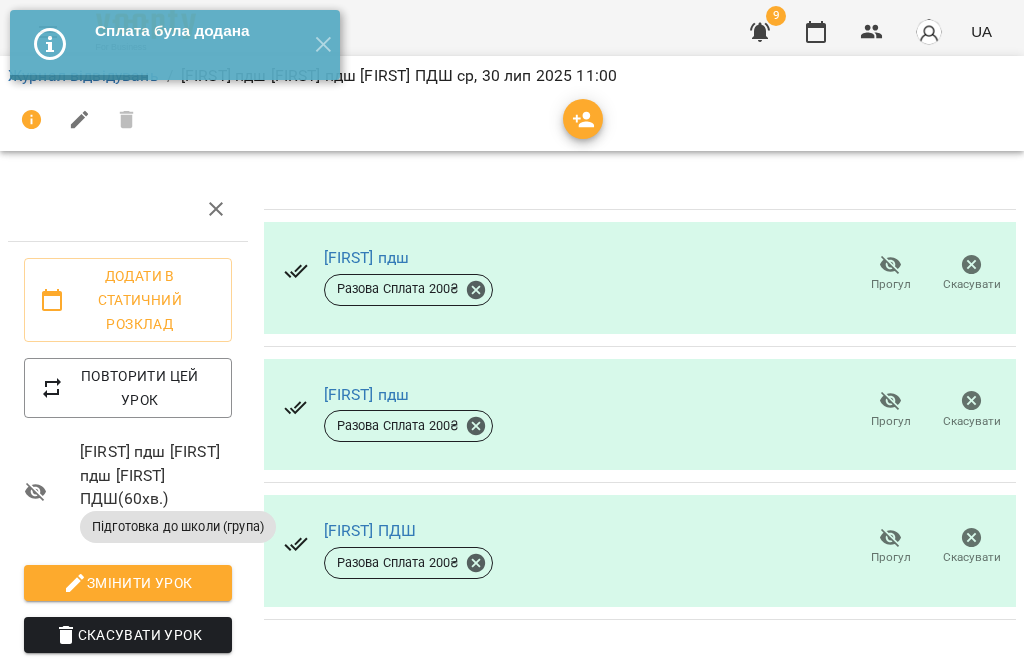 click on "✕" at bounding box center [323, 45] 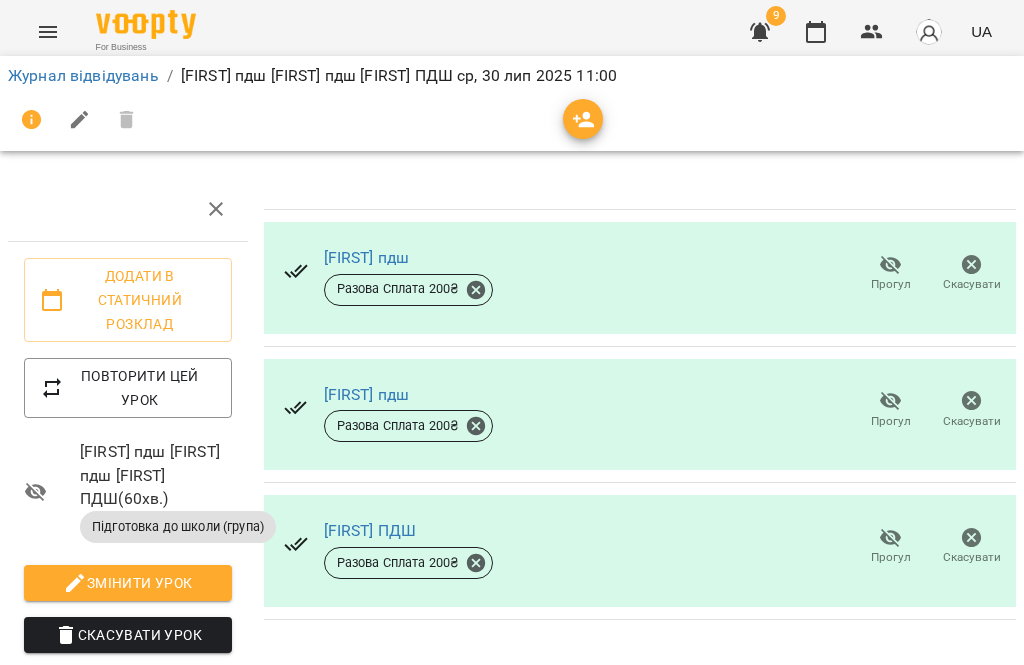 click at bounding box center [760, 32] 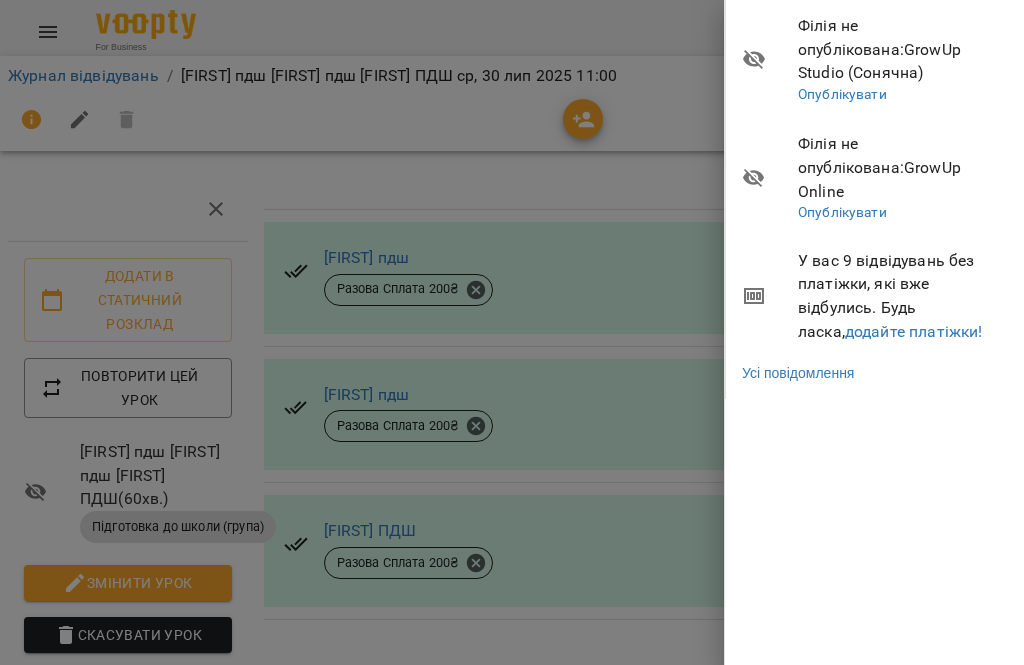 click on "додайте платіжки!" at bounding box center [914, 331] 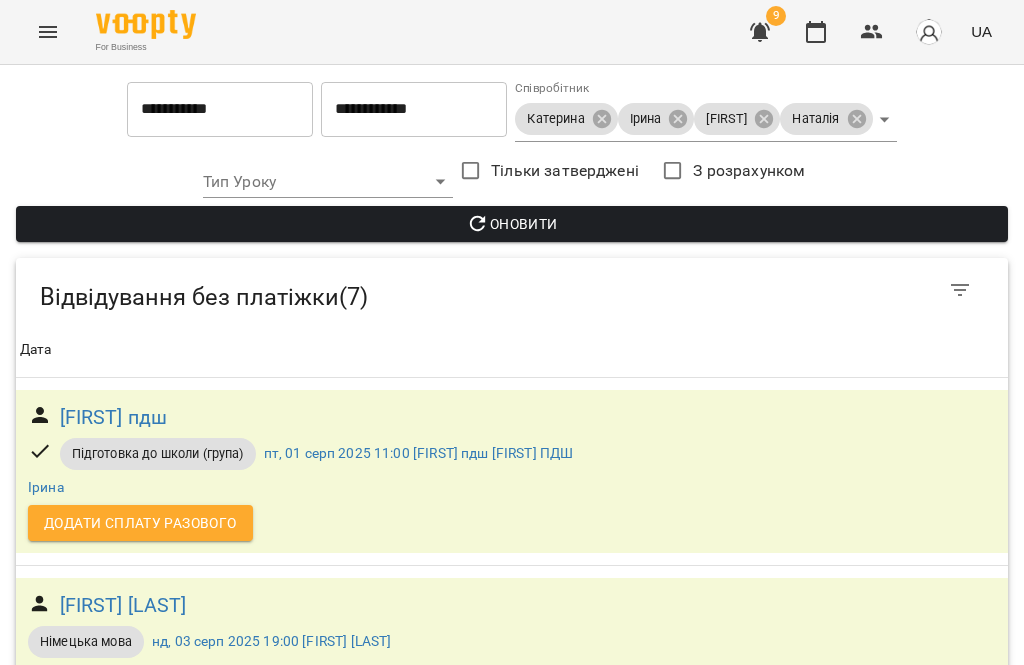scroll, scrollTop: 211, scrollLeft: 0, axis: vertical 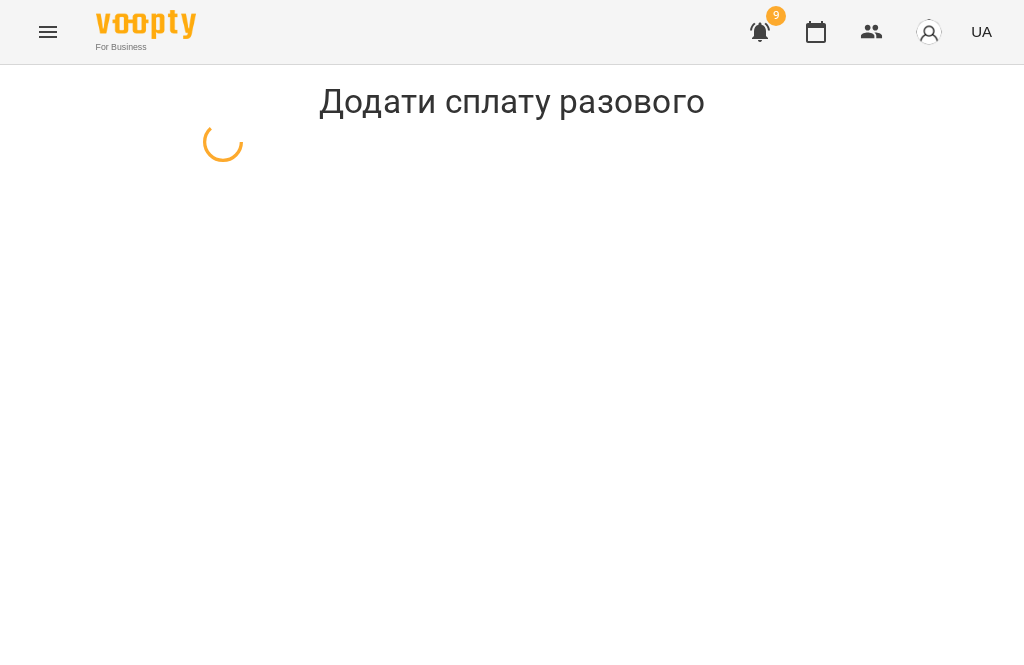 select on "**********" 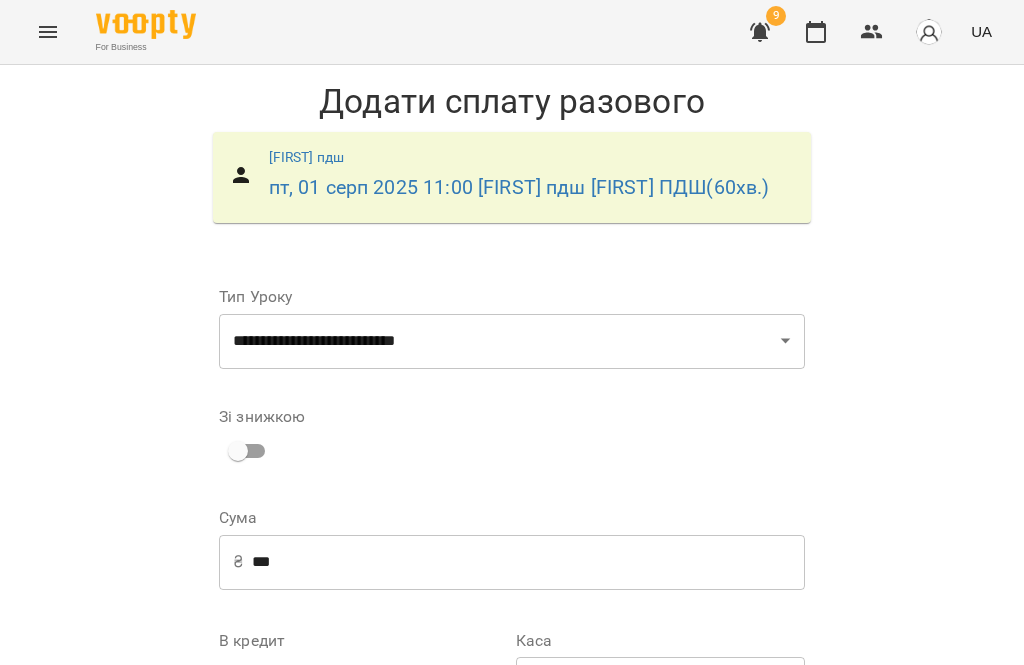 scroll, scrollTop: 73, scrollLeft: 0, axis: vertical 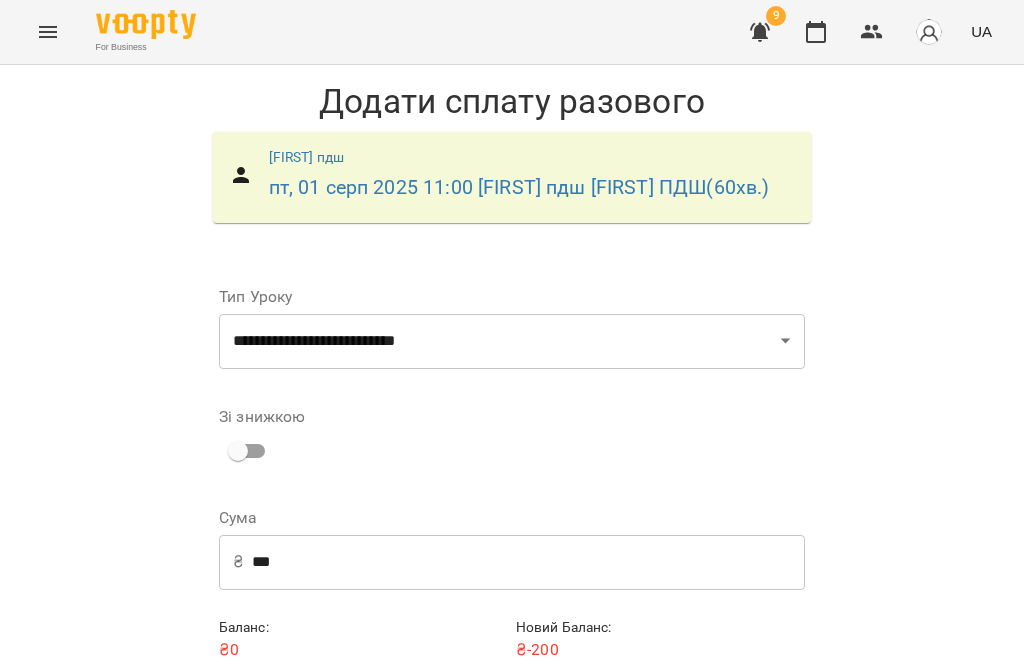 click on "Додати сплату разового" at bounding box center [678, 691] 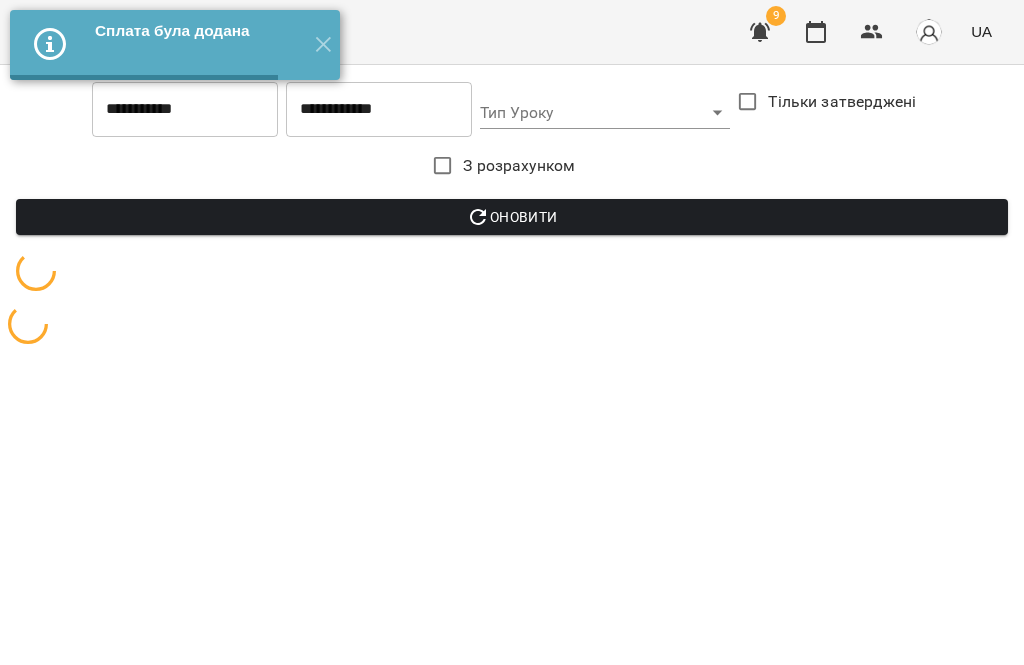 scroll, scrollTop: 0, scrollLeft: 0, axis: both 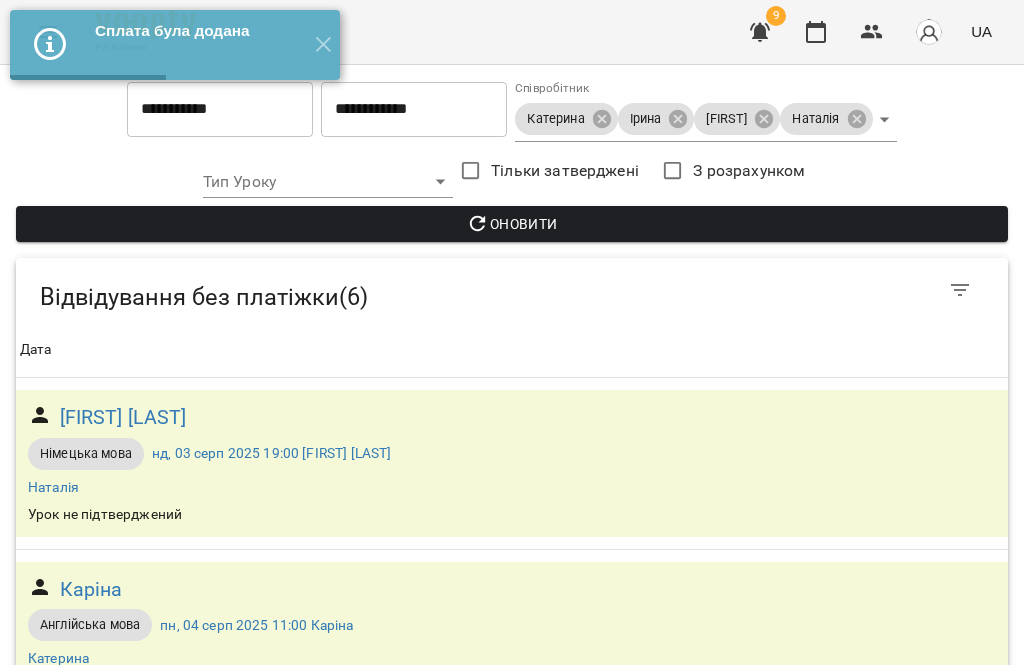 click on "✕" at bounding box center [323, 45] 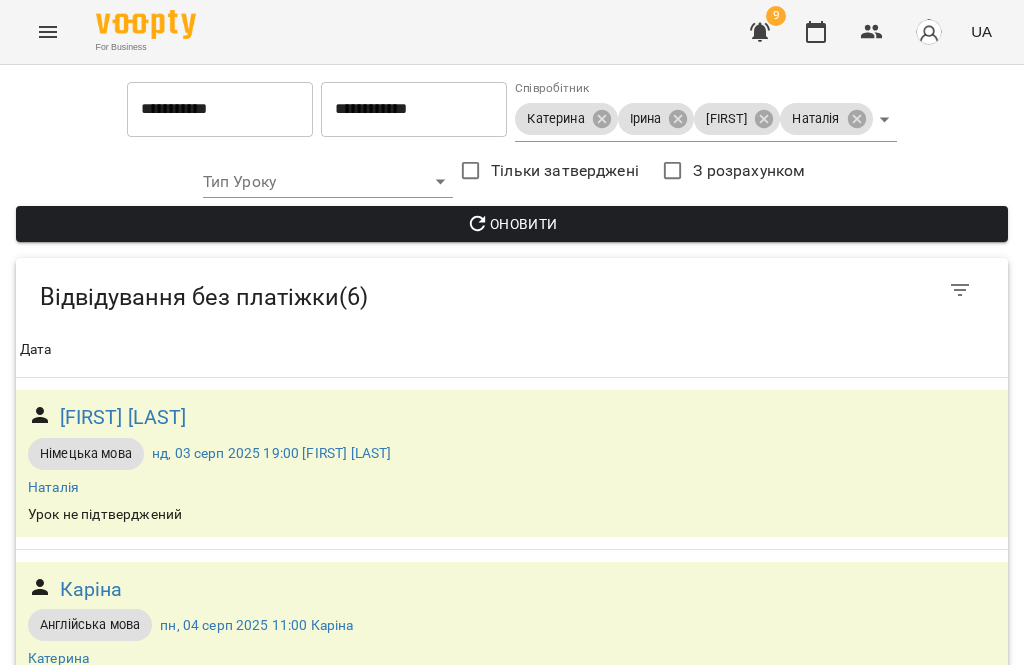 click 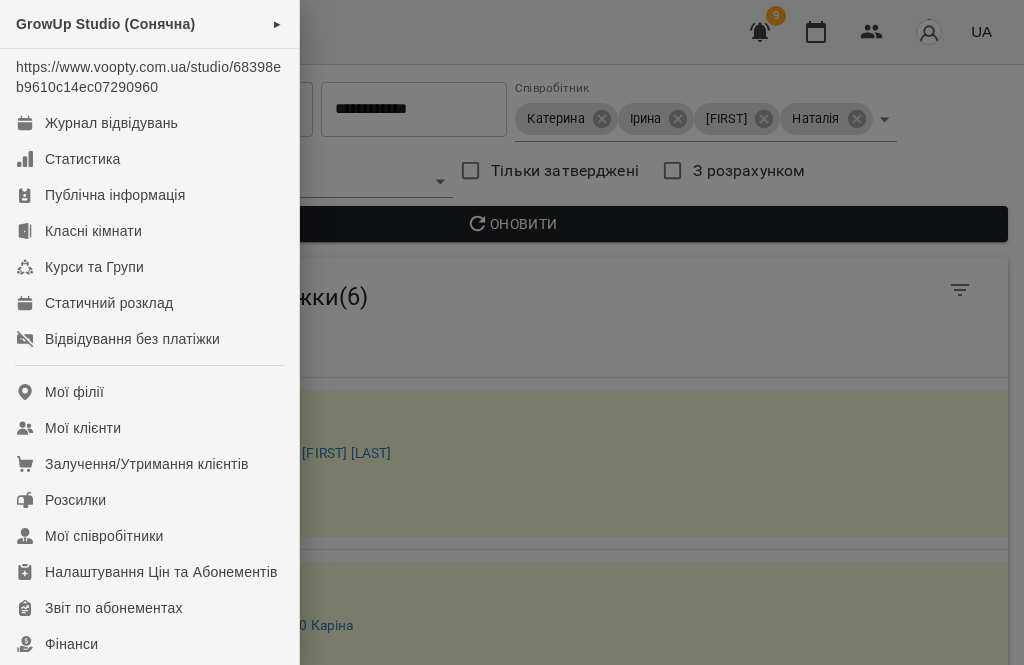 scroll, scrollTop: 0, scrollLeft: 0, axis: both 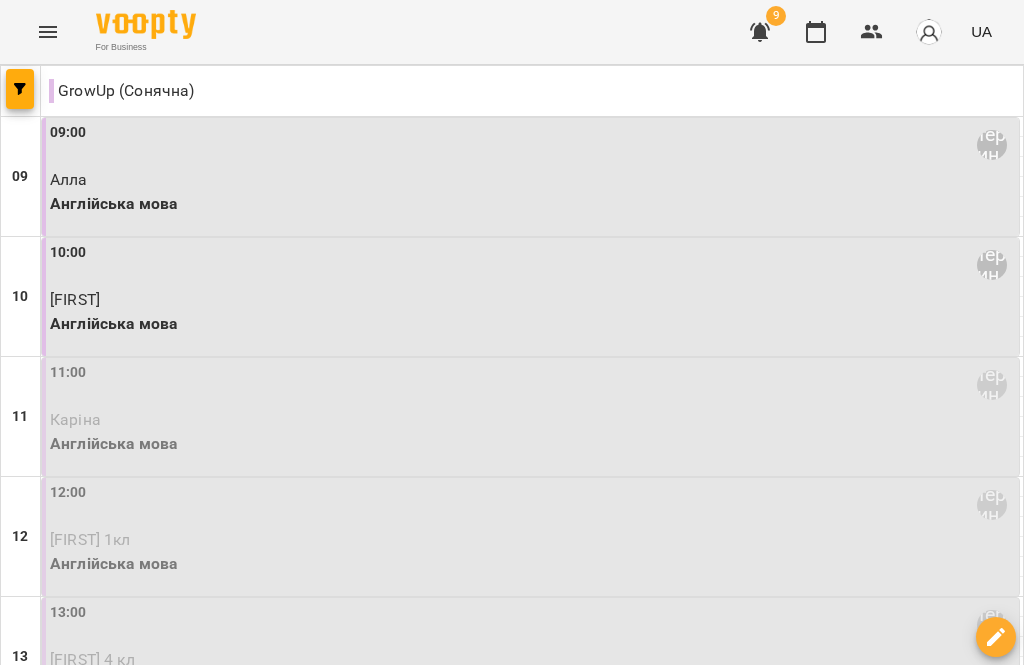 click 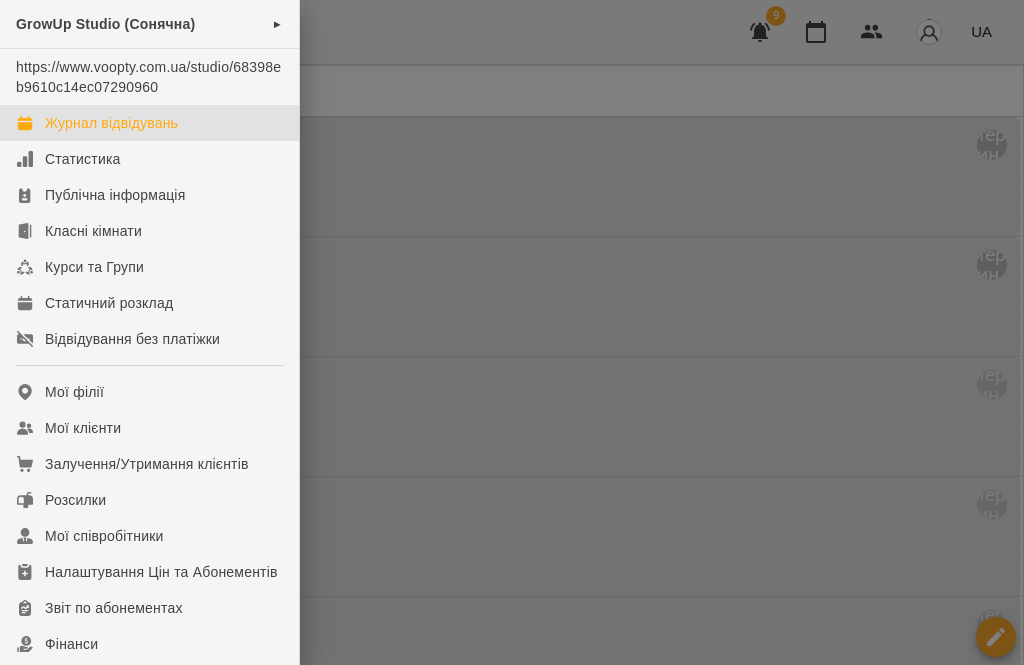 click on "Мої клієнти" at bounding box center (83, 428) 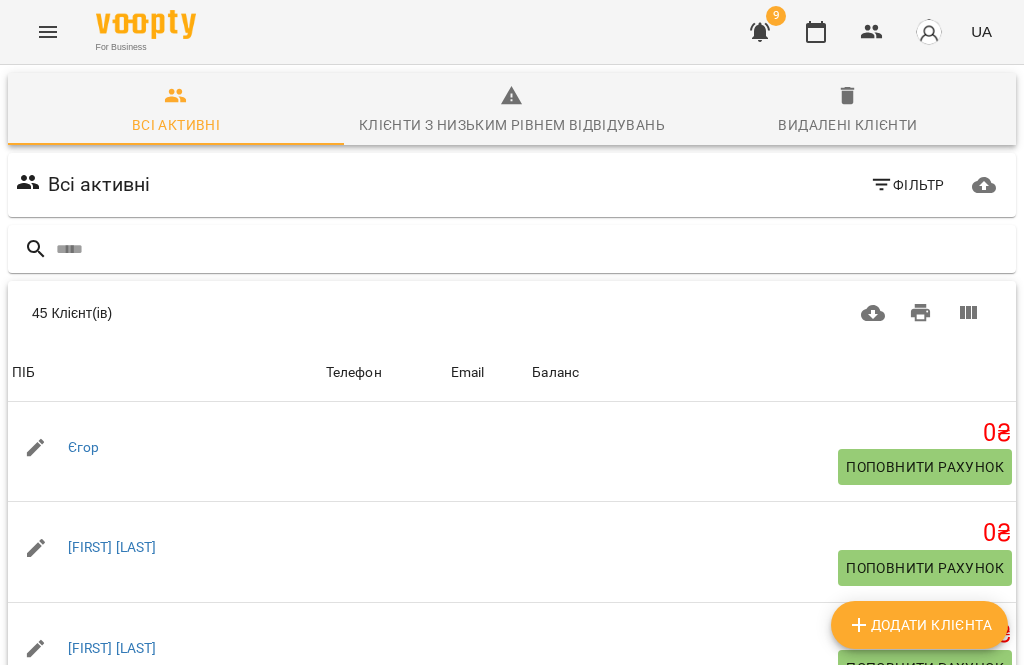 click on "Фільтр" at bounding box center [907, 185] 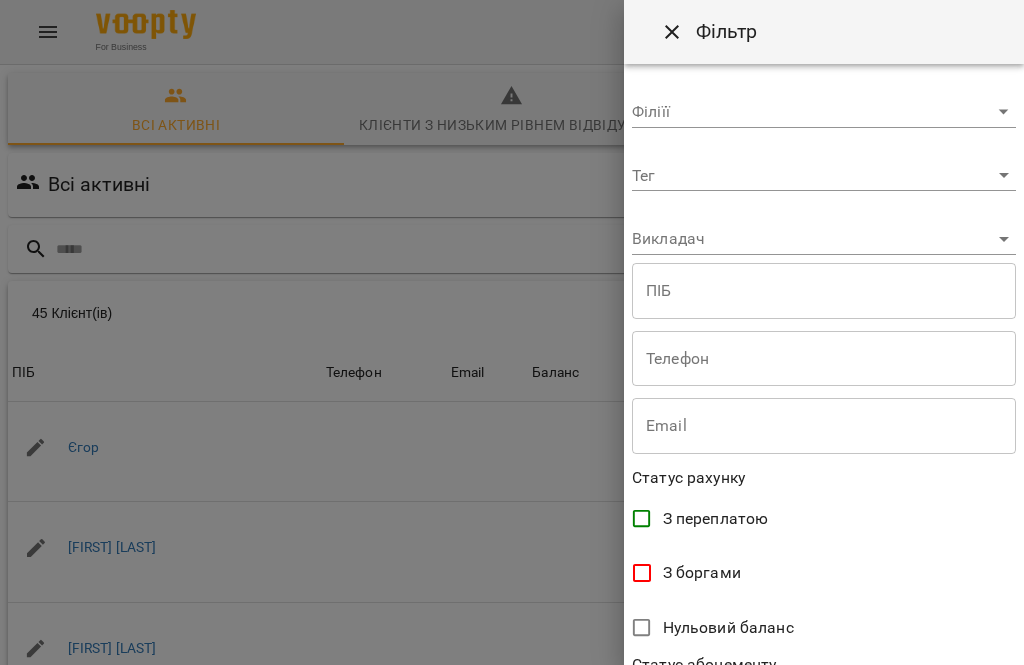 click on "З боргами" at bounding box center [702, 573] 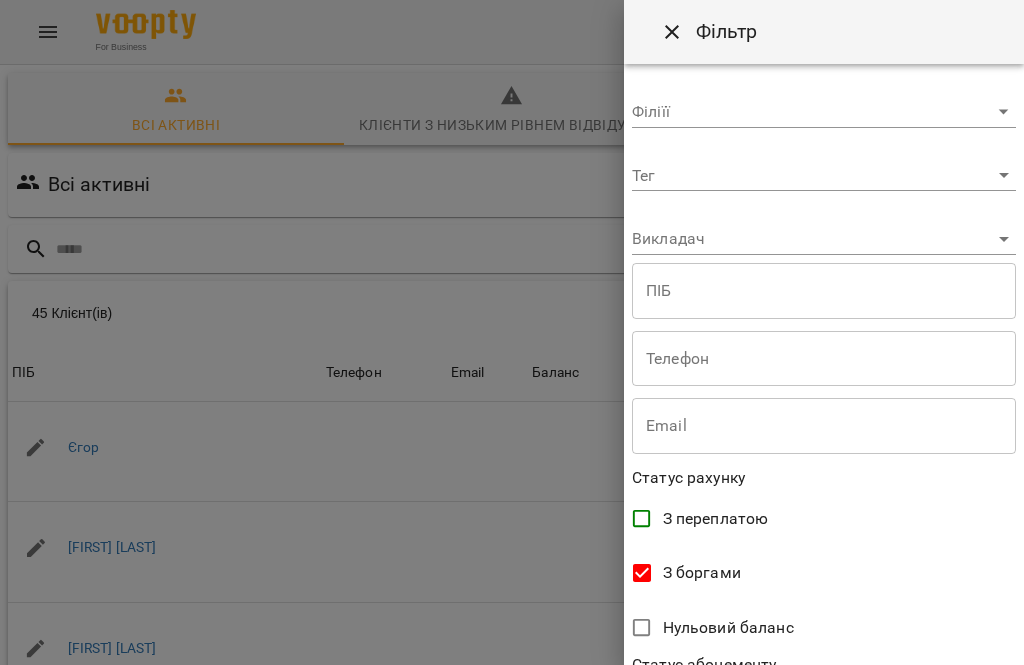 click at bounding box center (512, 332) 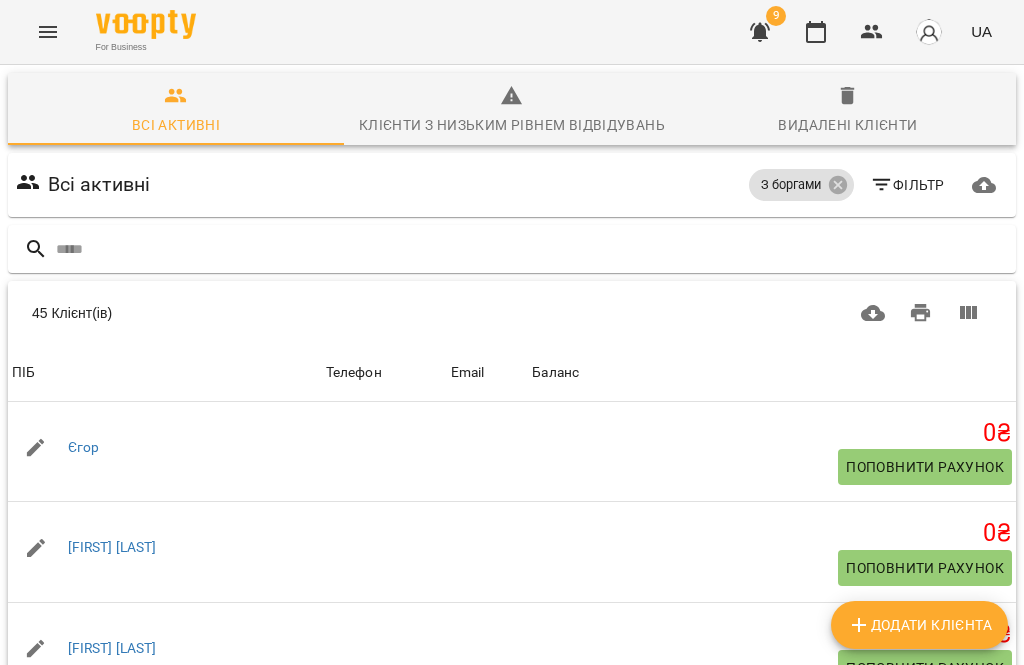 scroll, scrollTop: 302, scrollLeft: 0, axis: vertical 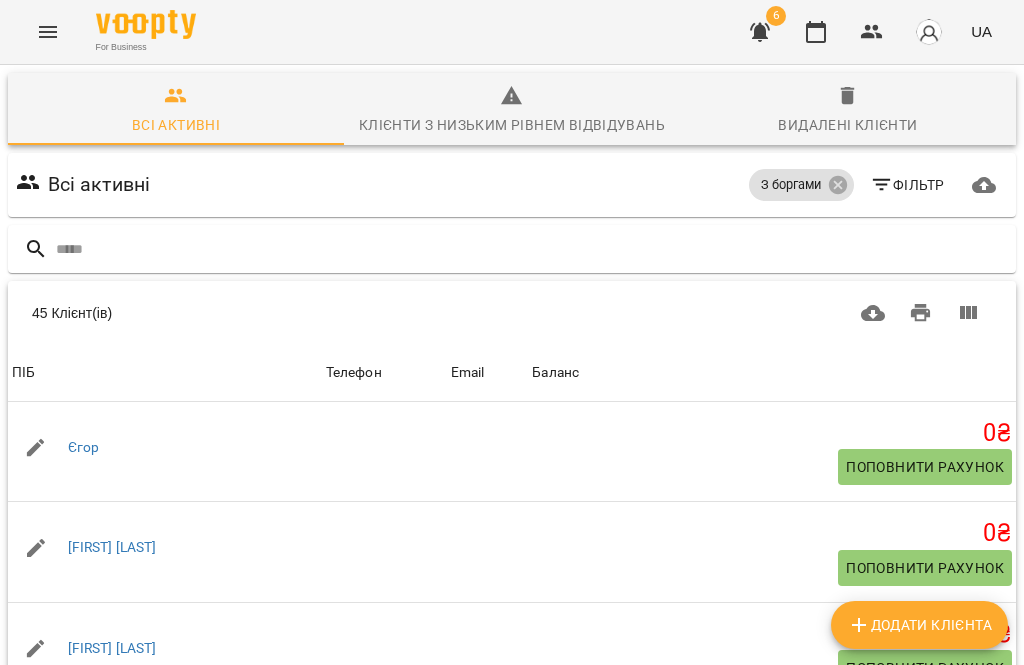 click on "Фільтр" at bounding box center (907, 185) 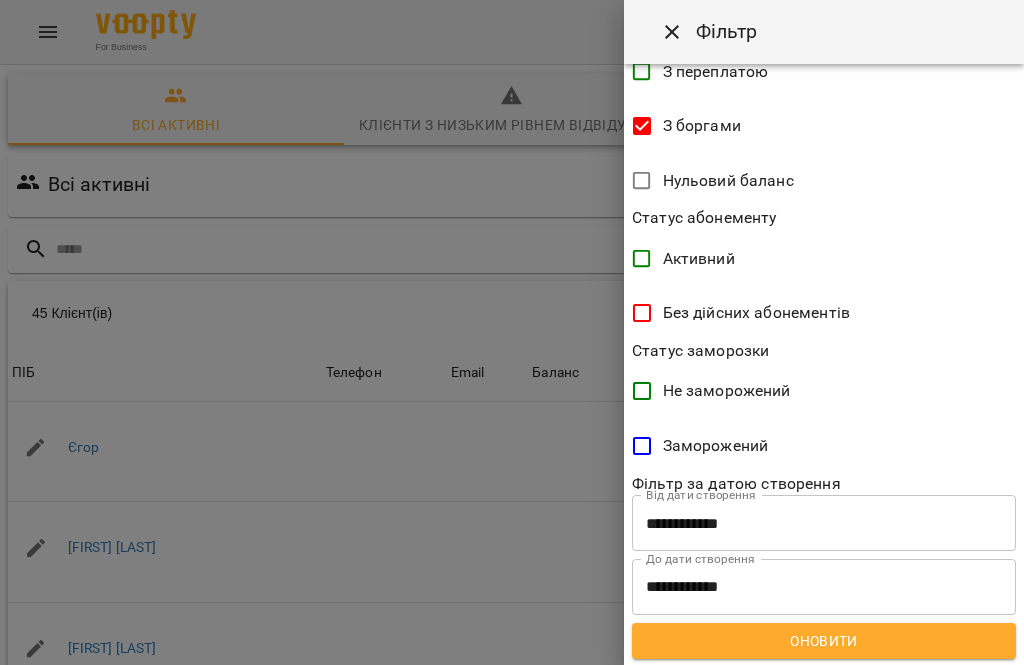 scroll, scrollTop: 446, scrollLeft: 0, axis: vertical 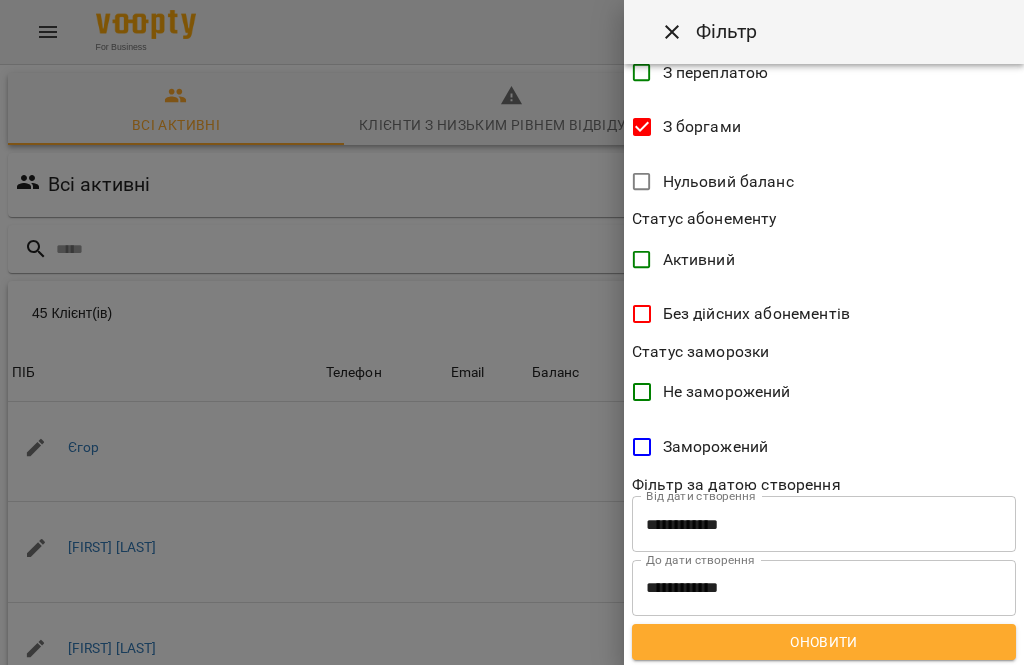 click on "Оновити" at bounding box center (824, 642) 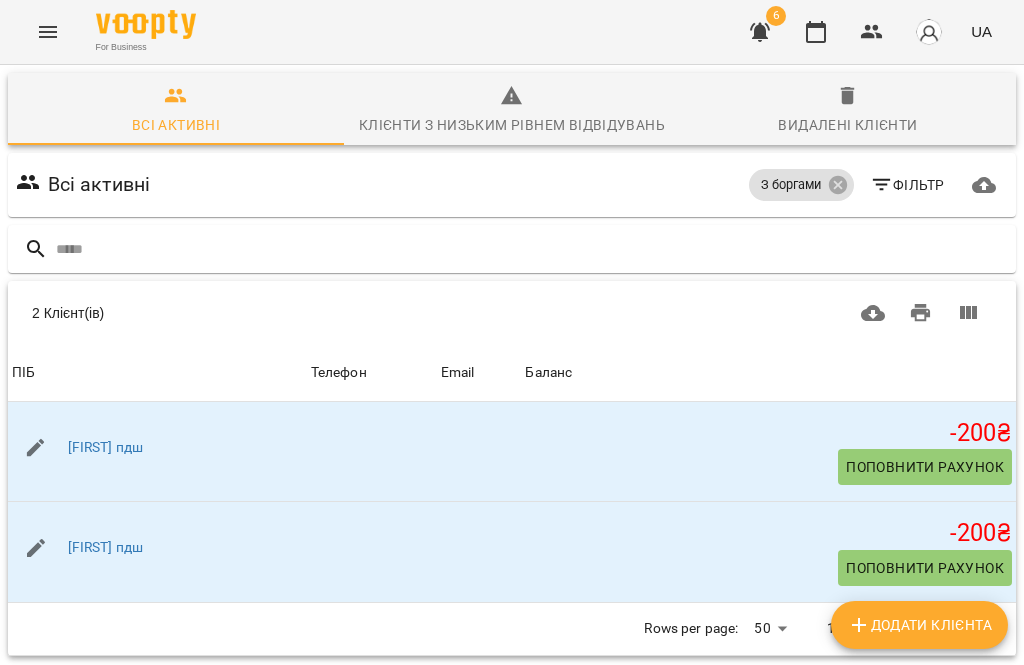 scroll, scrollTop: 88, scrollLeft: 0, axis: vertical 